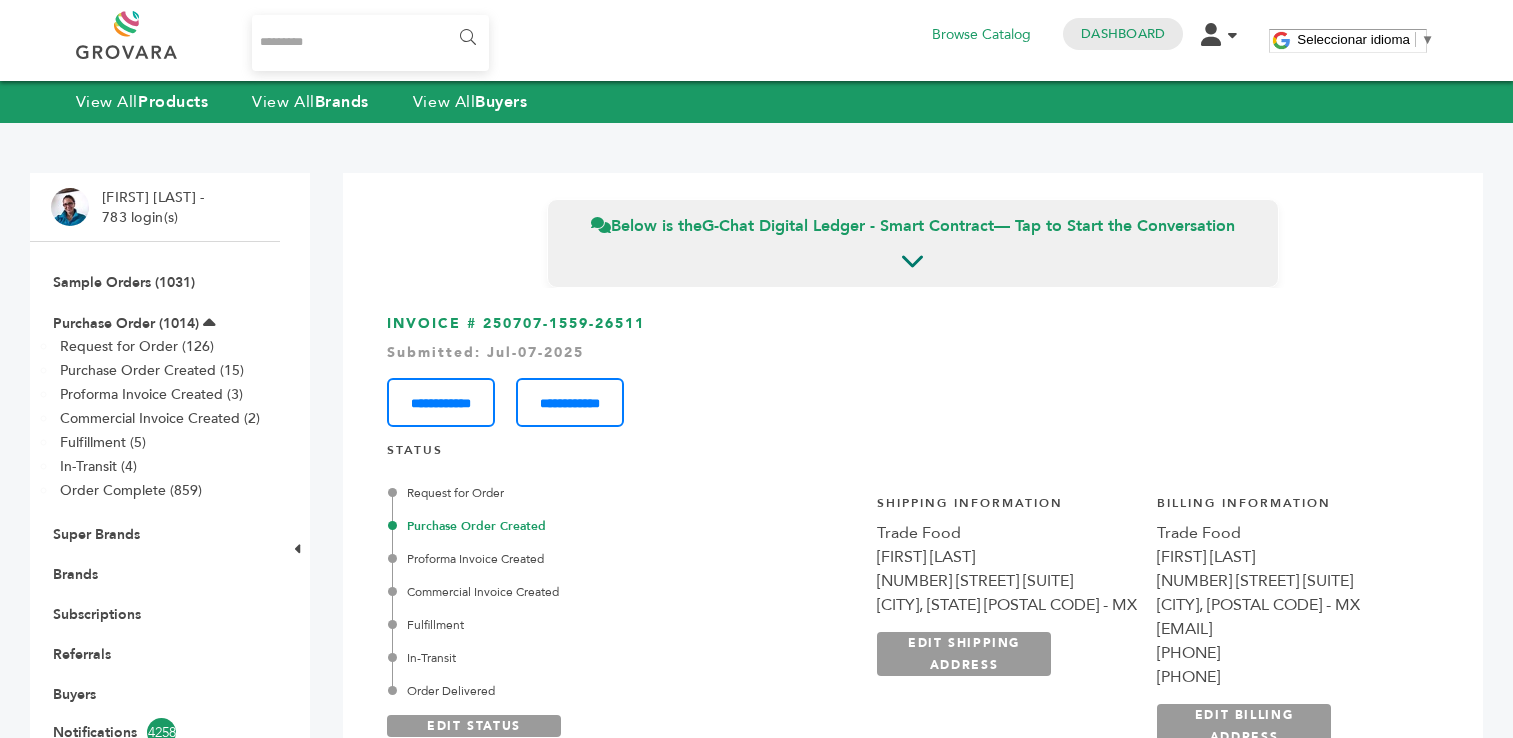 scroll, scrollTop: 1660, scrollLeft: 0, axis: vertical 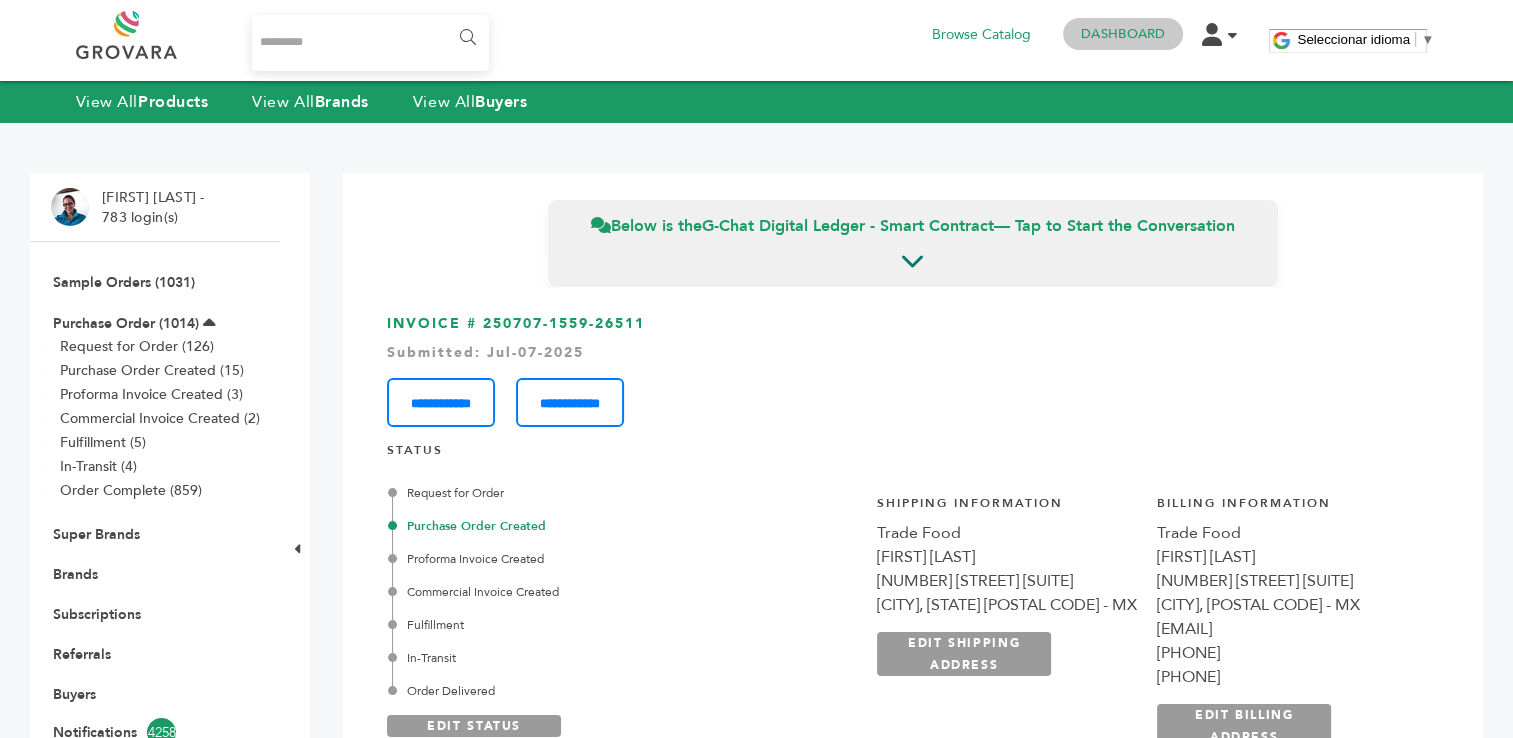 click on "Dashboard" at bounding box center [1123, 34] 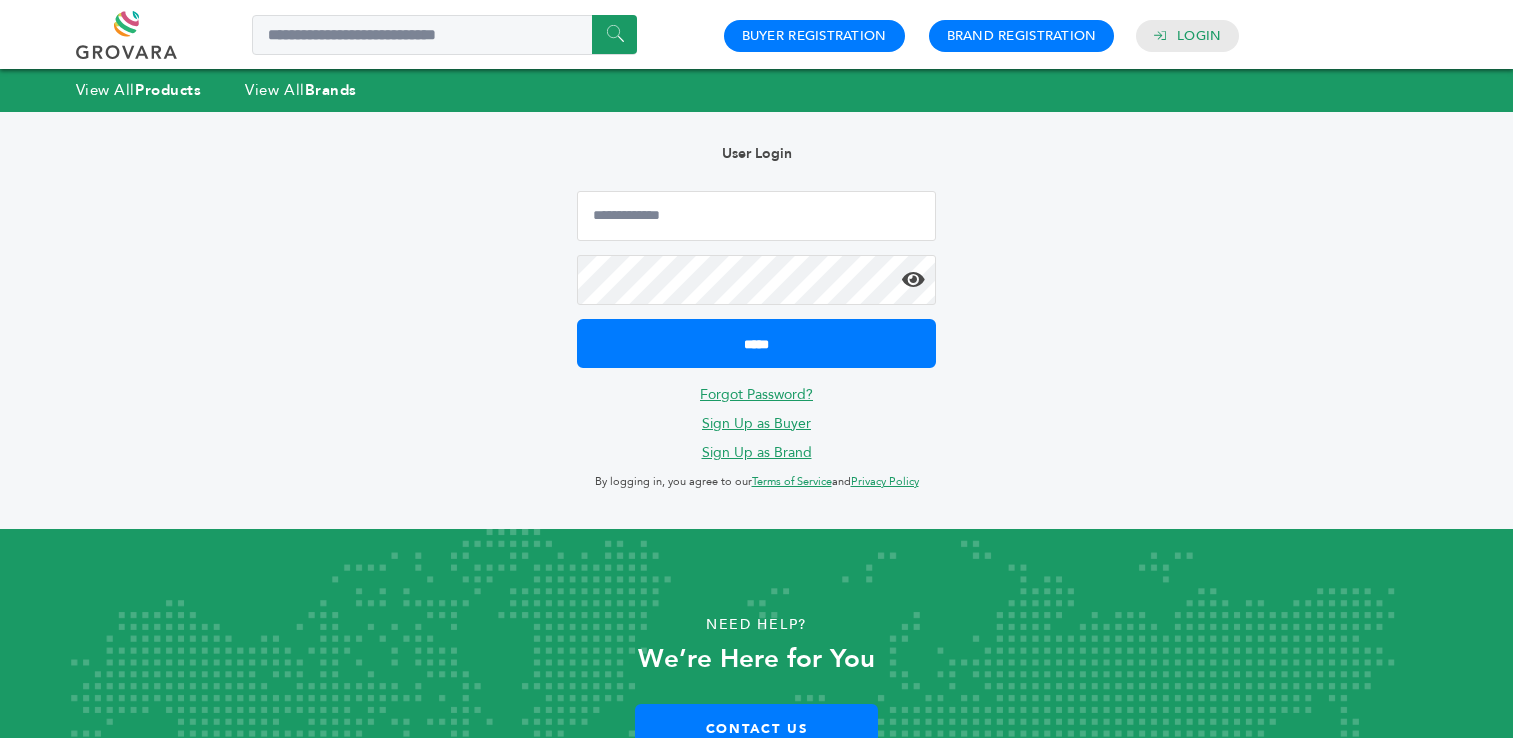 scroll, scrollTop: 0, scrollLeft: 0, axis: both 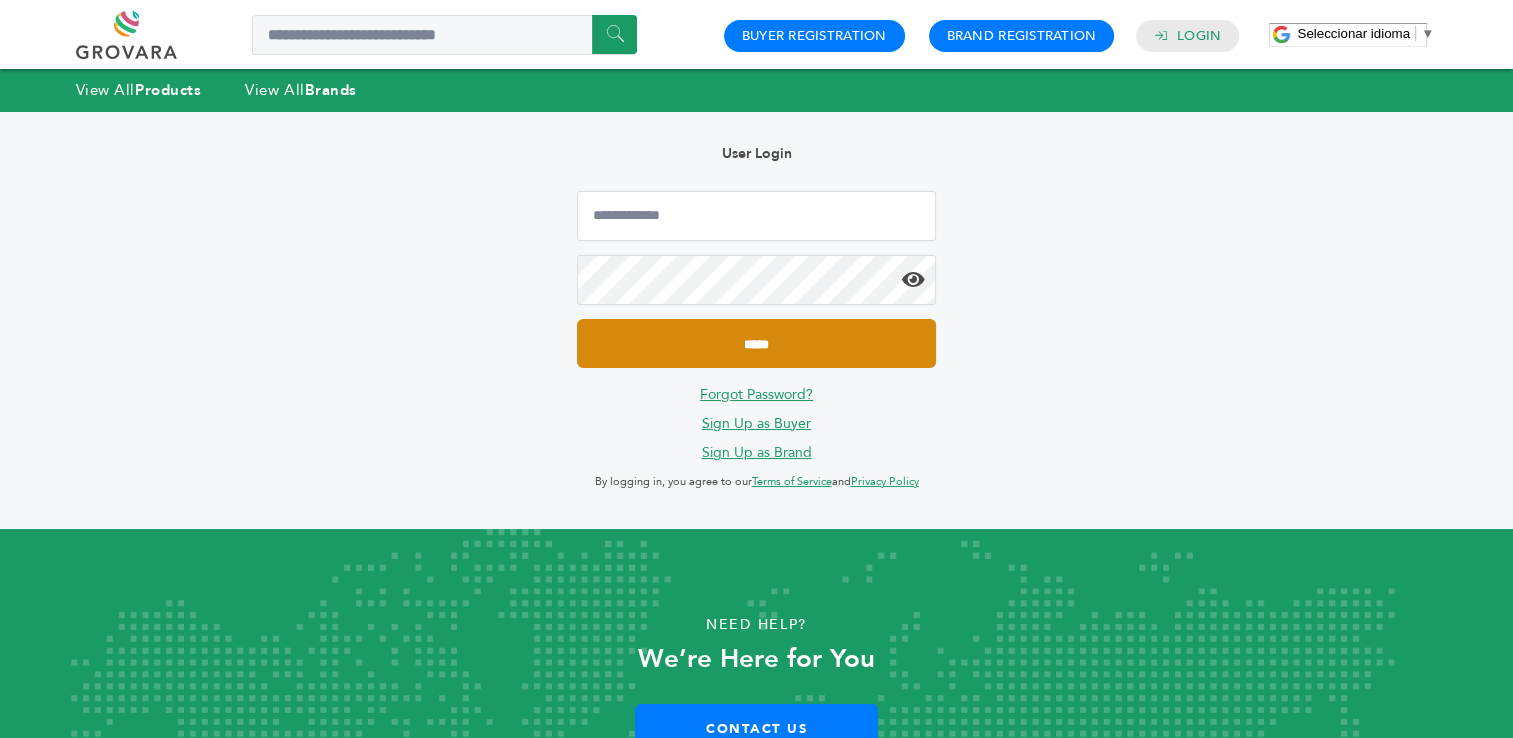 type on "**********" 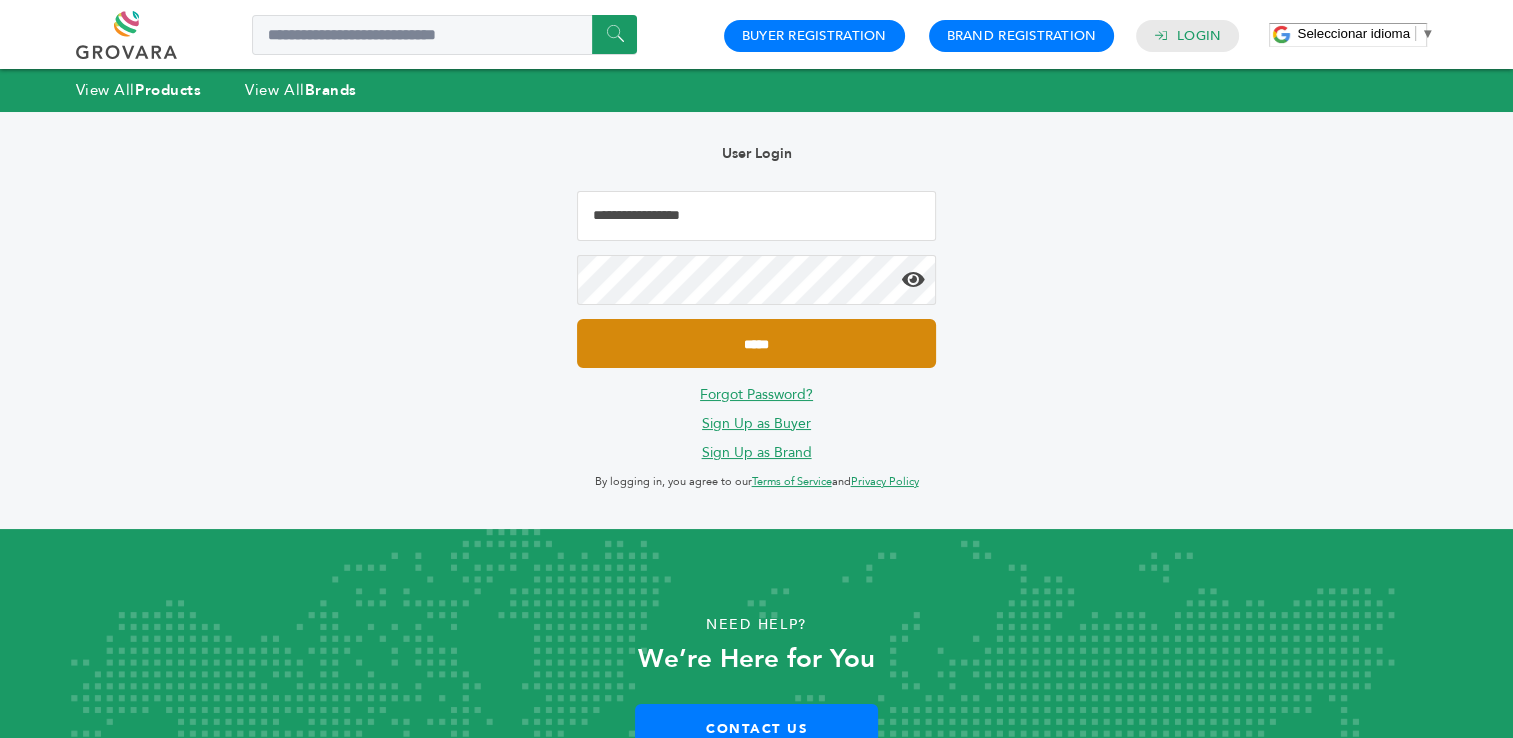 click on "*****" at bounding box center (756, 343) 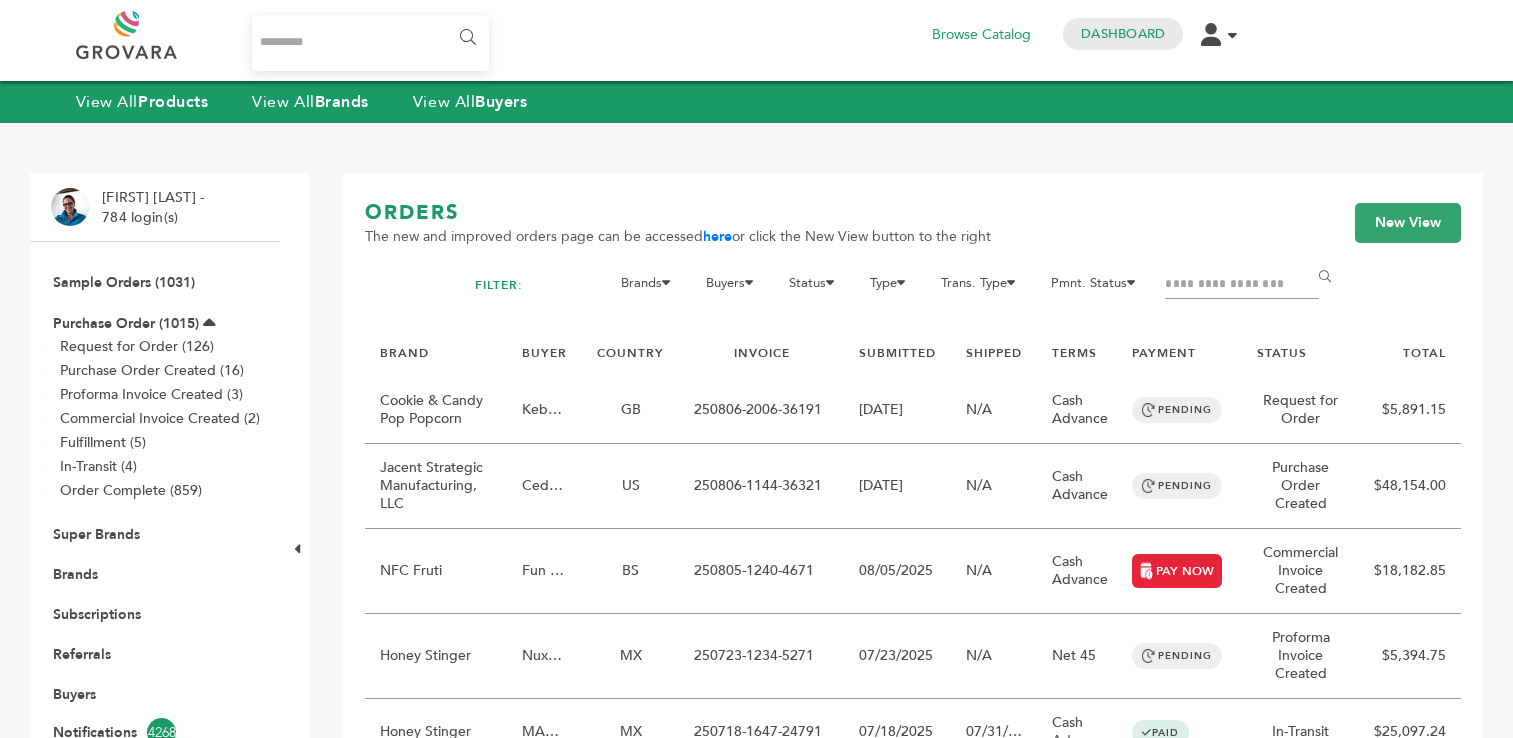 scroll, scrollTop: 0, scrollLeft: 0, axis: both 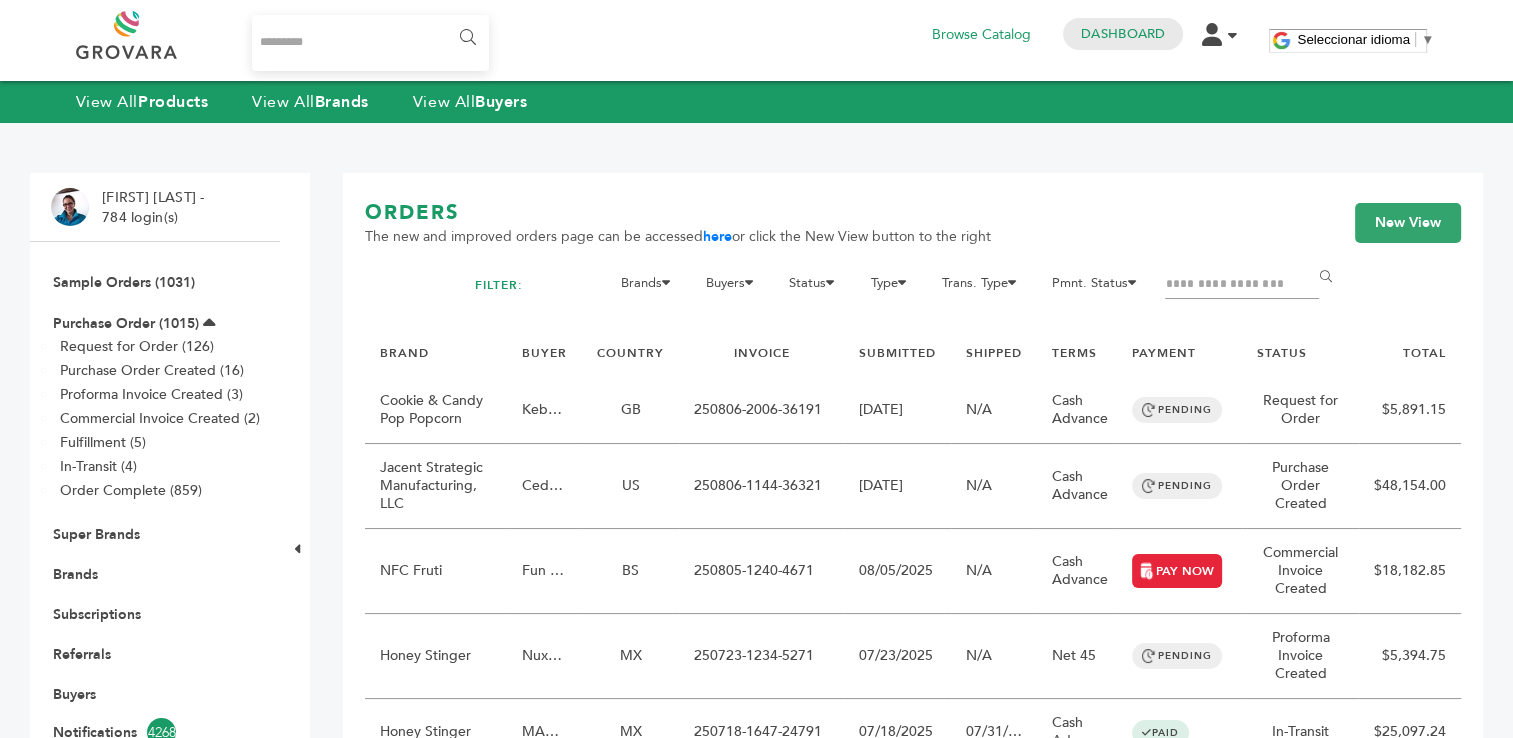 click at bounding box center (1242, 285) 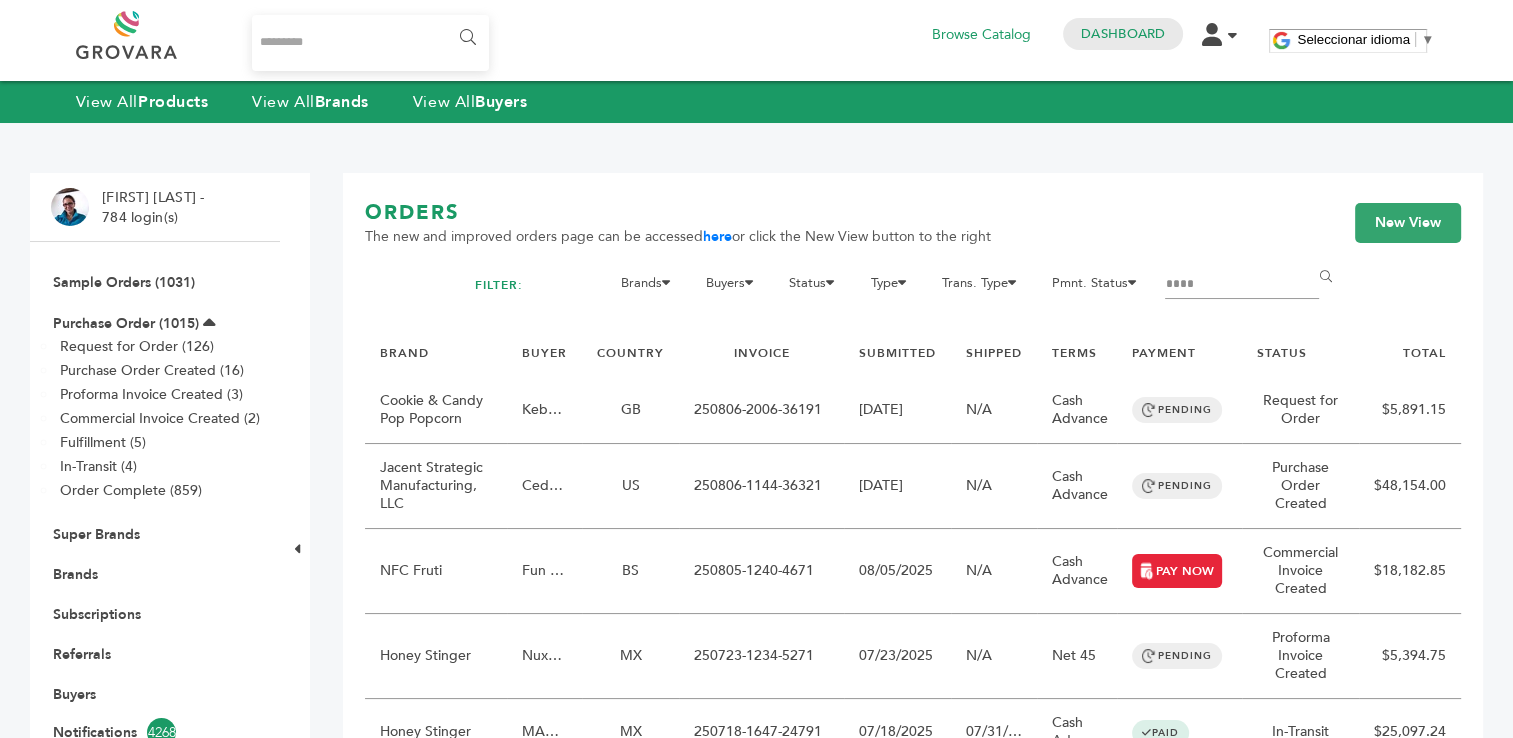 type on "****" 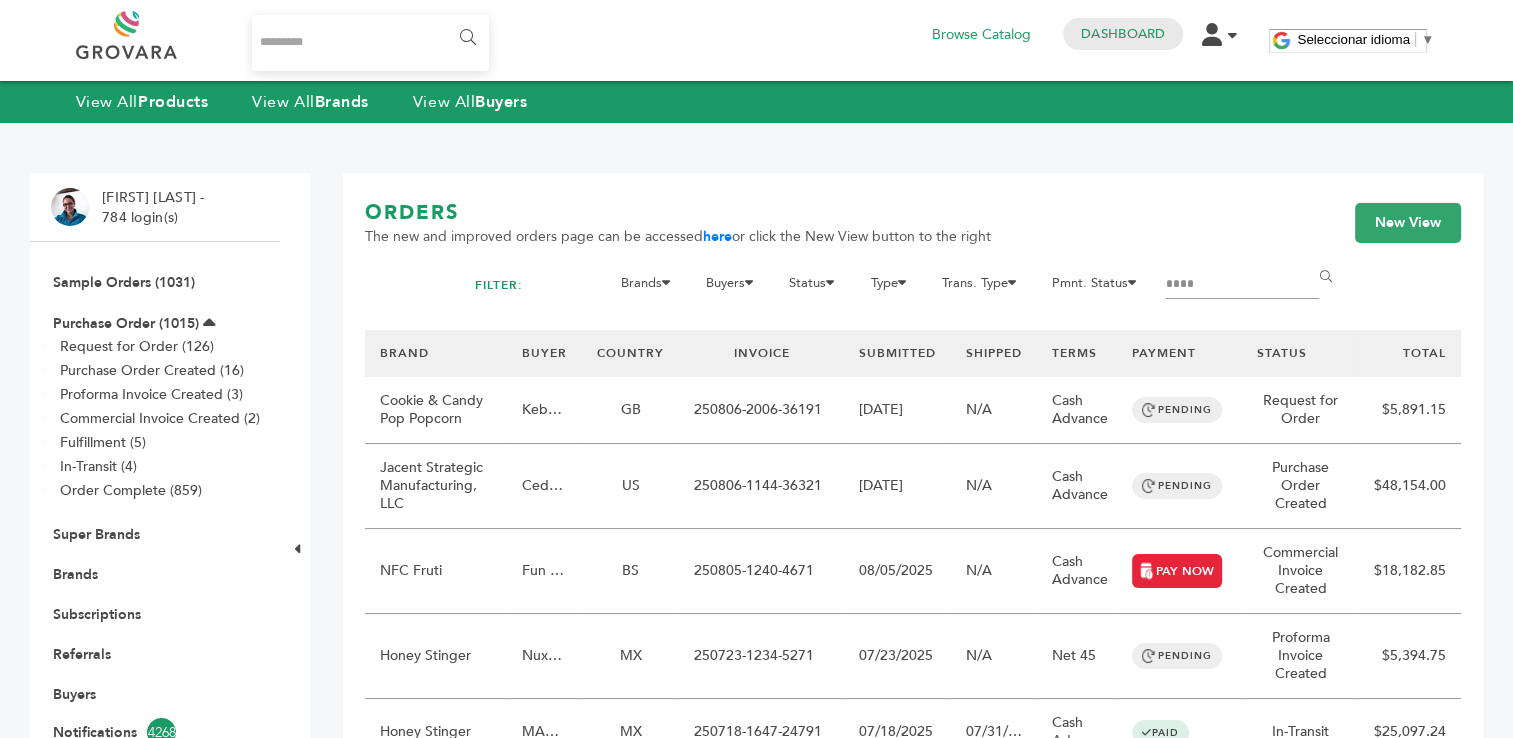 click on "******" at bounding box center [1328, 277] 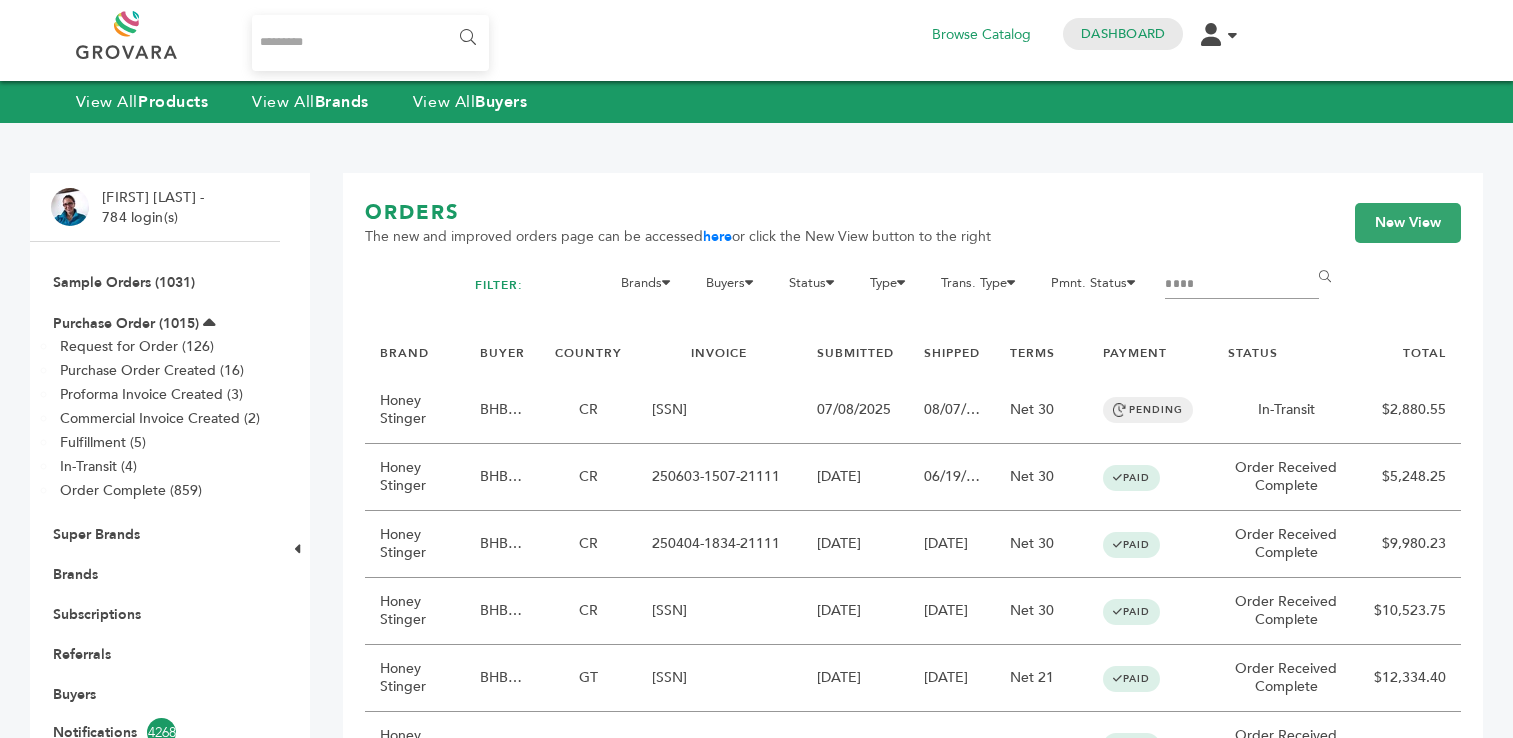 scroll, scrollTop: 0, scrollLeft: 0, axis: both 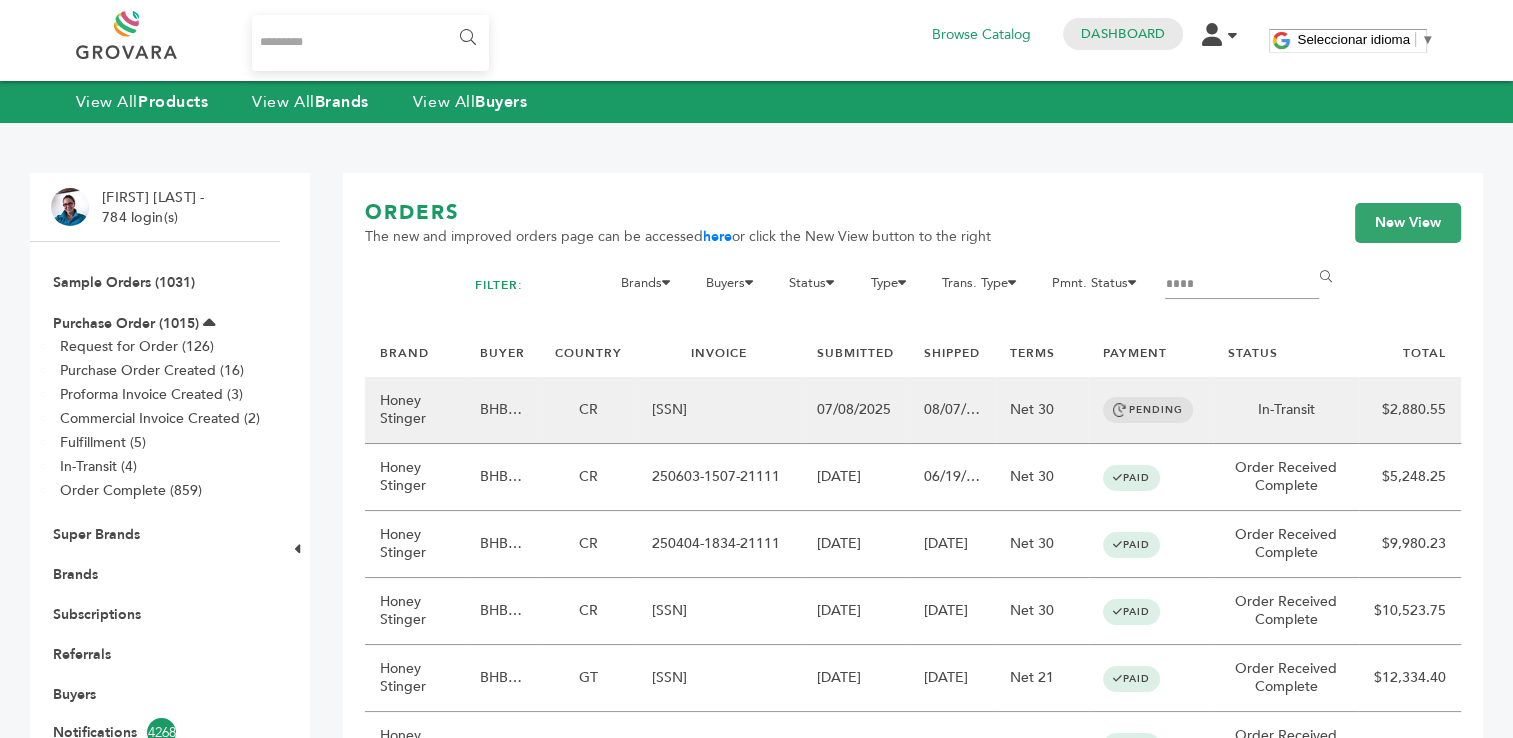 click on "250708-1907-21111" at bounding box center [719, 410] 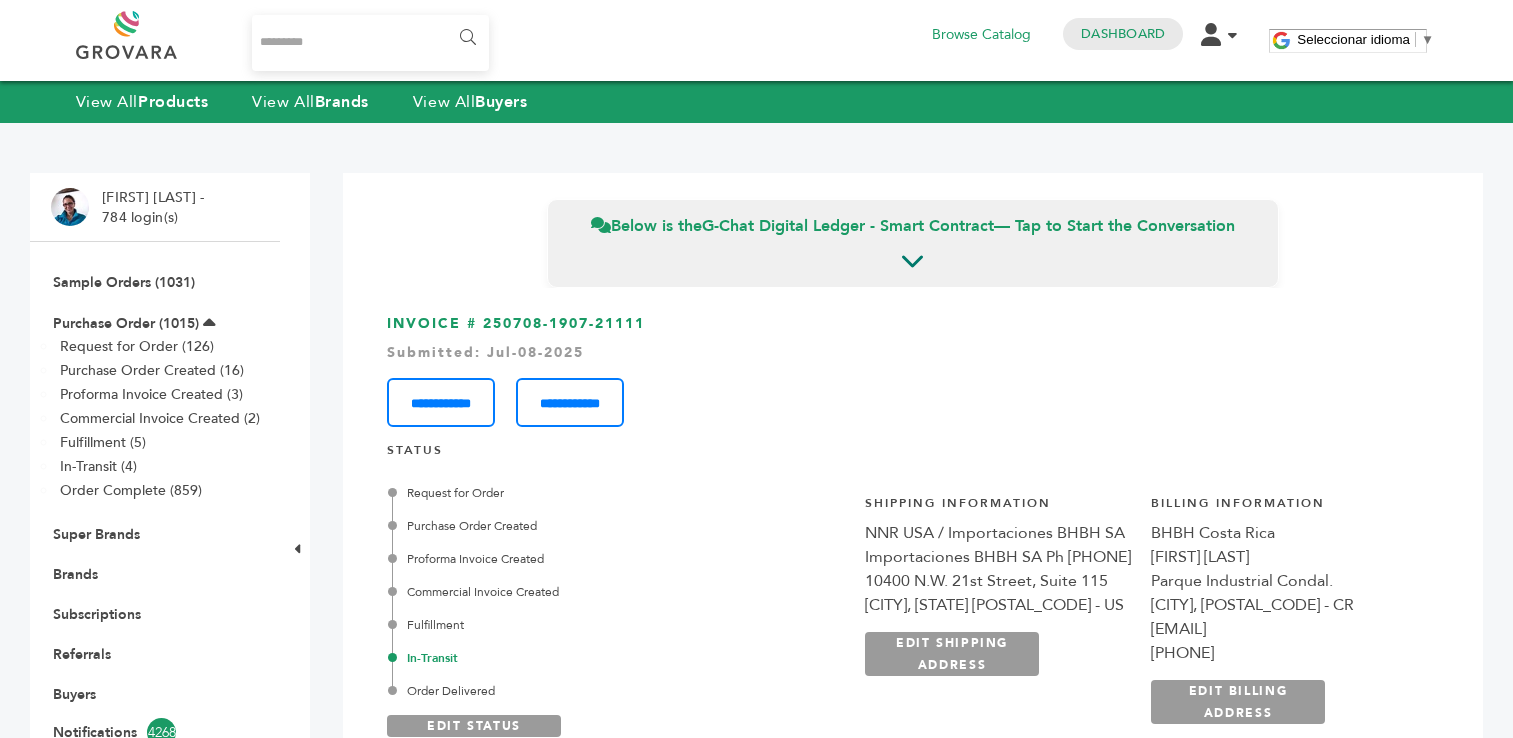 scroll, scrollTop: 0, scrollLeft: 0, axis: both 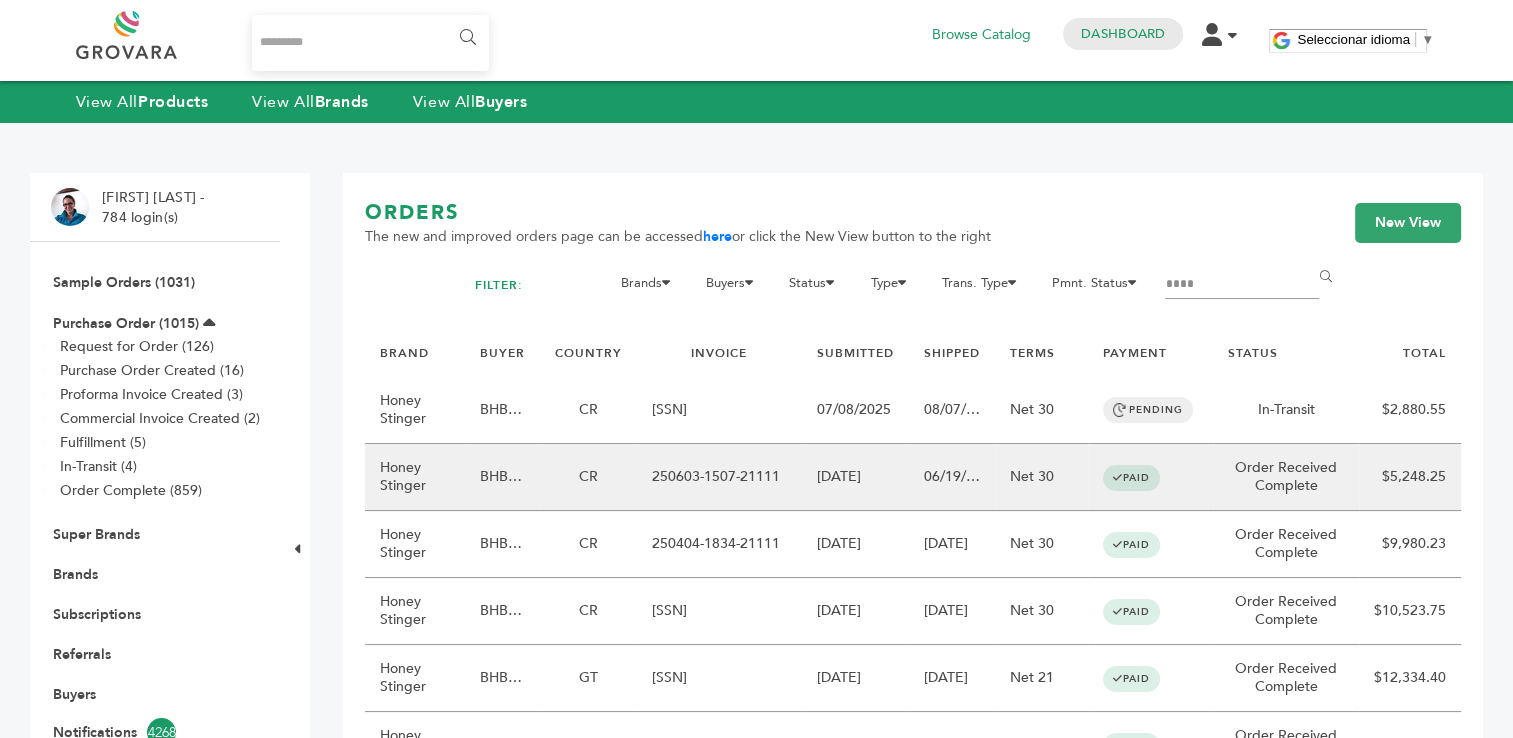 click on "250603-1507-21111" at bounding box center [719, 477] 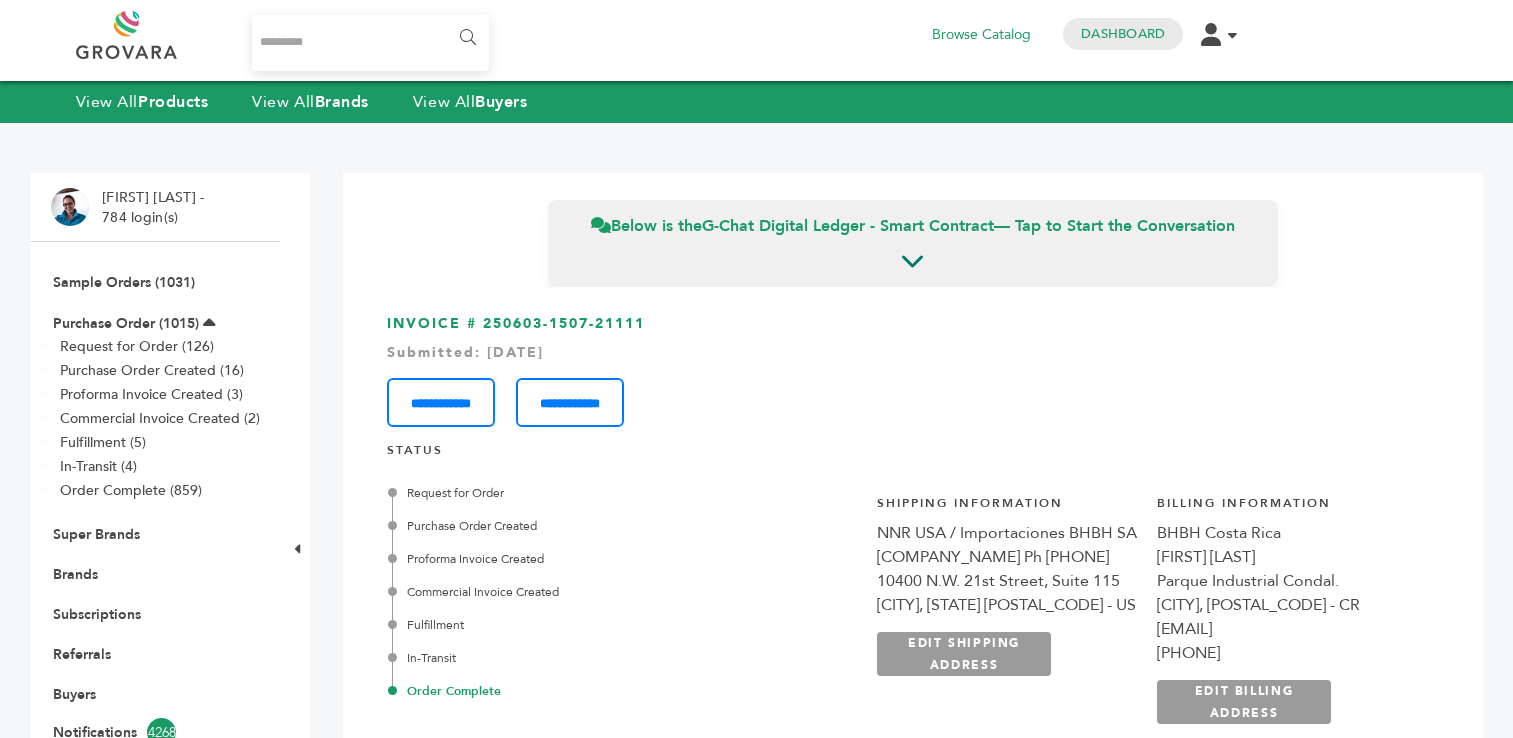 scroll, scrollTop: 0, scrollLeft: 0, axis: both 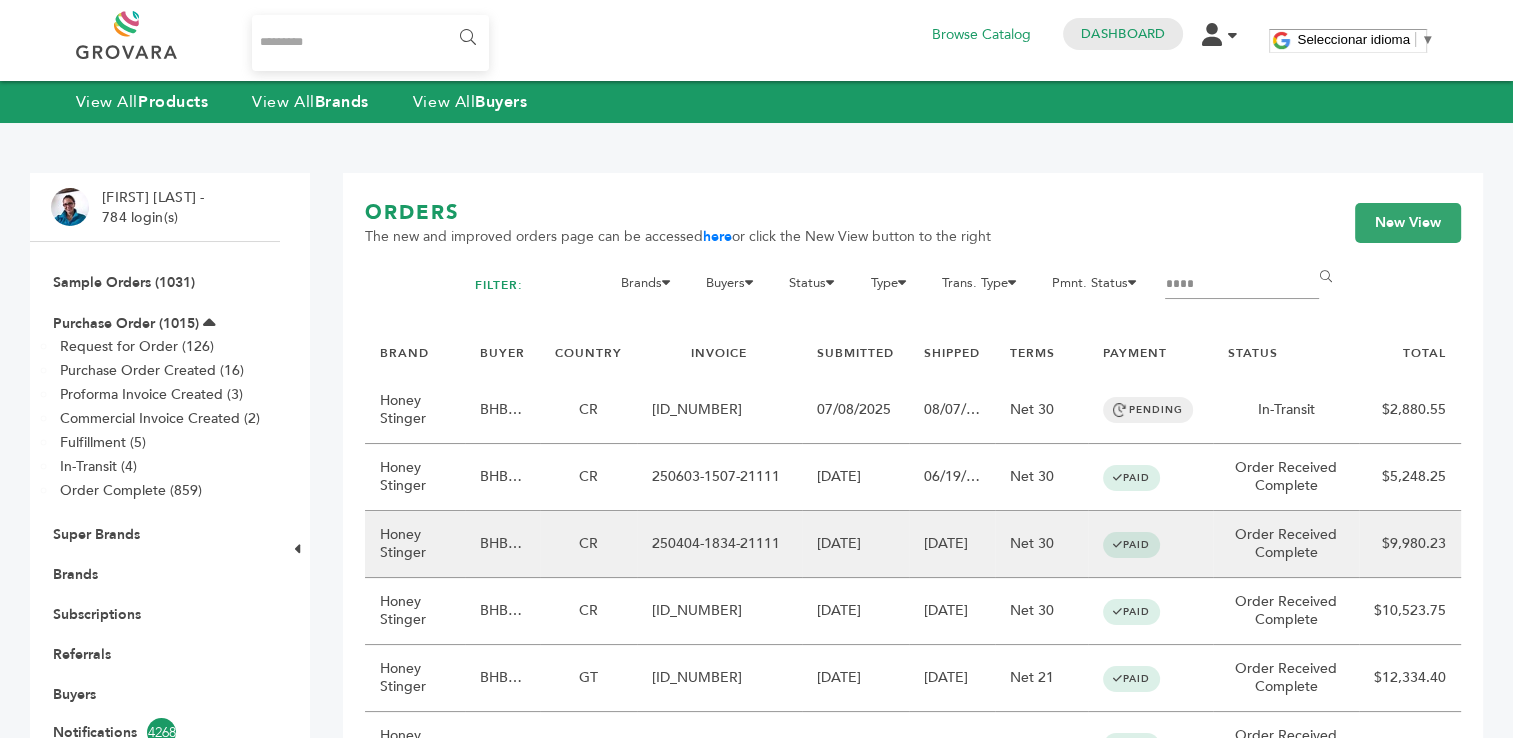 click on "250404-1834-21111" at bounding box center [719, 544] 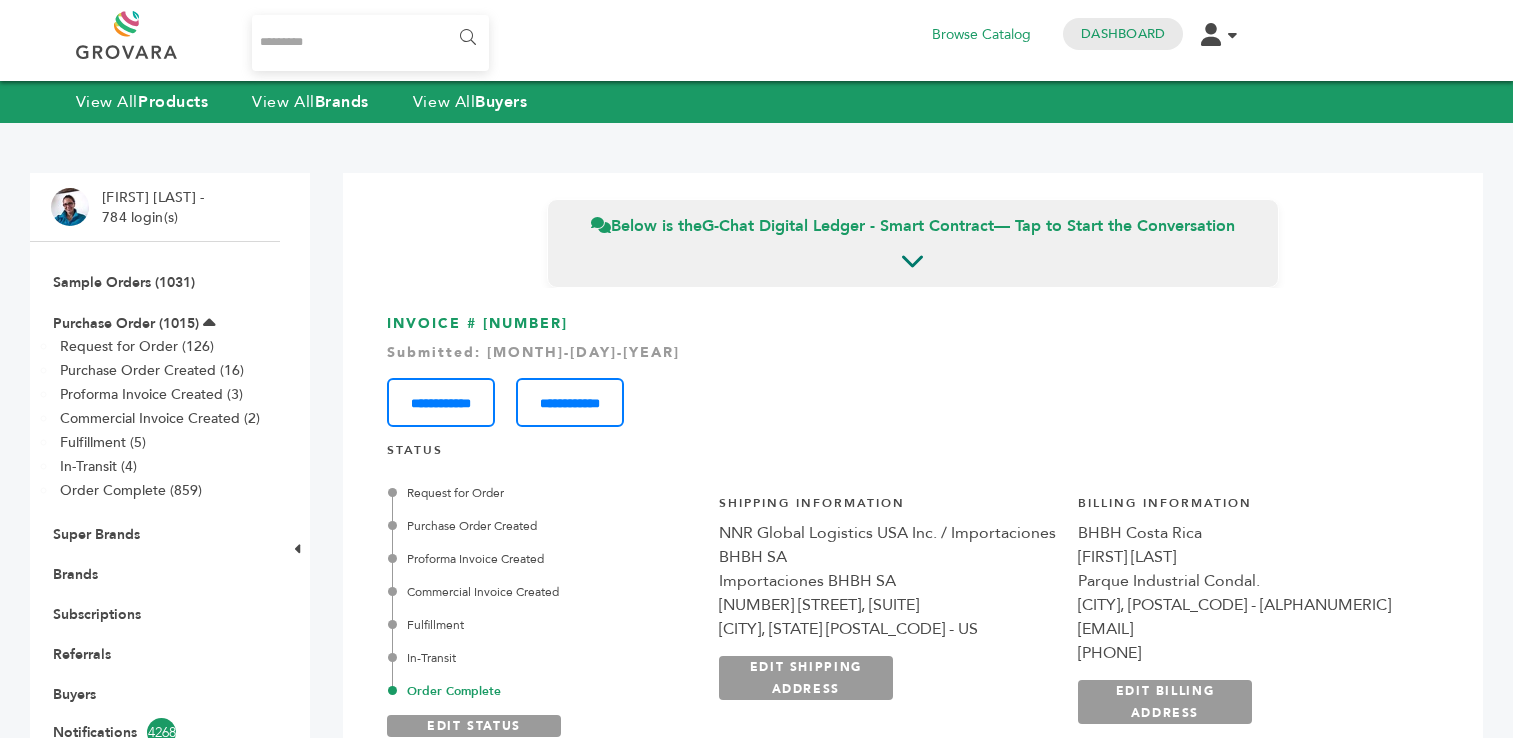 scroll, scrollTop: 0, scrollLeft: 0, axis: both 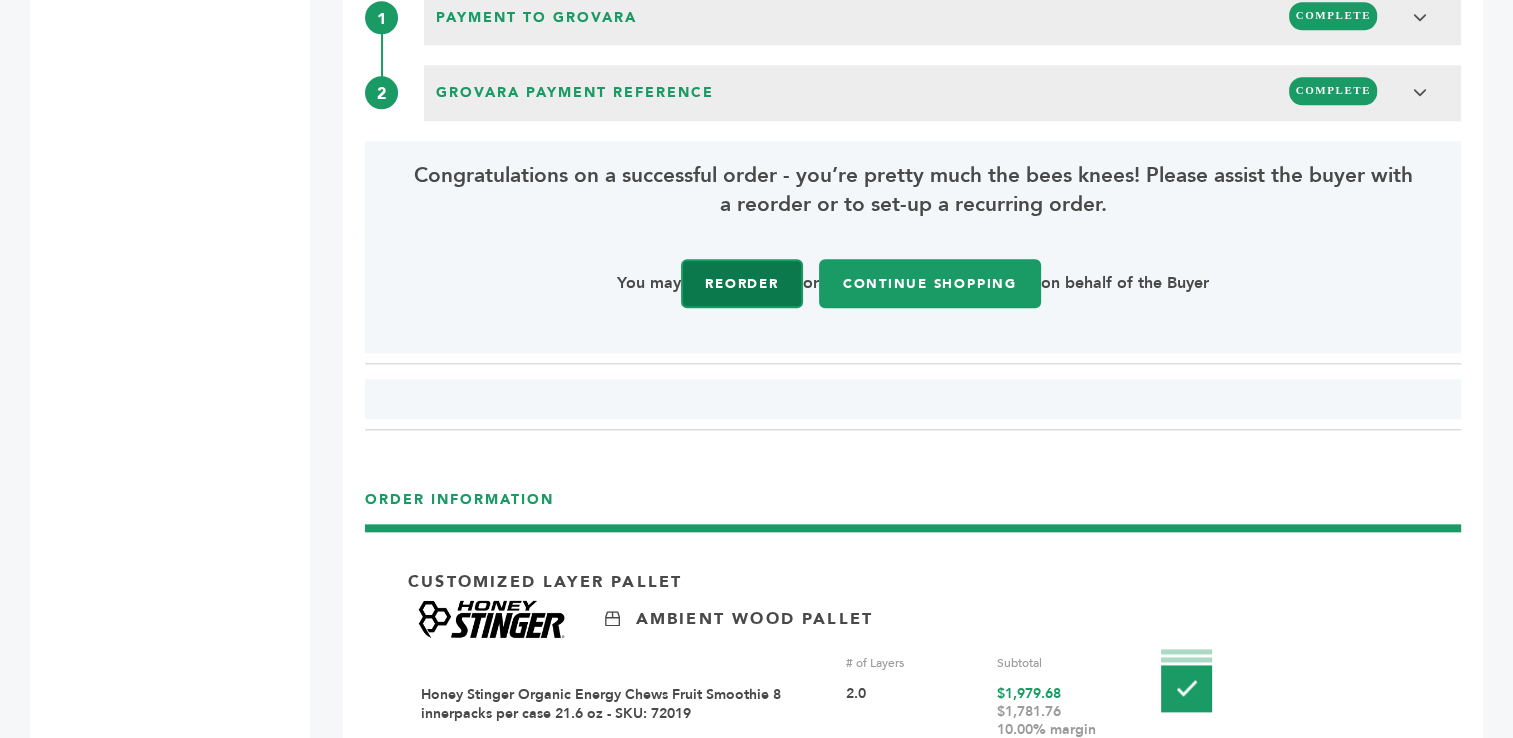 click on "Reorder" at bounding box center [741, 283] 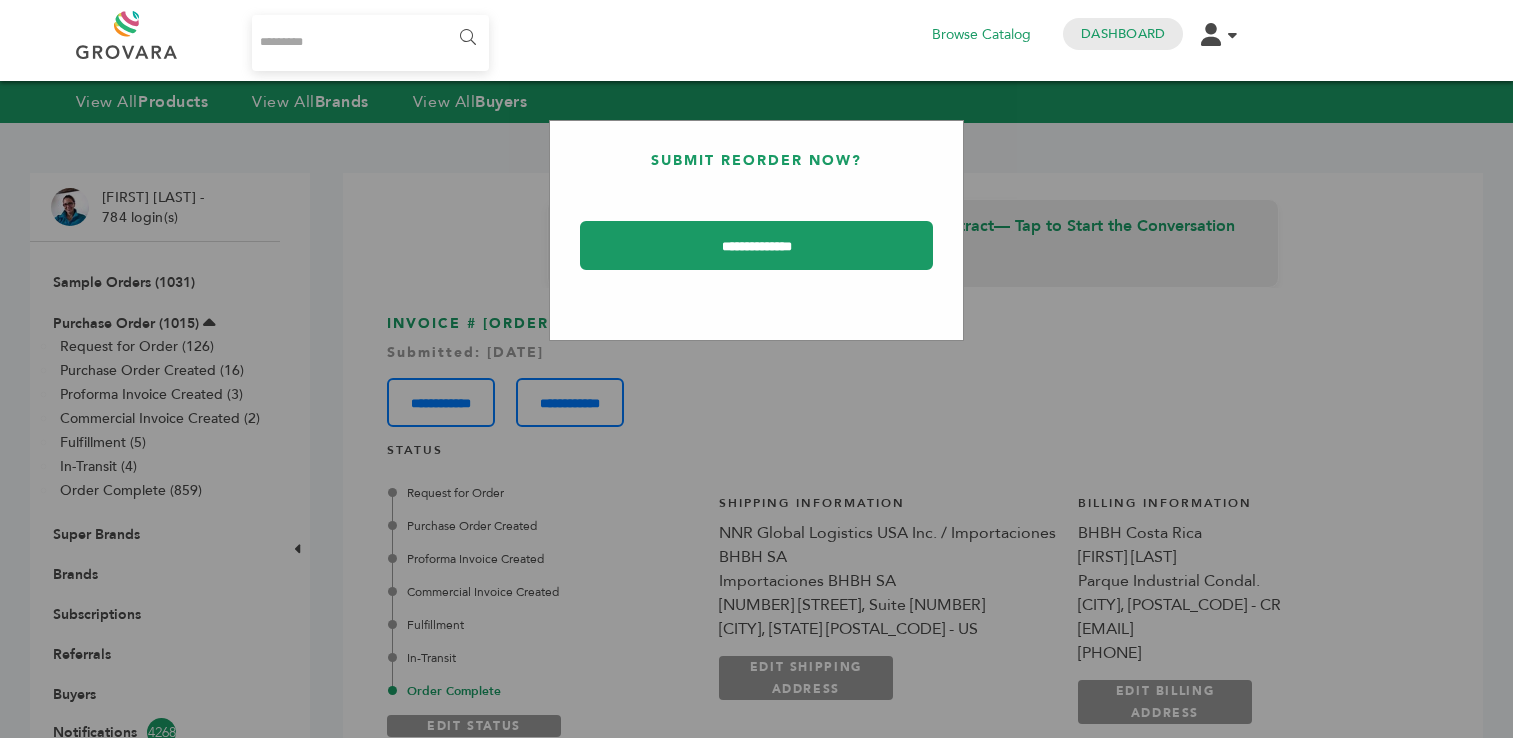 scroll, scrollTop: 0, scrollLeft: 0, axis: both 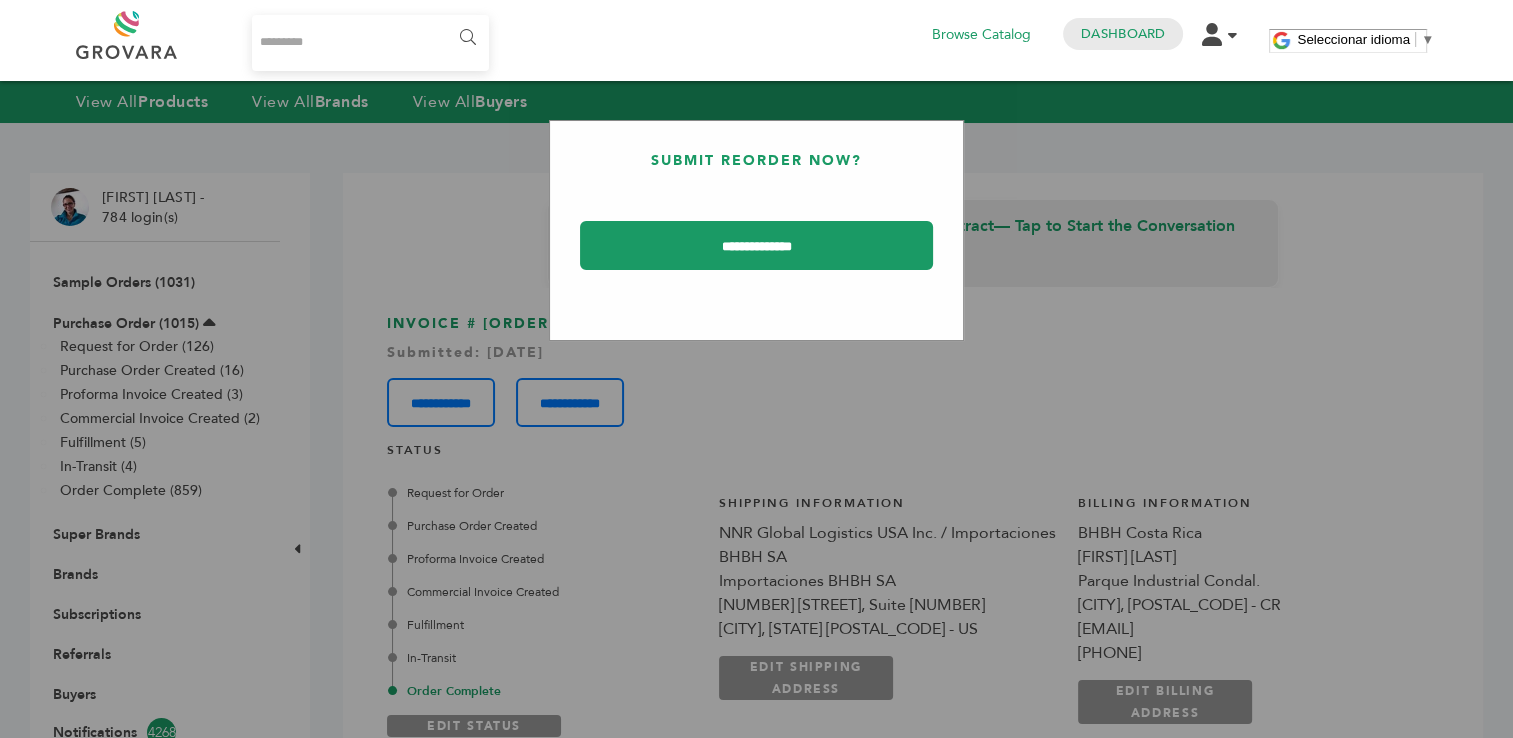 click on "**********" at bounding box center [756, 245] 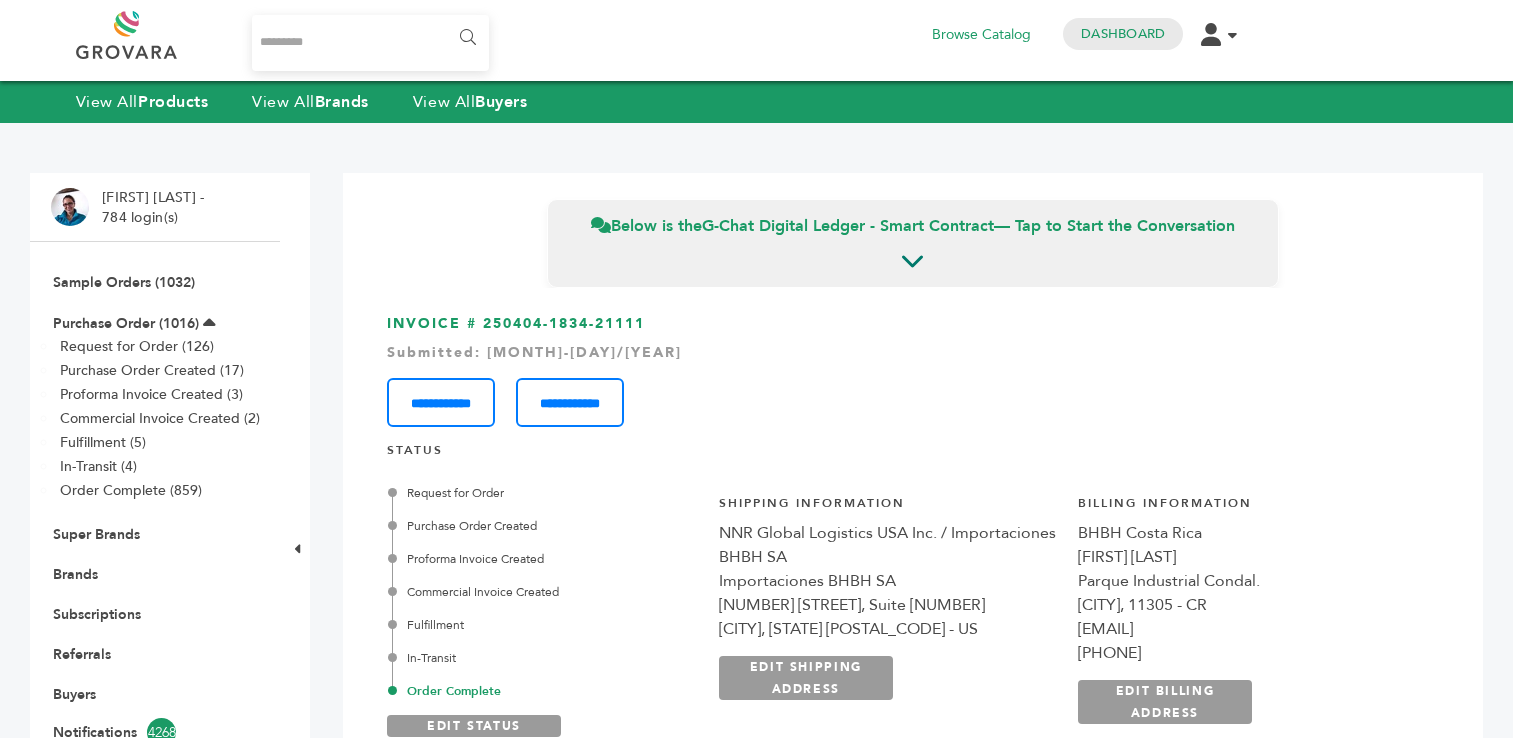 scroll, scrollTop: 0, scrollLeft: 0, axis: both 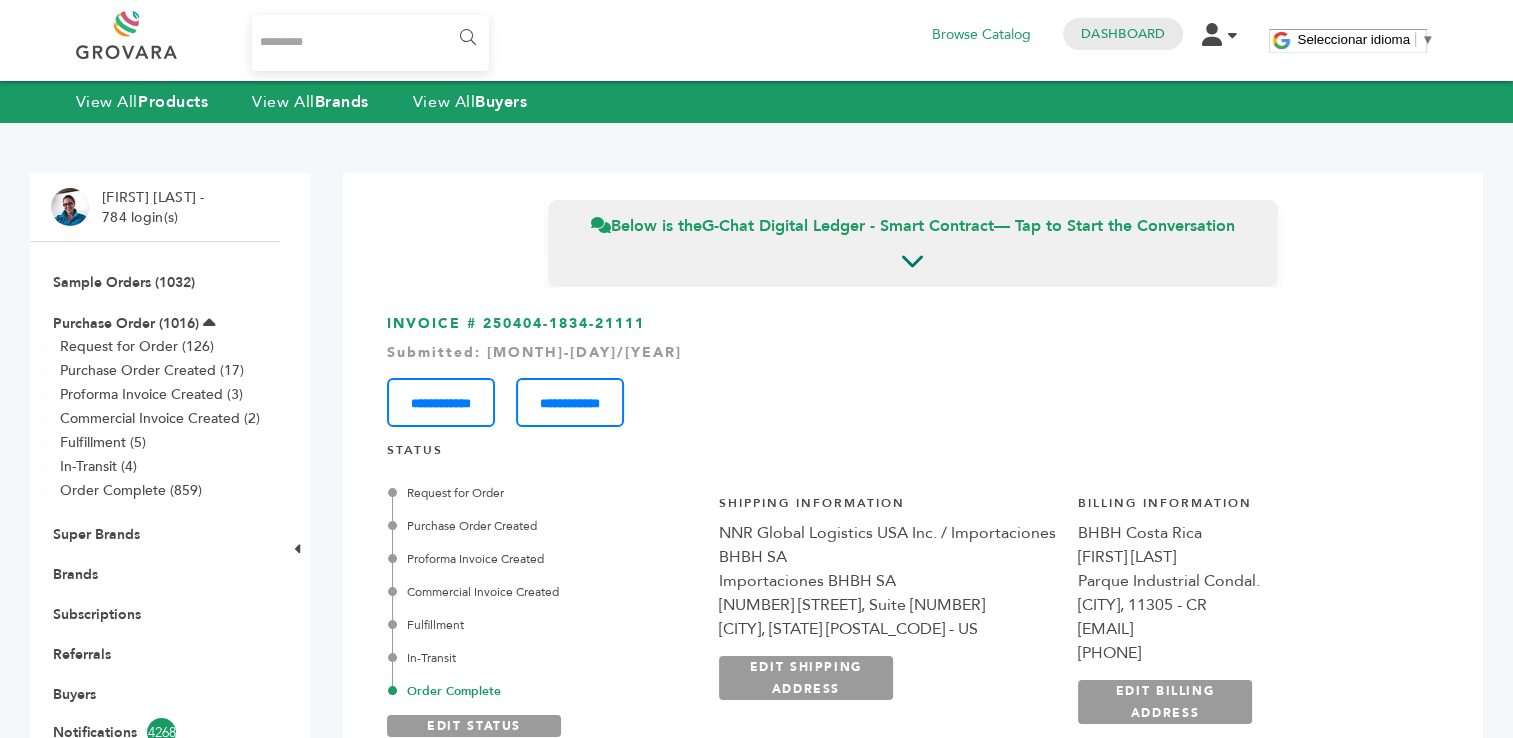 drag, startPoint x: 660, startPoint y: 325, endPoint x: 484, endPoint y: 325, distance: 176 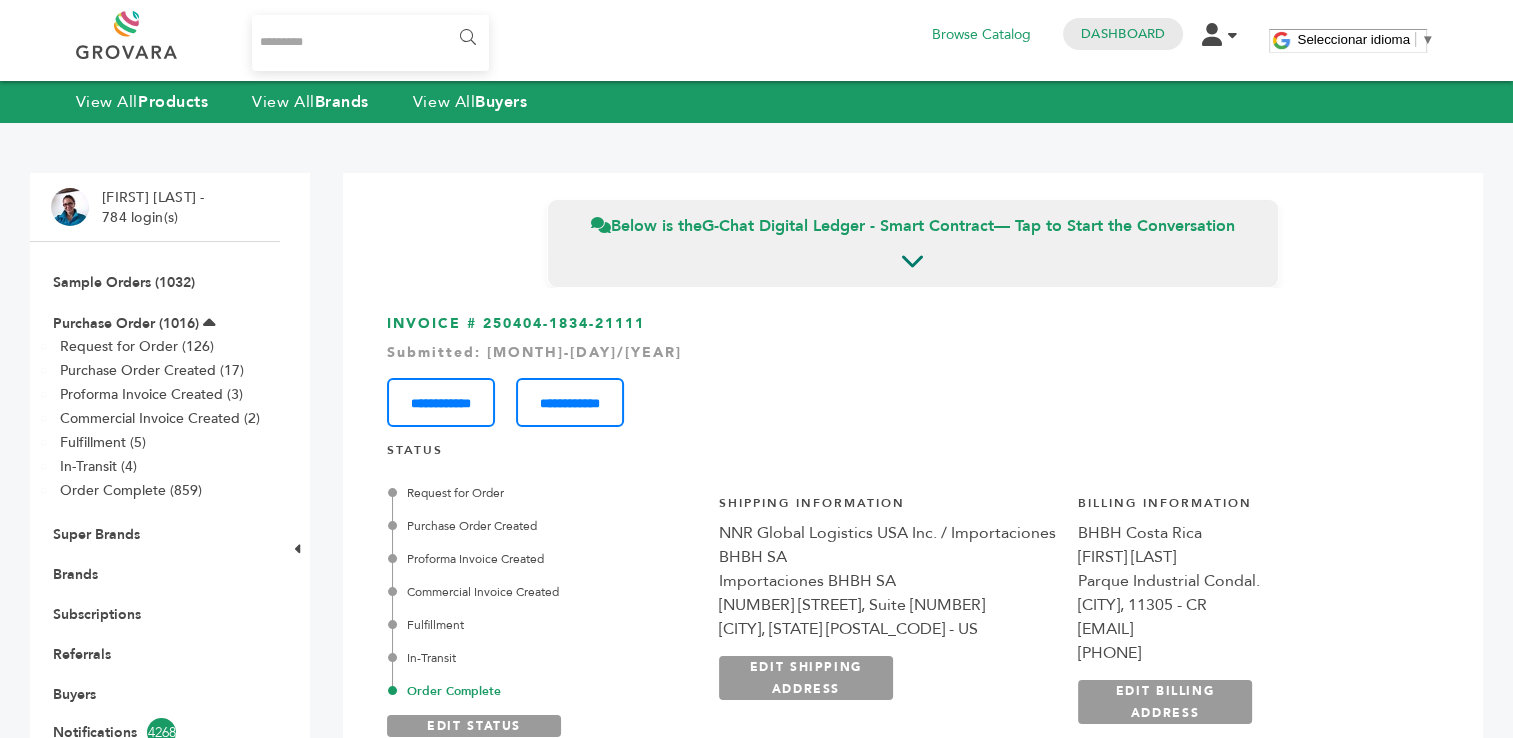 click on "**********" at bounding box center [913, 370] 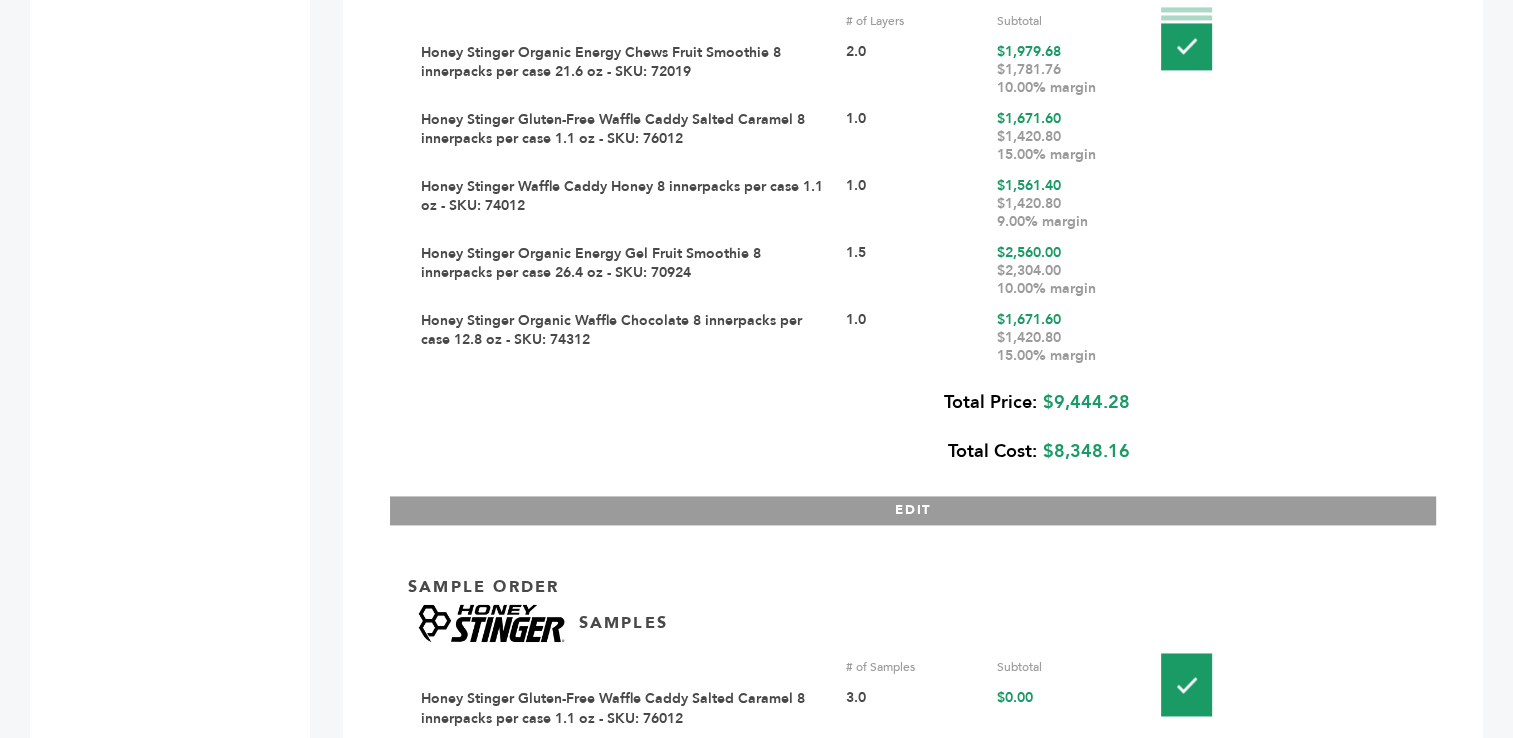 scroll, scrollTop: 2833, scrollLeft: 0, axis: vertical 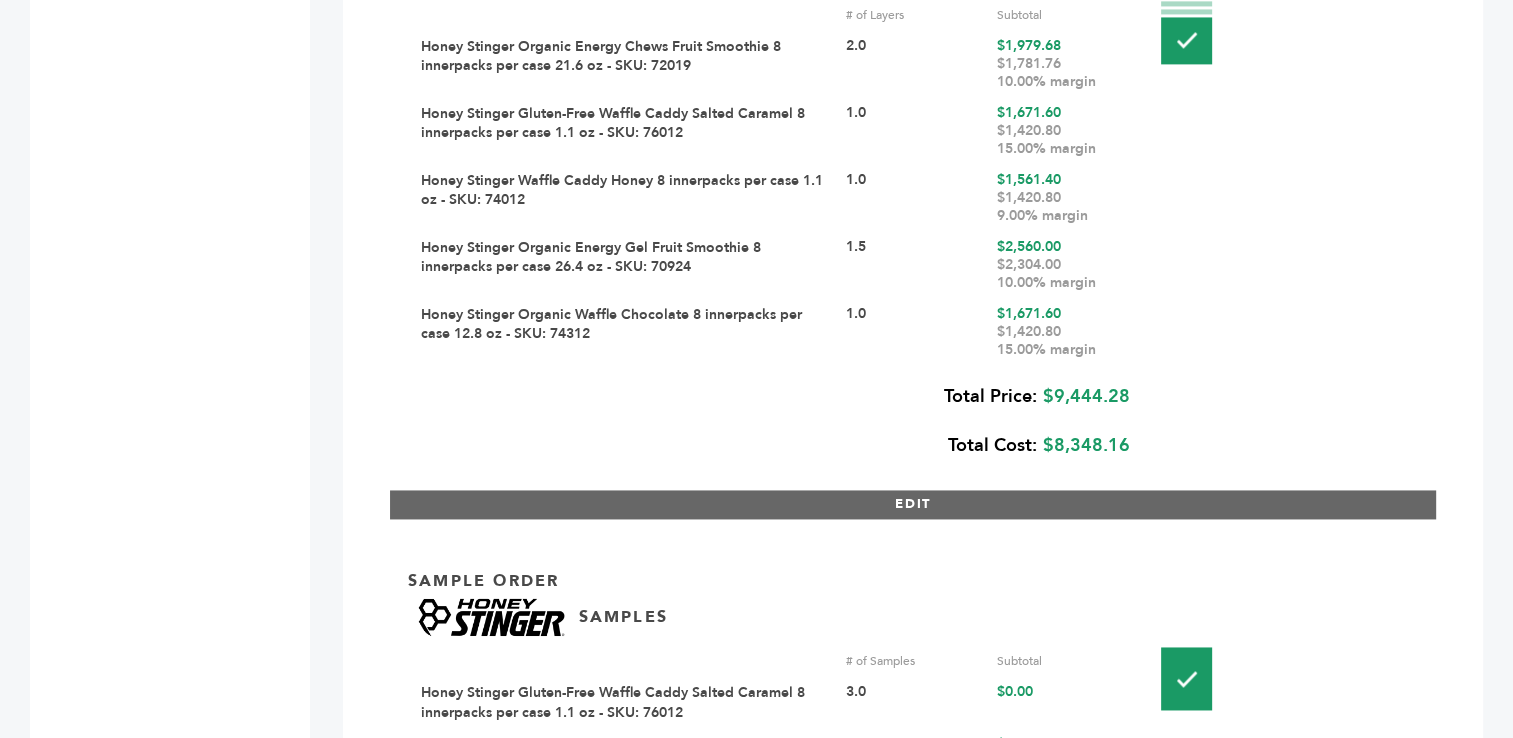click on "EDIT" at bounding box center [913, 504] 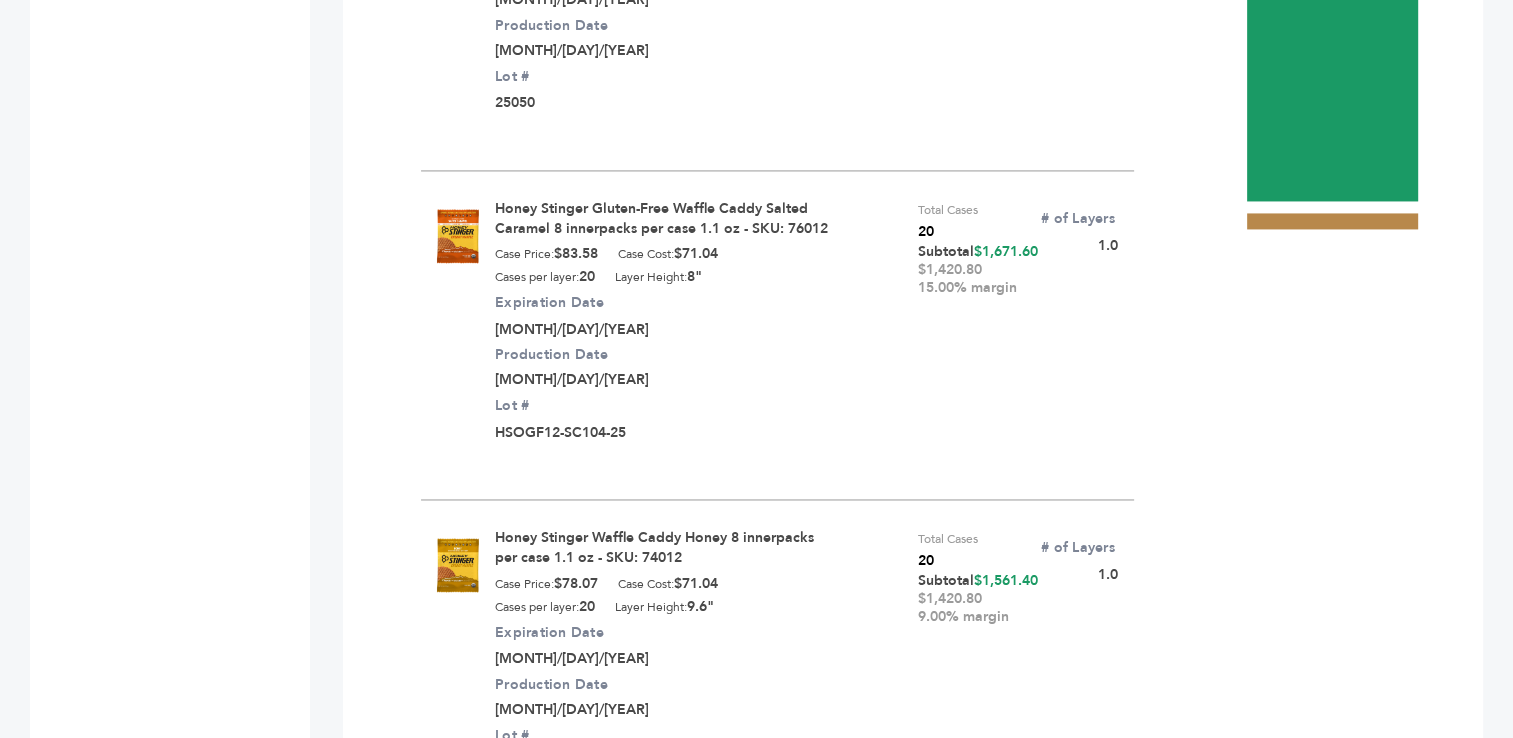 scroll, scrollTop: 3481, scrollLeft: 0, axis: vertical 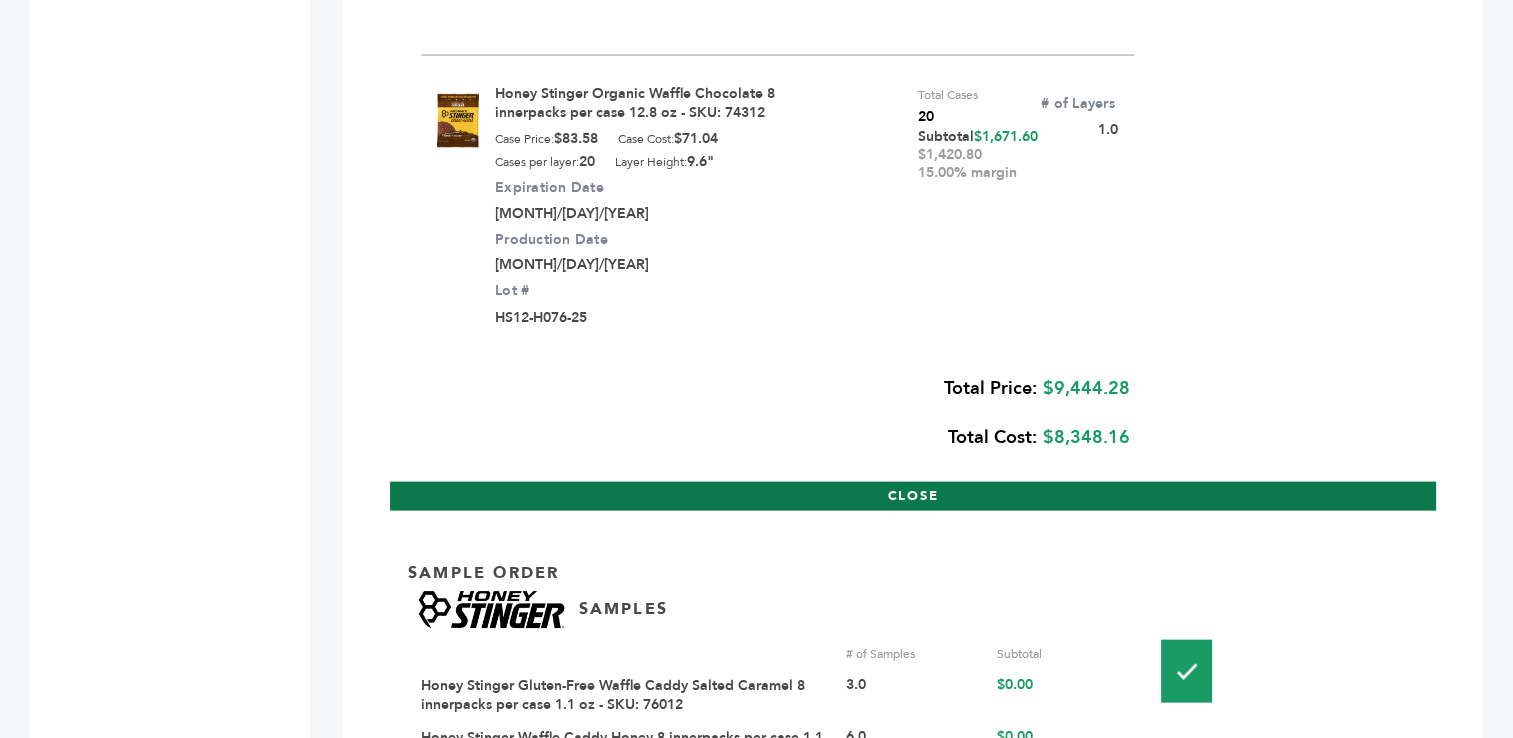 click on "CLOSE" at bounding box center (913, 496) 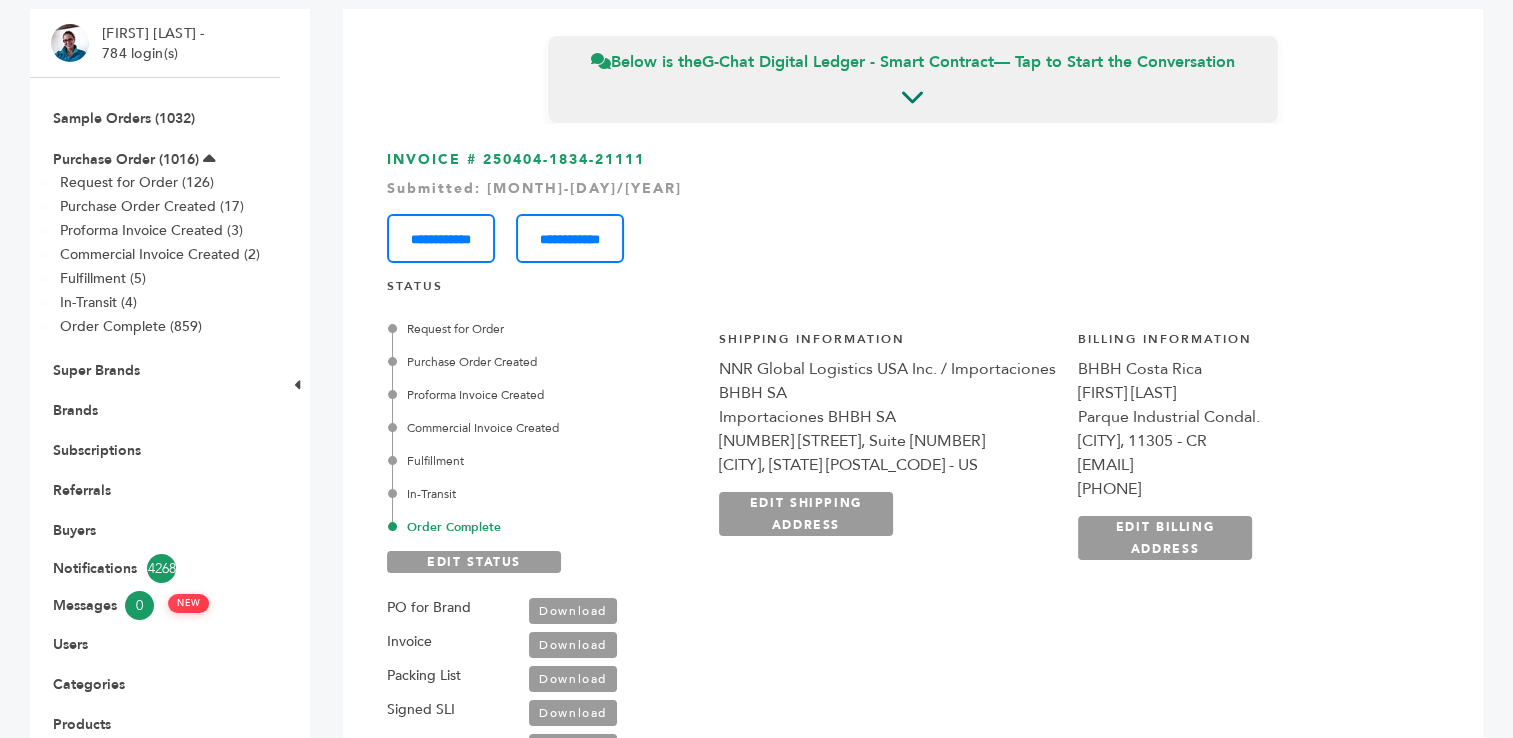 scroll, scrollTop: 0, scrollLeft: 0, axis: both 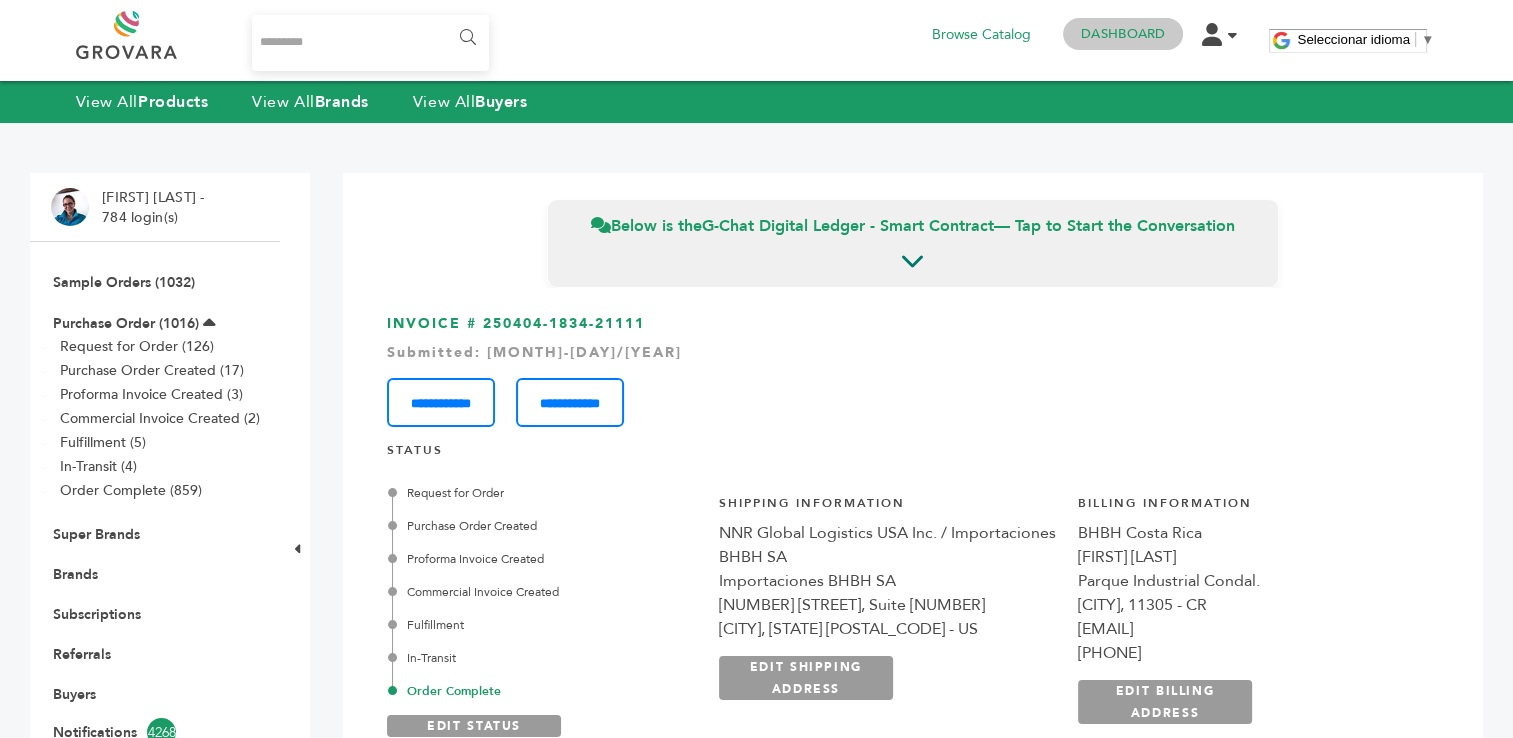 click on "Dashboard" at bounding box center (1123, 34) 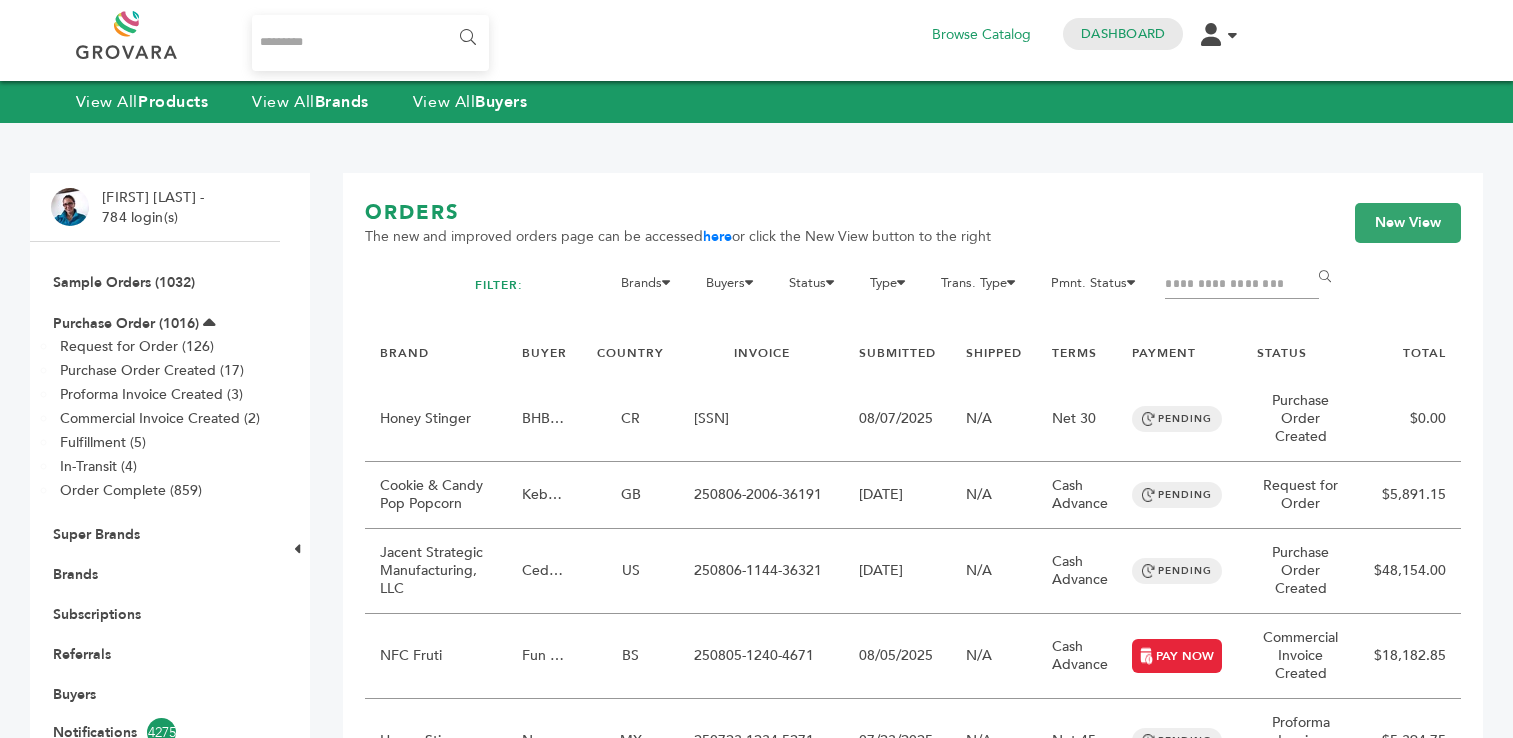 scroll, scrollTop: 0, scrollLeft: 0, axis: both 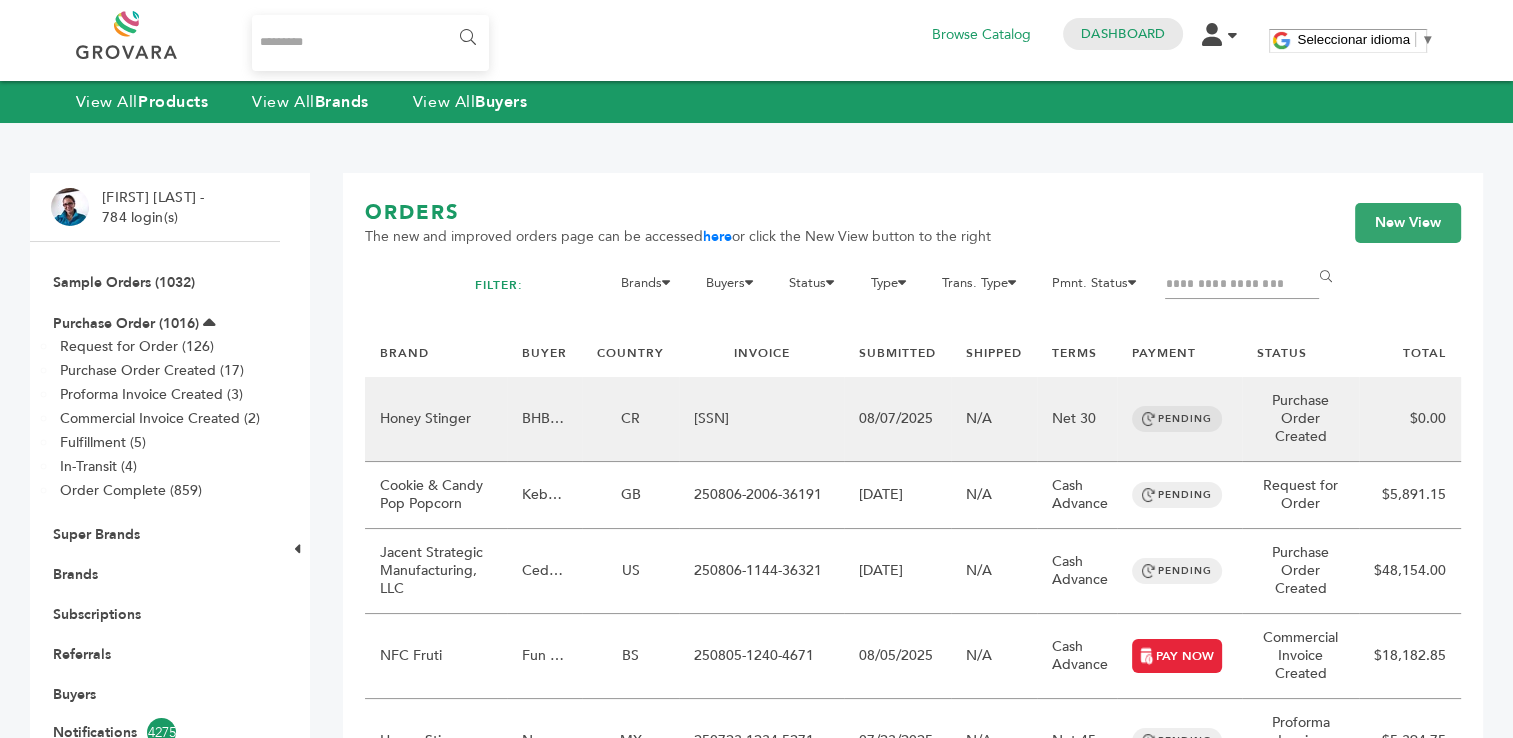 drag, startPoint x: 825, startPoint y: 418, endPoint x: 692, endPoint y: 423, distance: 133.09395 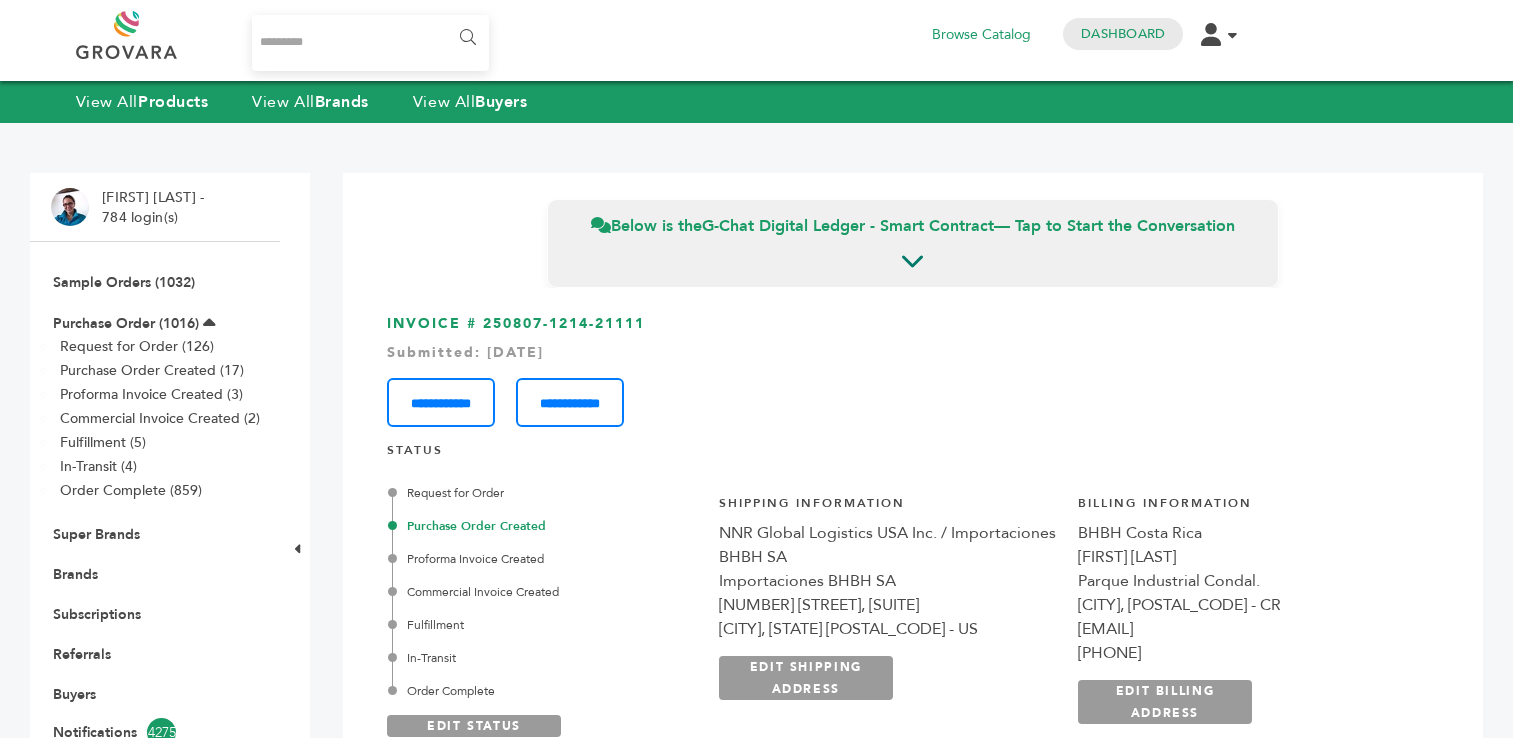 scroll, scrollTop: 0, scrollLeft: 0, axis: both 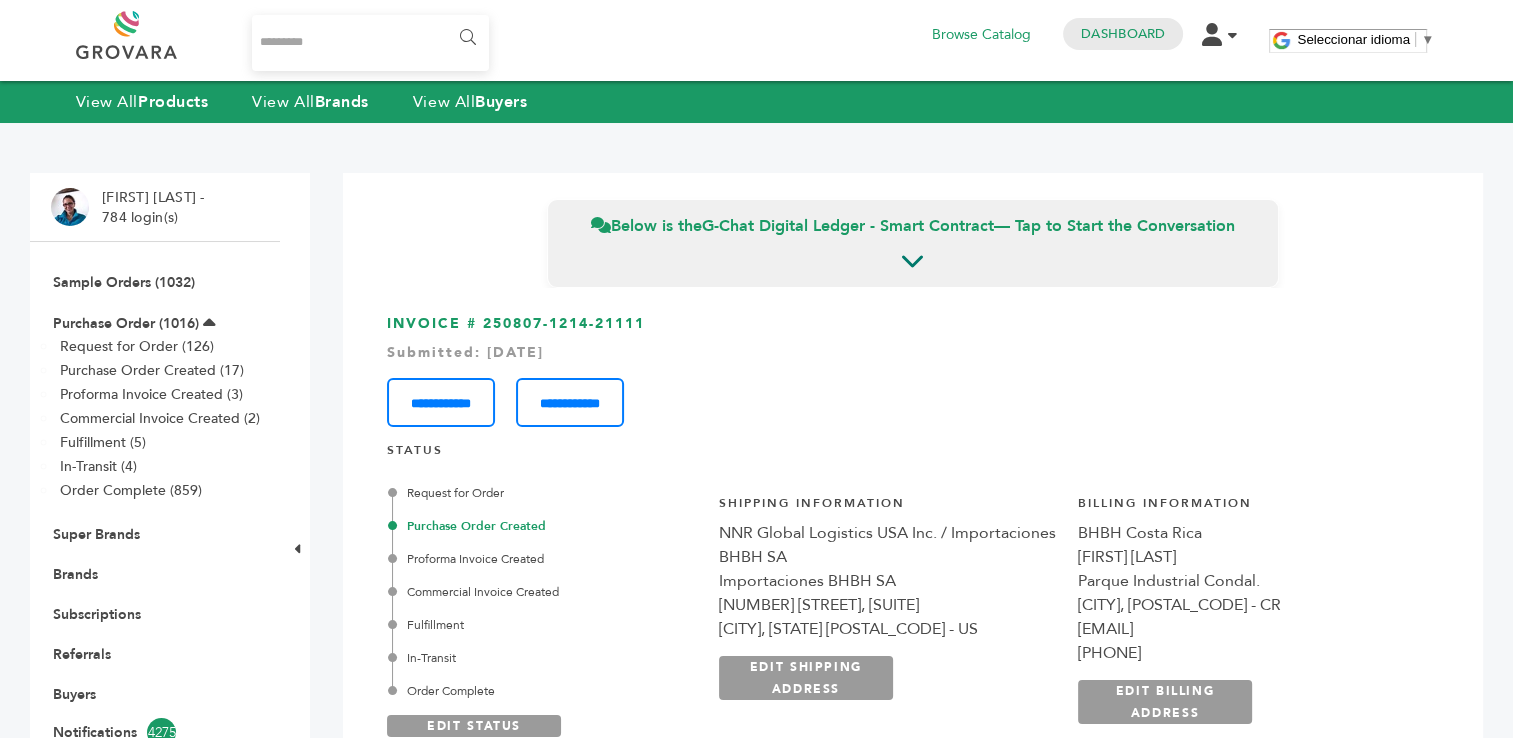 drag, startPoint x: 656, startPoint y: 322, endPoint x: 481, endPoint y: 322, distance: 175 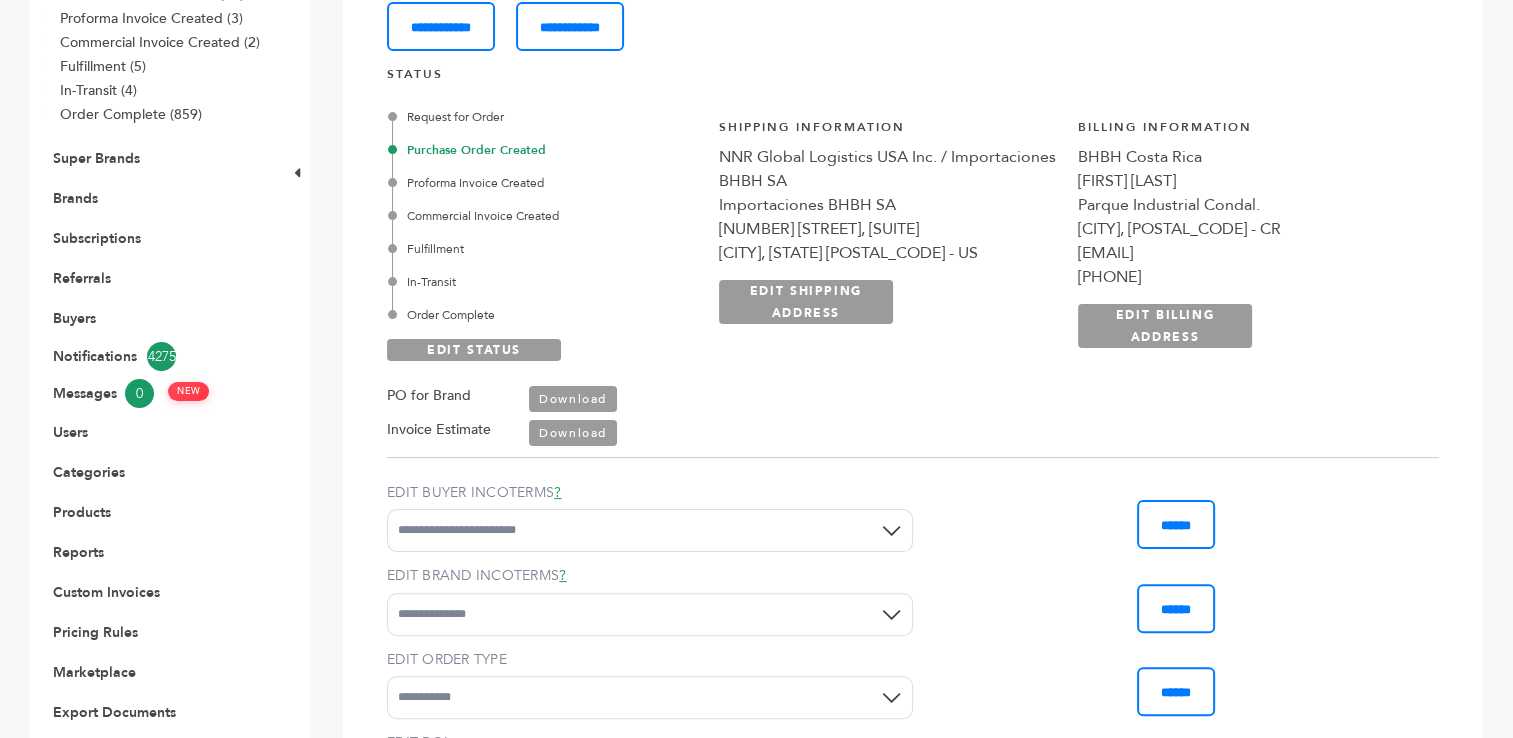 scroll, scrollTop: 381, scrollLeft: 0, axis: vertical 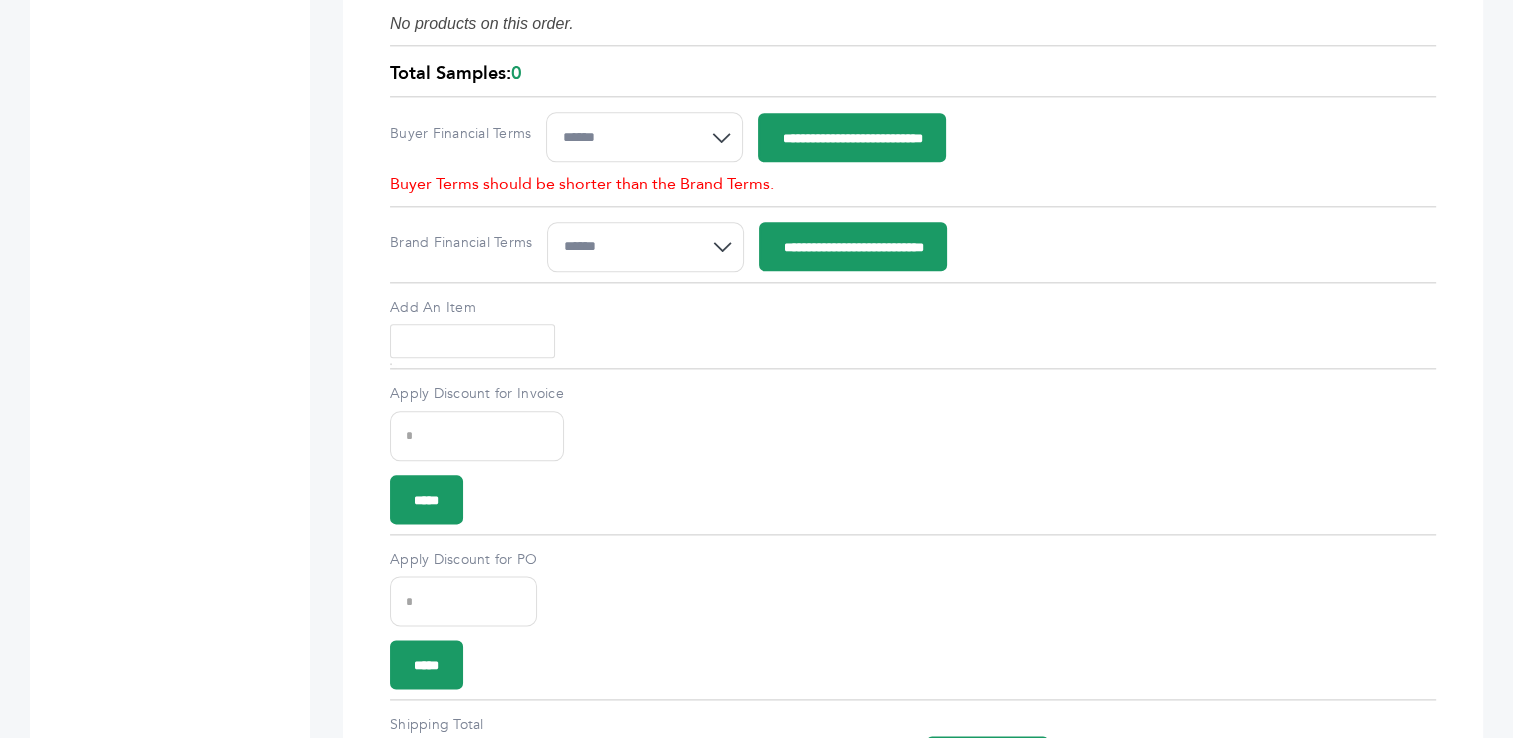 click on "Add An Item" at bounding box center [472, 341] 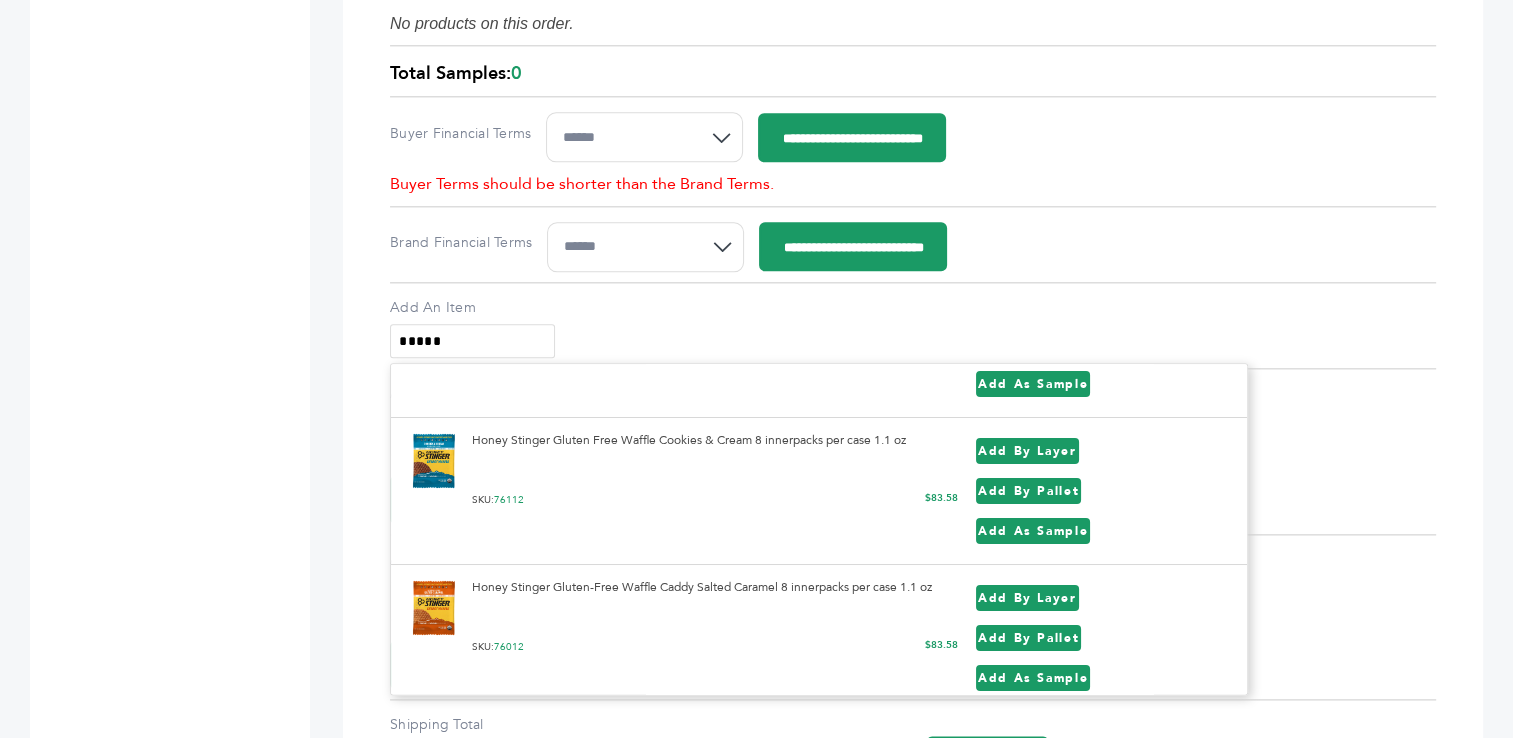 scroll, scrollTop: 110, scrollLeft: 0, axis: vertical 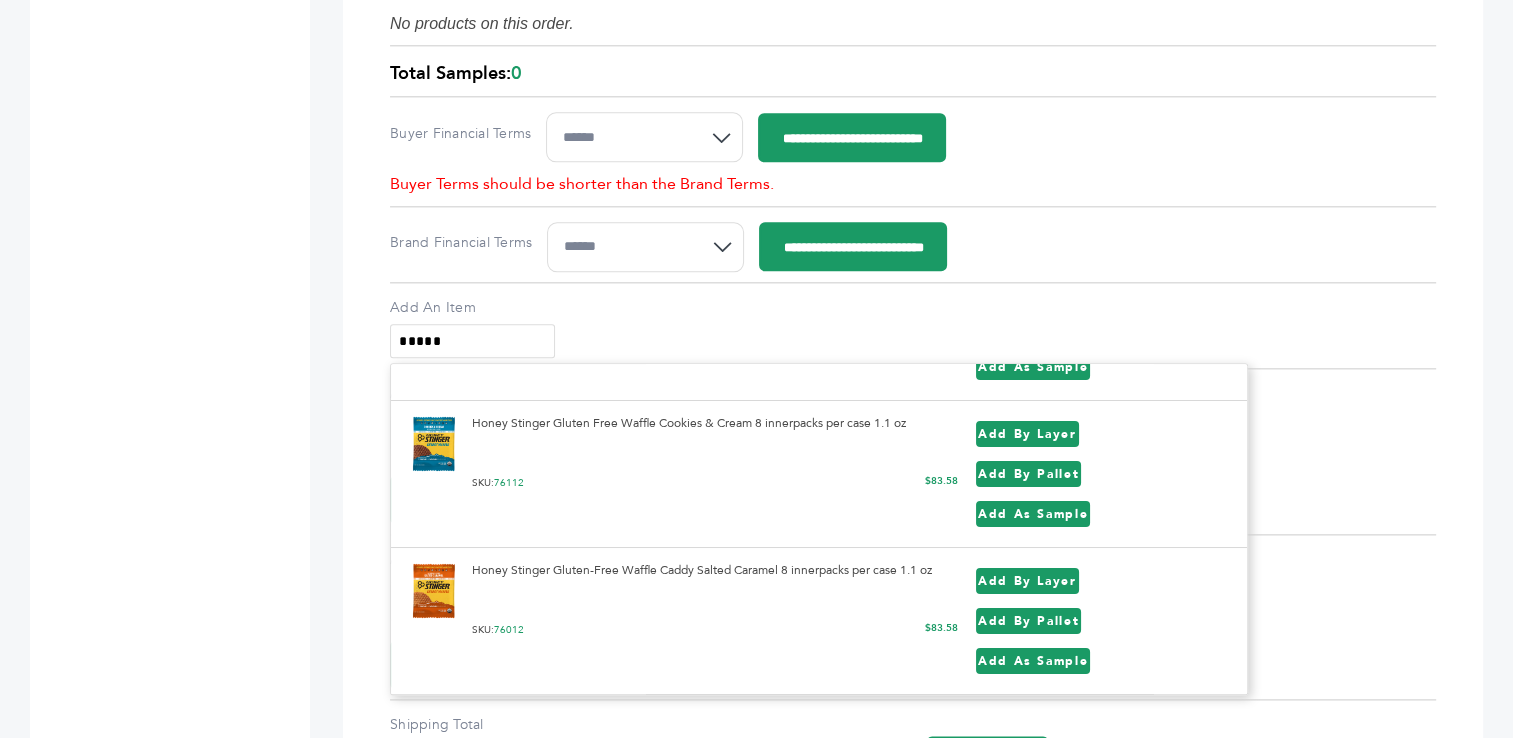 type on "*****" 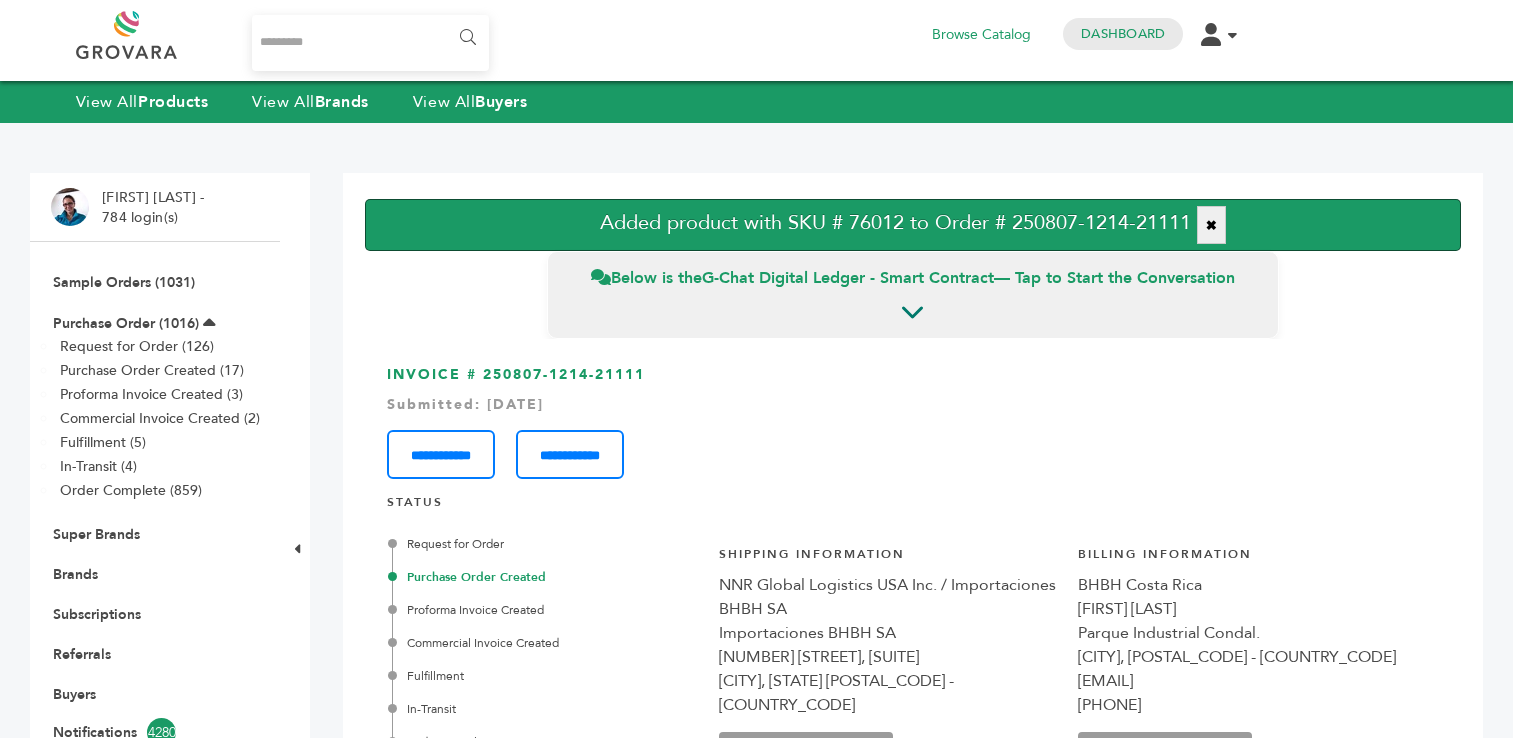 scroll, scrollTop: 0, scrollLeft: 0, axis: both 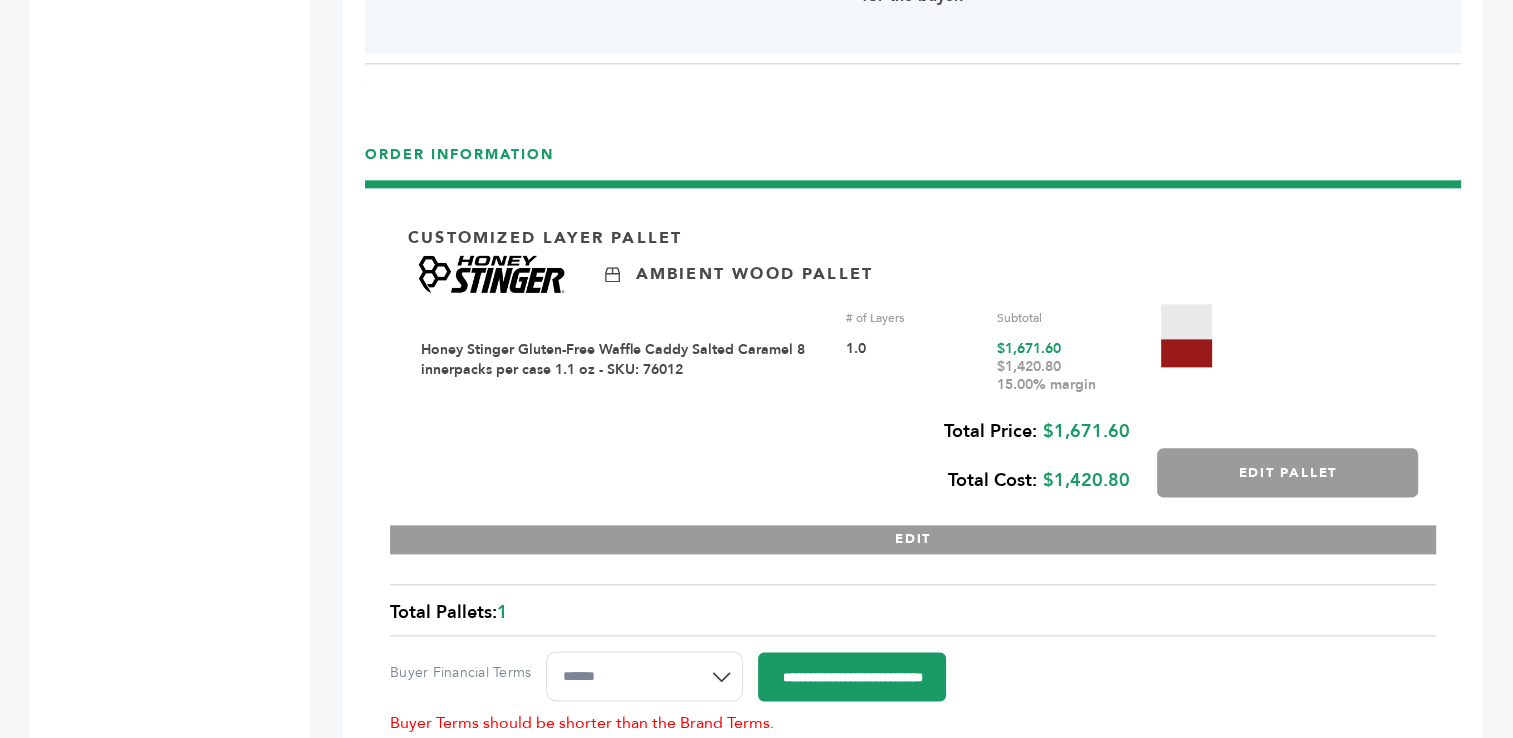 click on "EDIT" at bounding box center (913, 539) 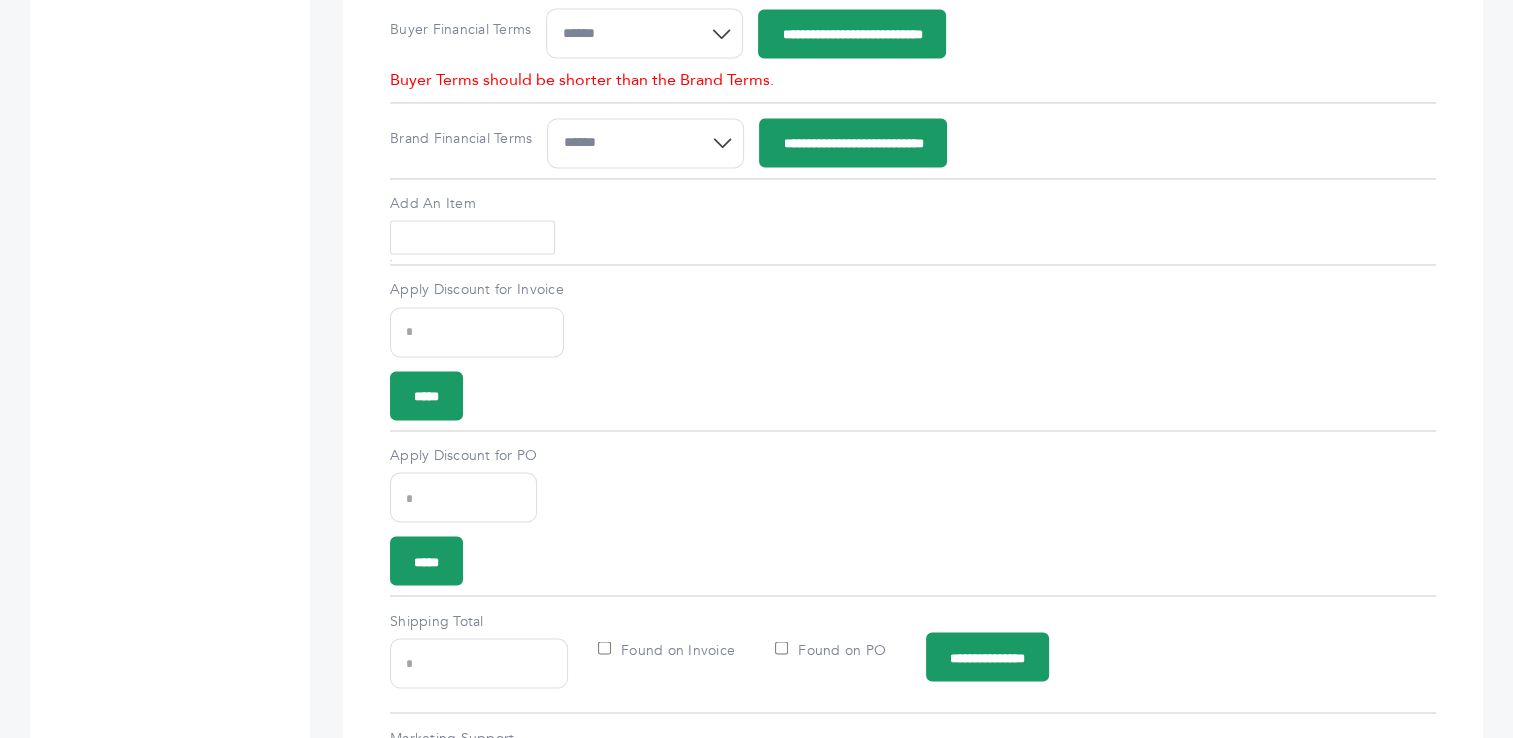scroll, scrollTop: 3302, scrollLeft: 0, axis: vertical 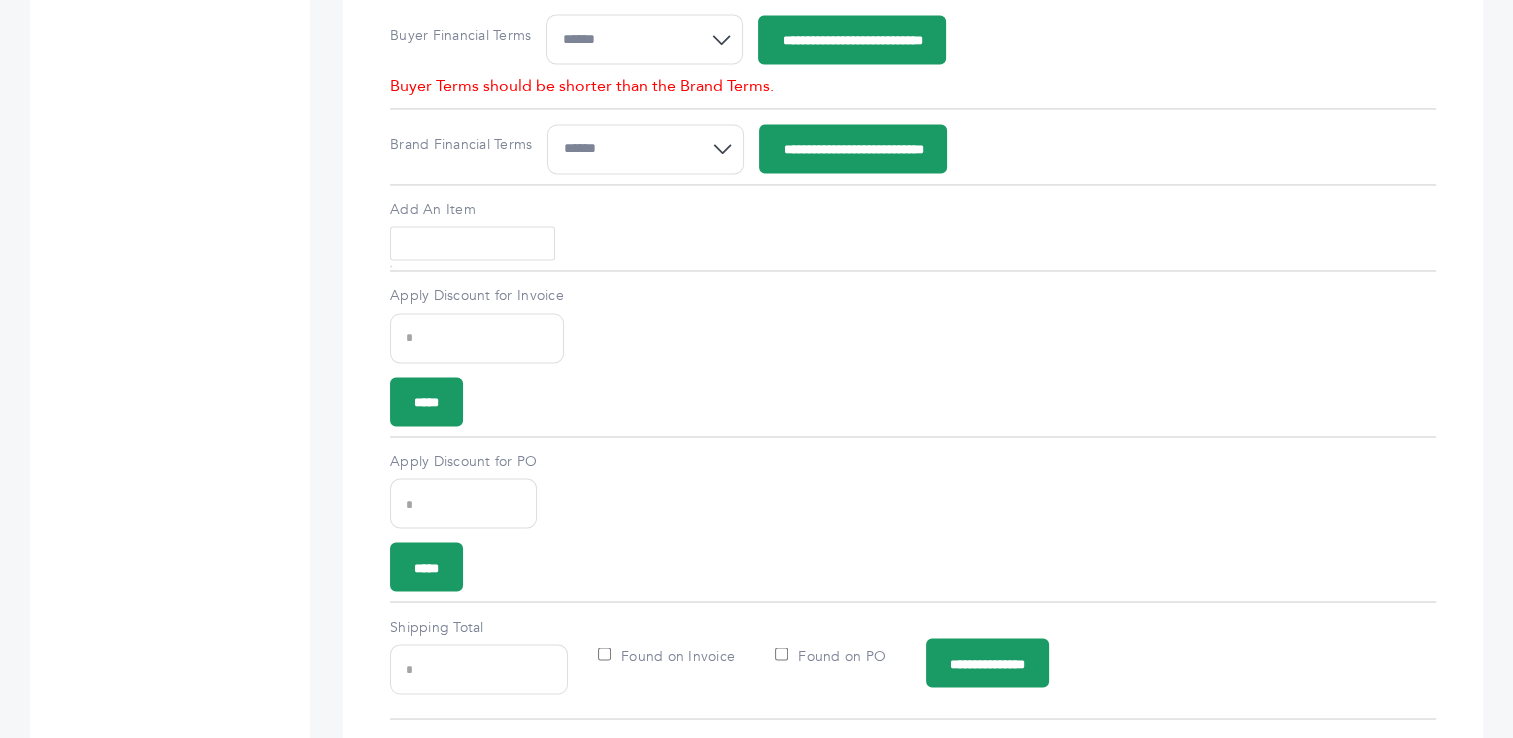 click on "Add An Item" at bounding box center [472, 243] 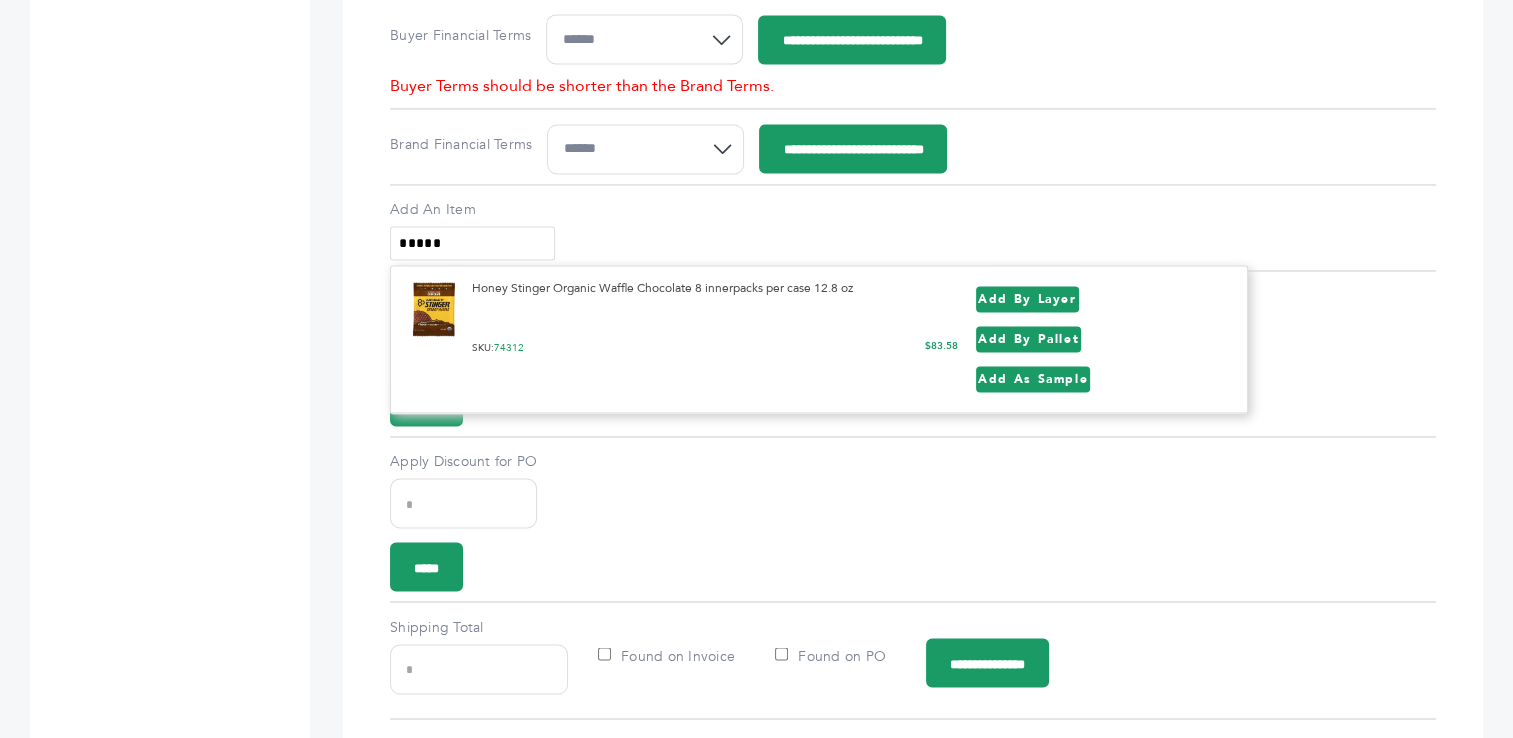 type on "*****" 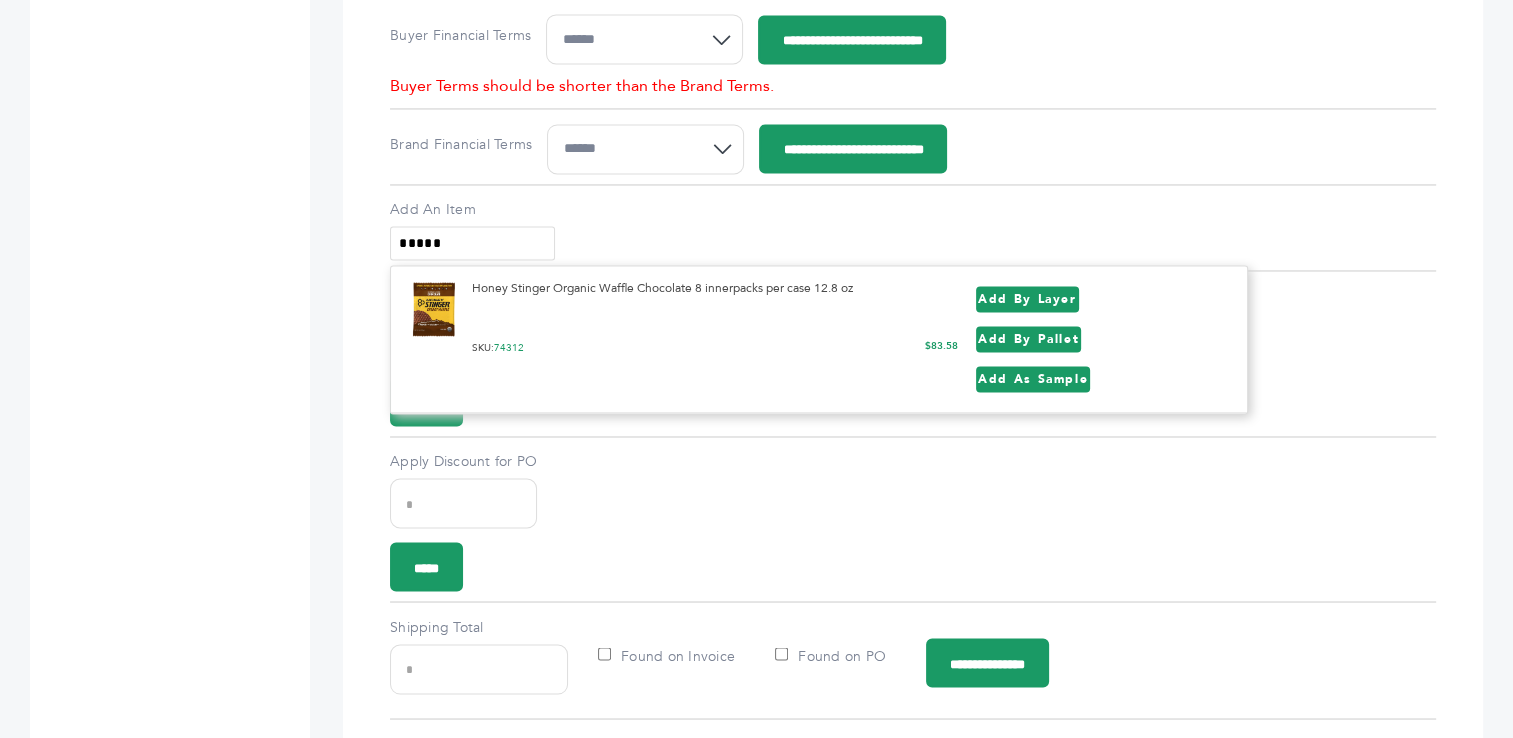 click on "Add by Layer" at bounding box center (1027, 299) 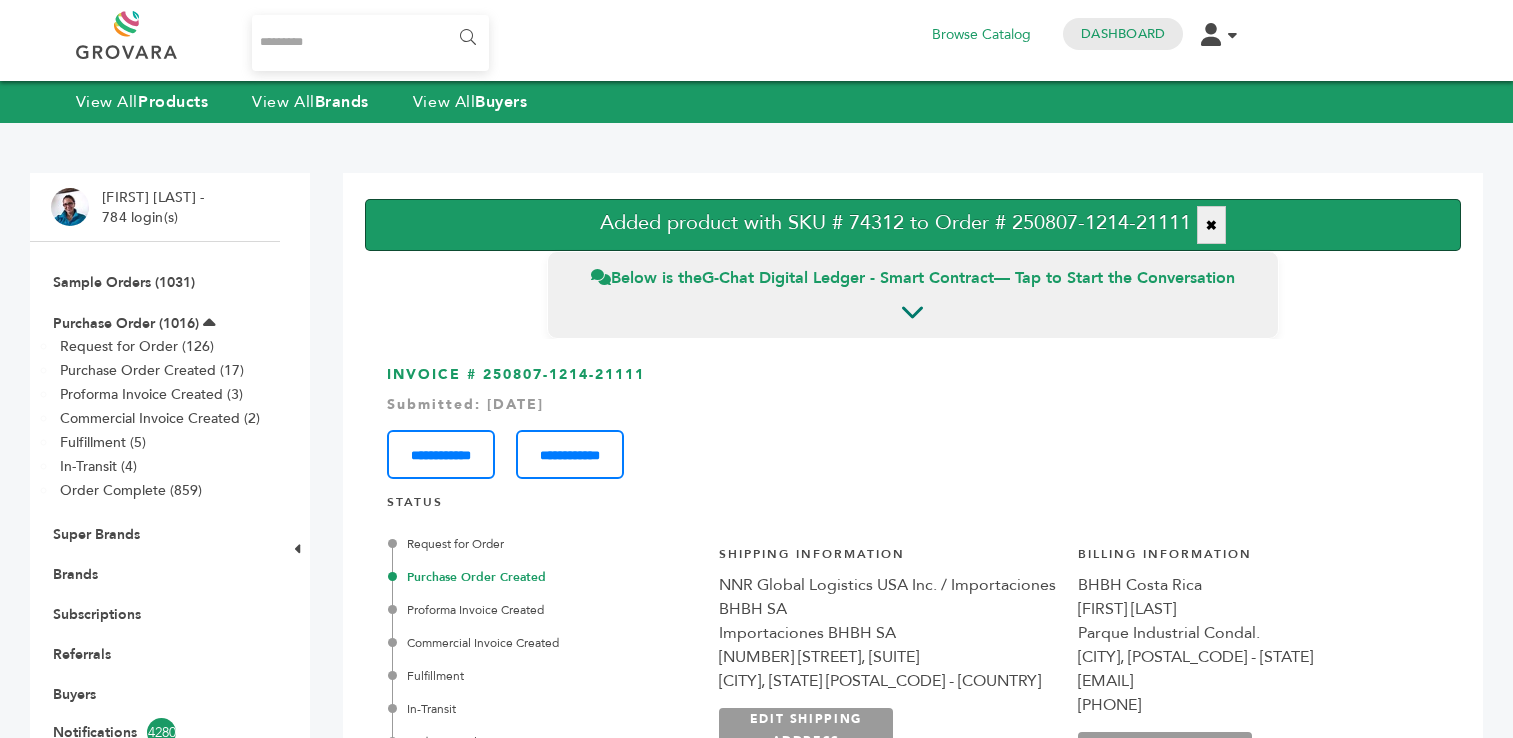 scroll, scrollTop: 0, scrollLeft: 0, axis: both 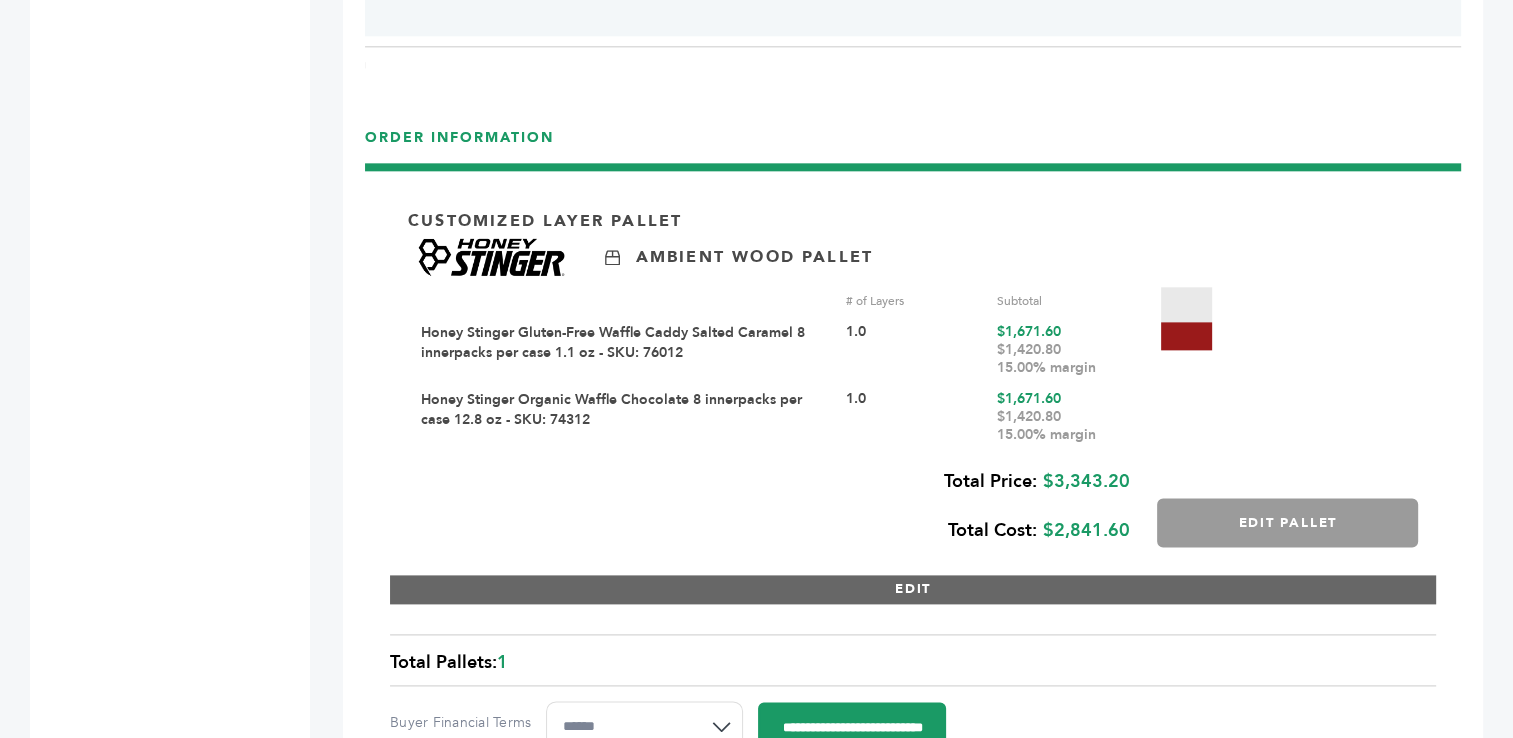 click on "EDIT" at bounding box center (913, 589) 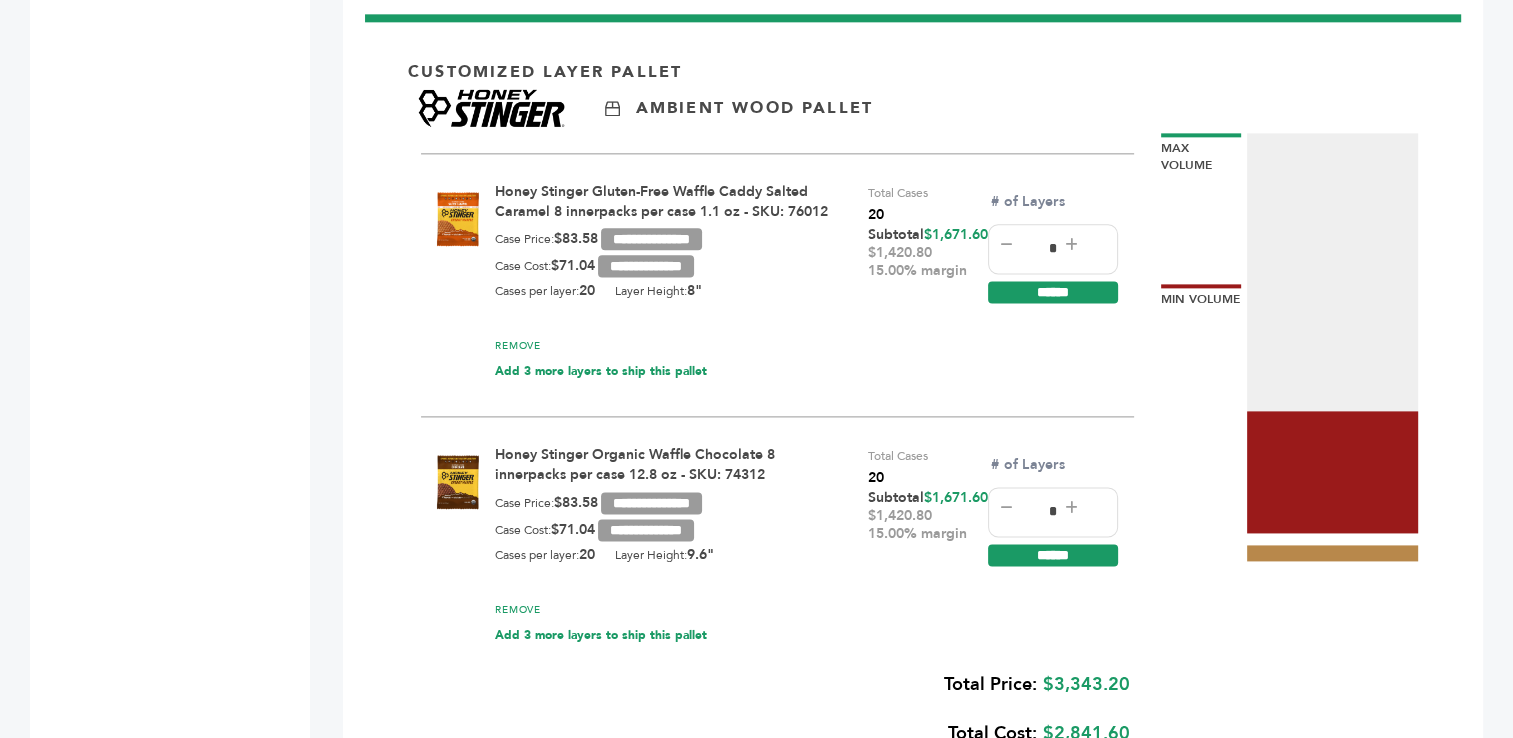 scroll, scrollTop: 2628, scrollLeft: 0, axis: vertical 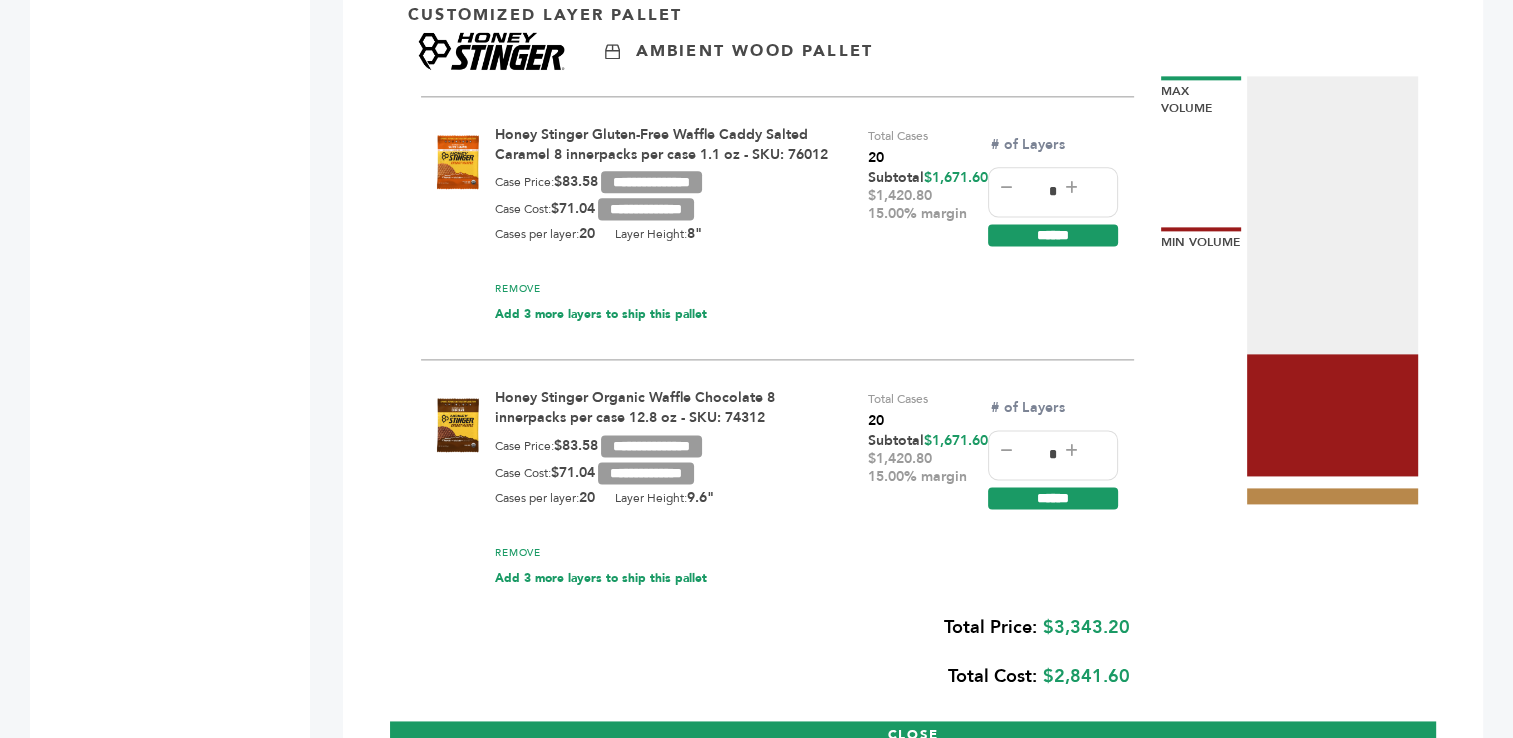click on "REMOVE" at bounding box center [518, 553] 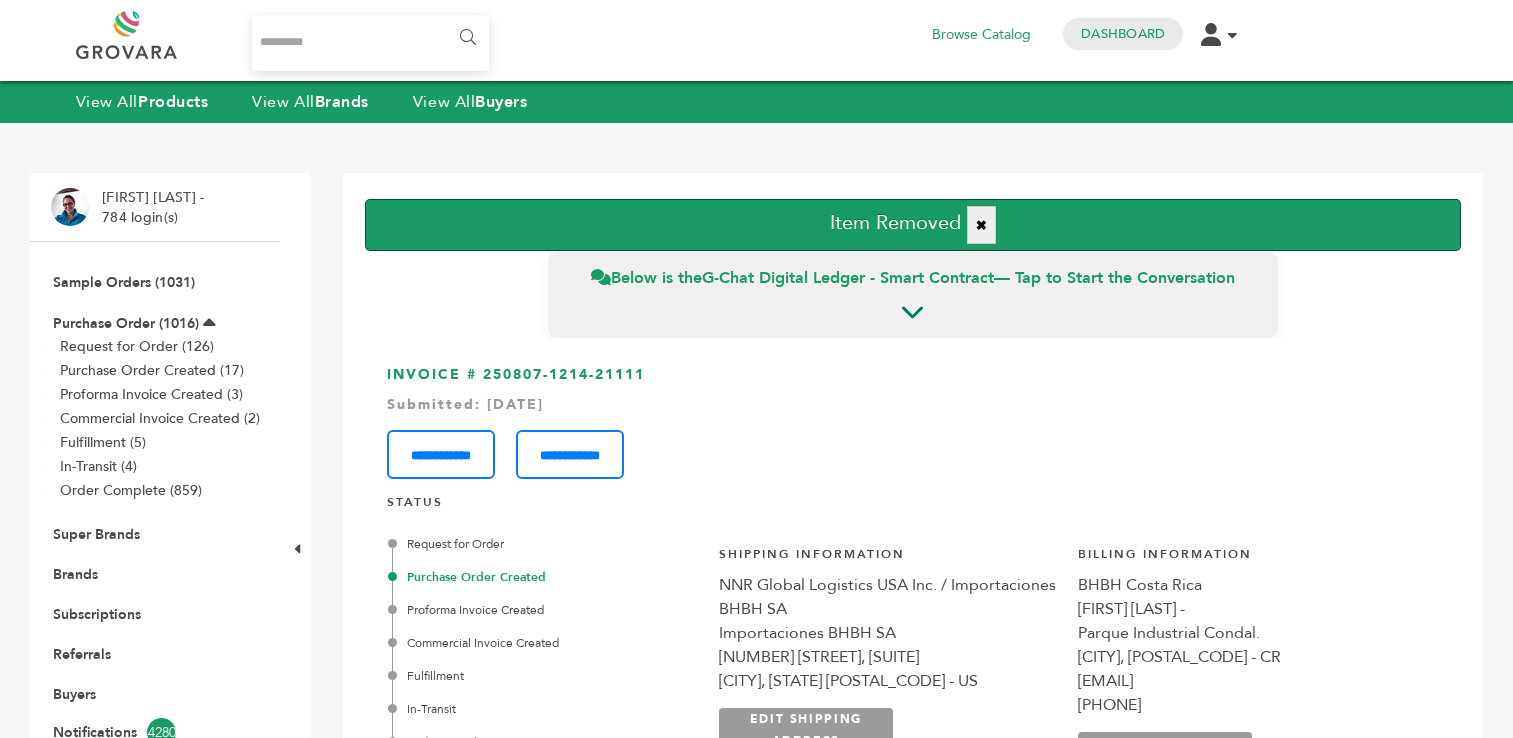 scroll, scrollTop: 0, scrollLeft: 0, axis: both 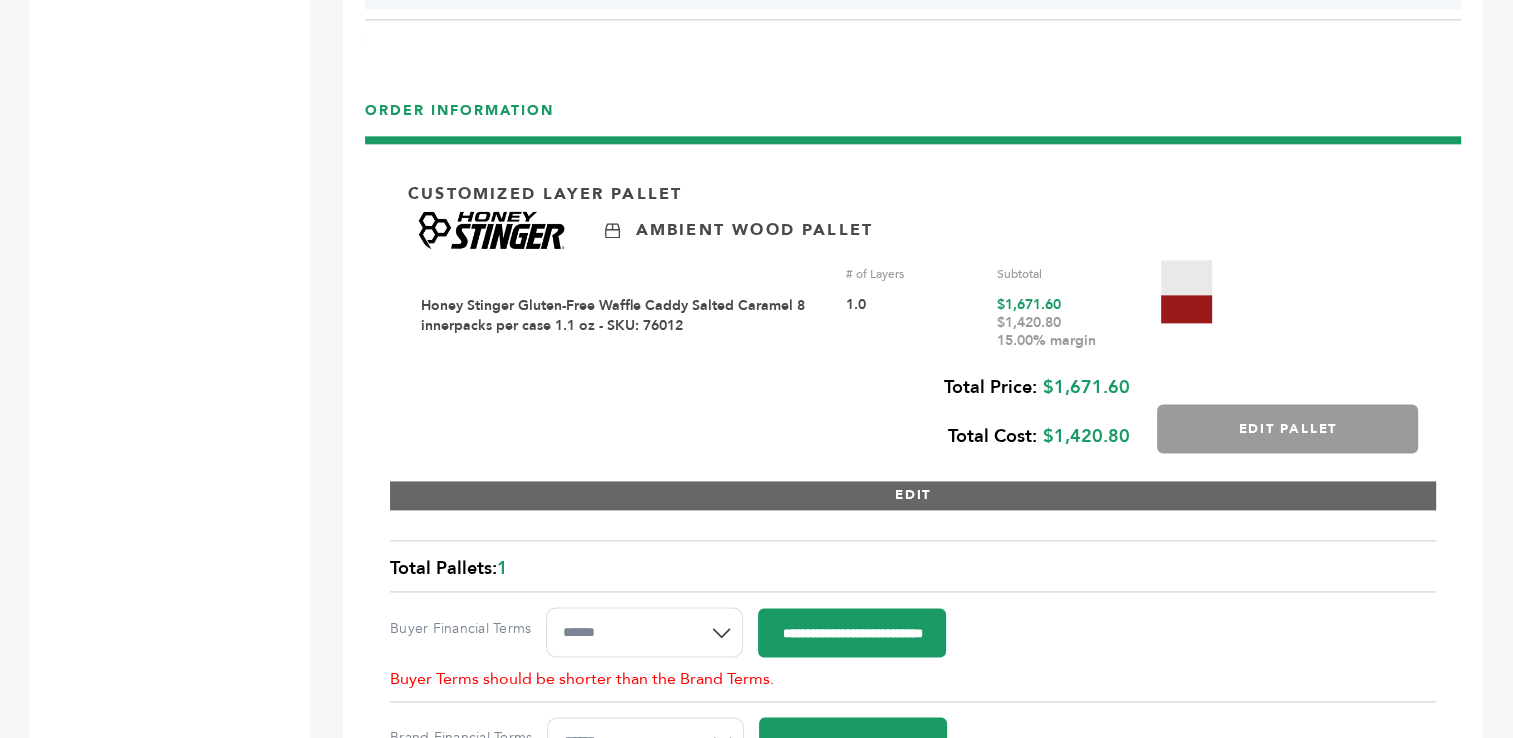 click on "EDIT" at bounding box center (913, 495) 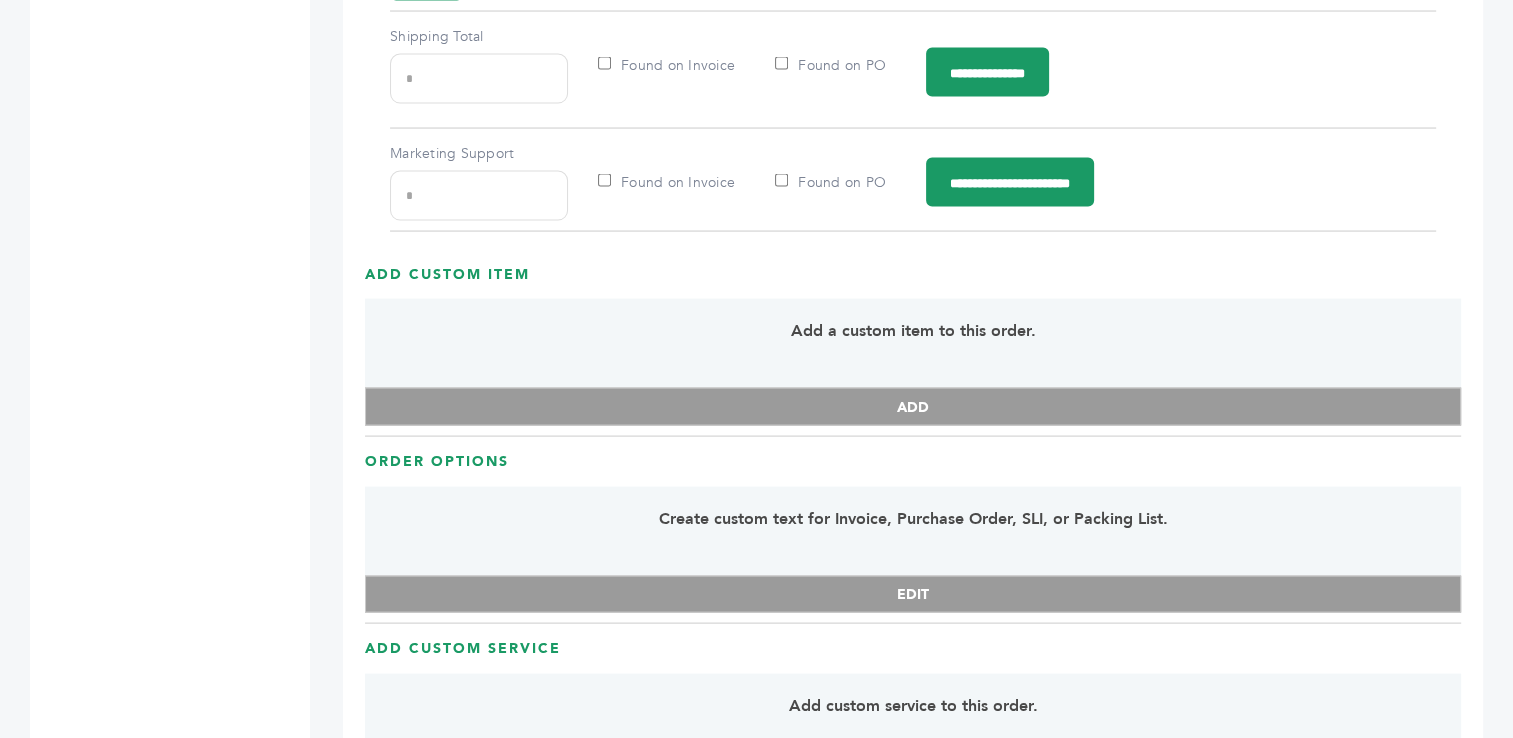 scroll, scrollTop: 4012, scrollLeft: 0, axis: vertical 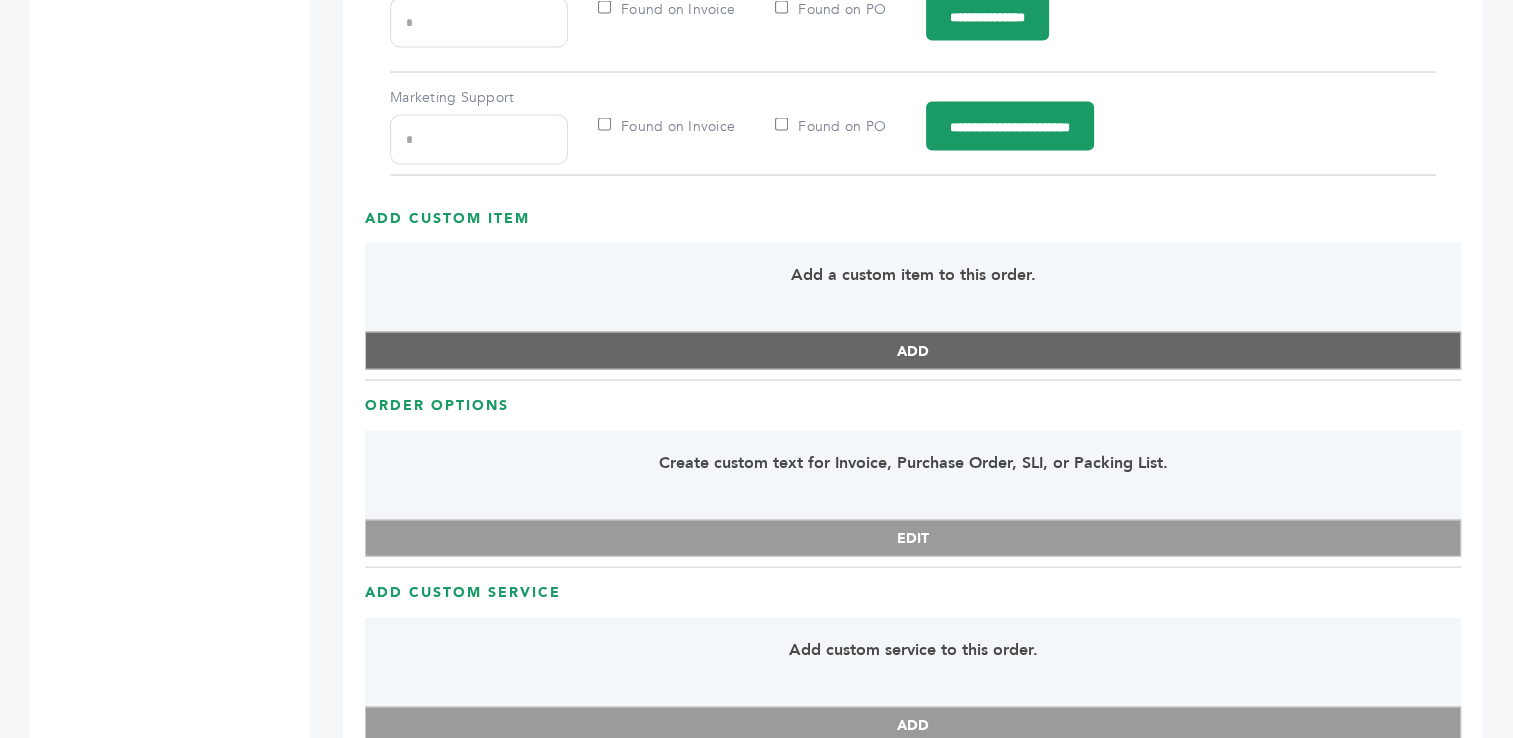 click on "ADD" at bounding box center [913, 351] 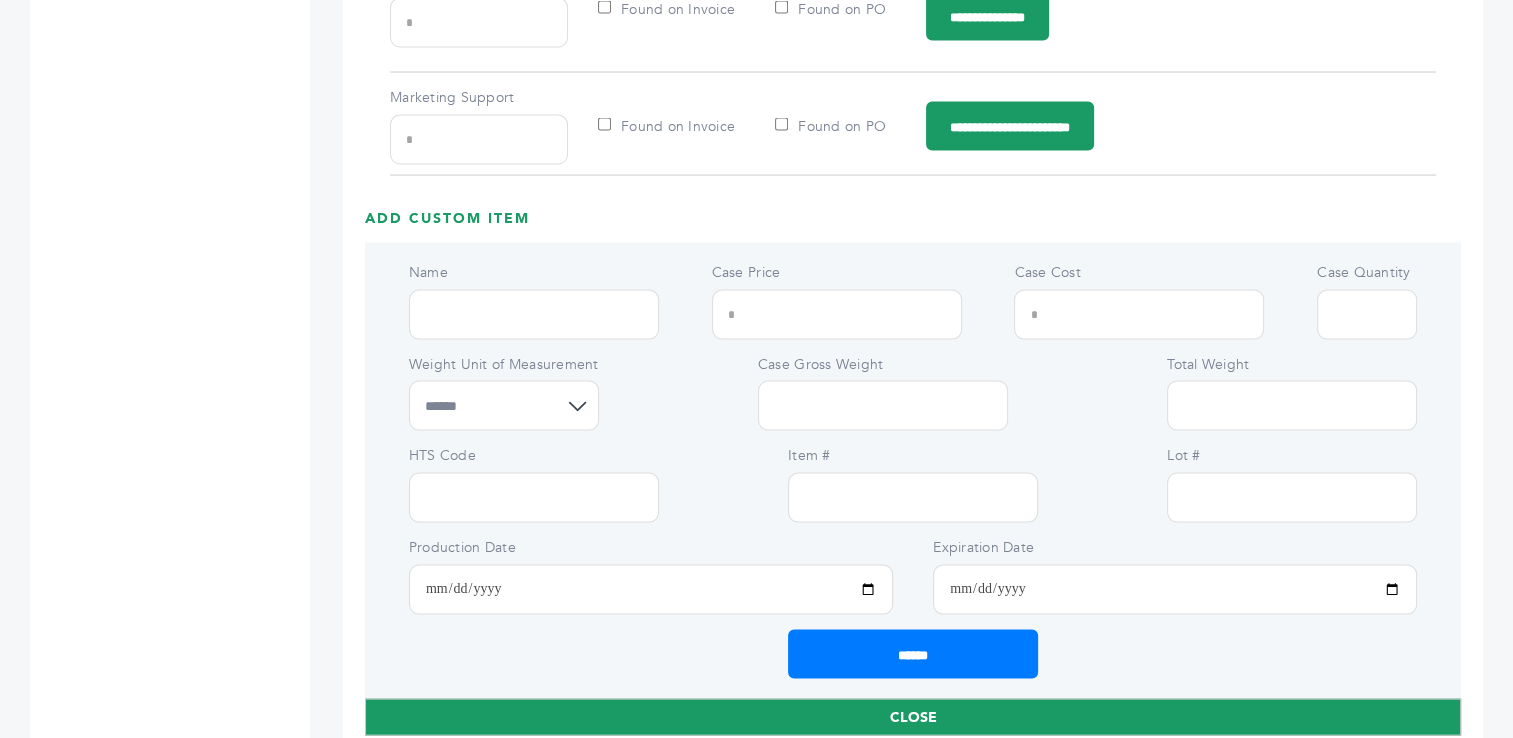 click on "Name" at bounding box center (534, 315) 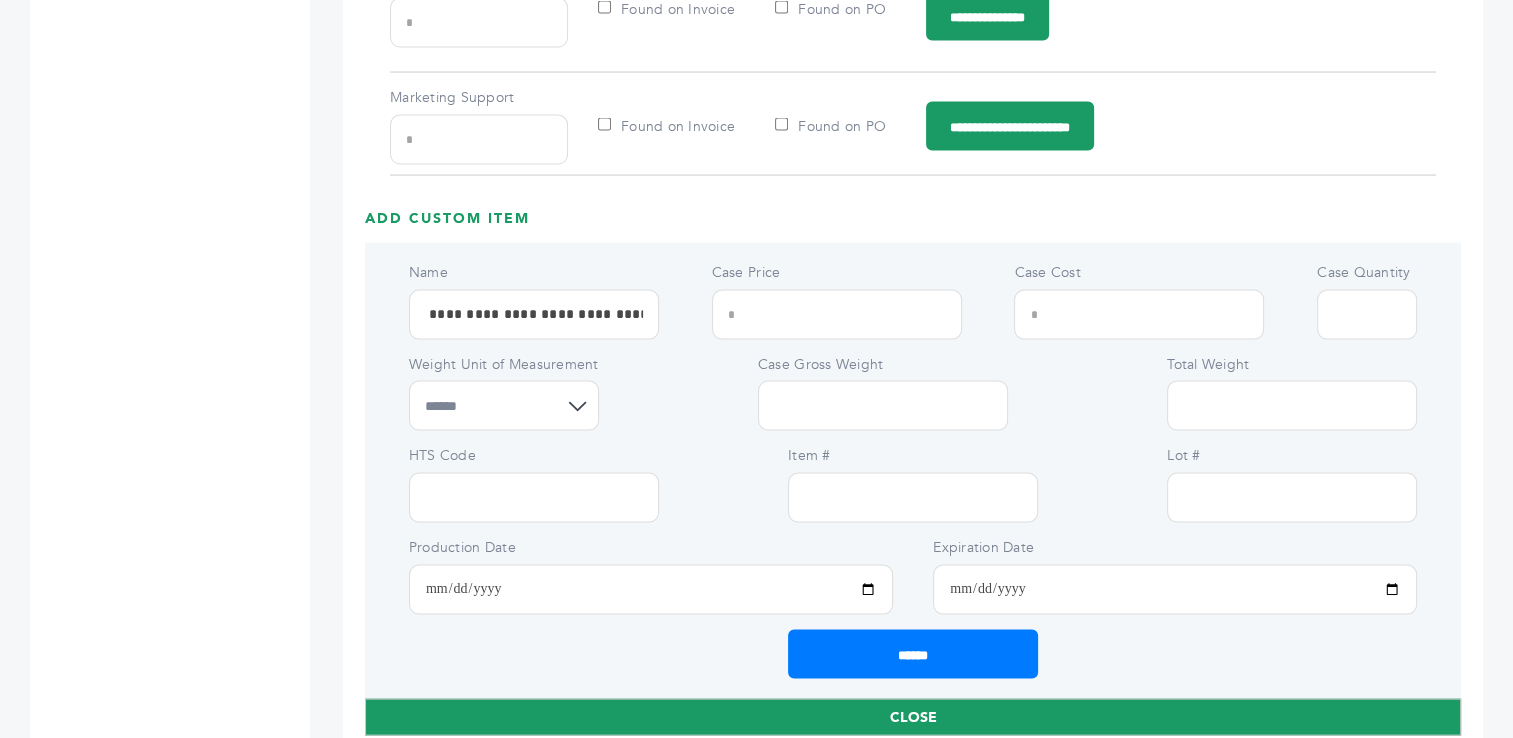scroll, scrollTop: 0, scrollLeft: 342, axis: horizontal 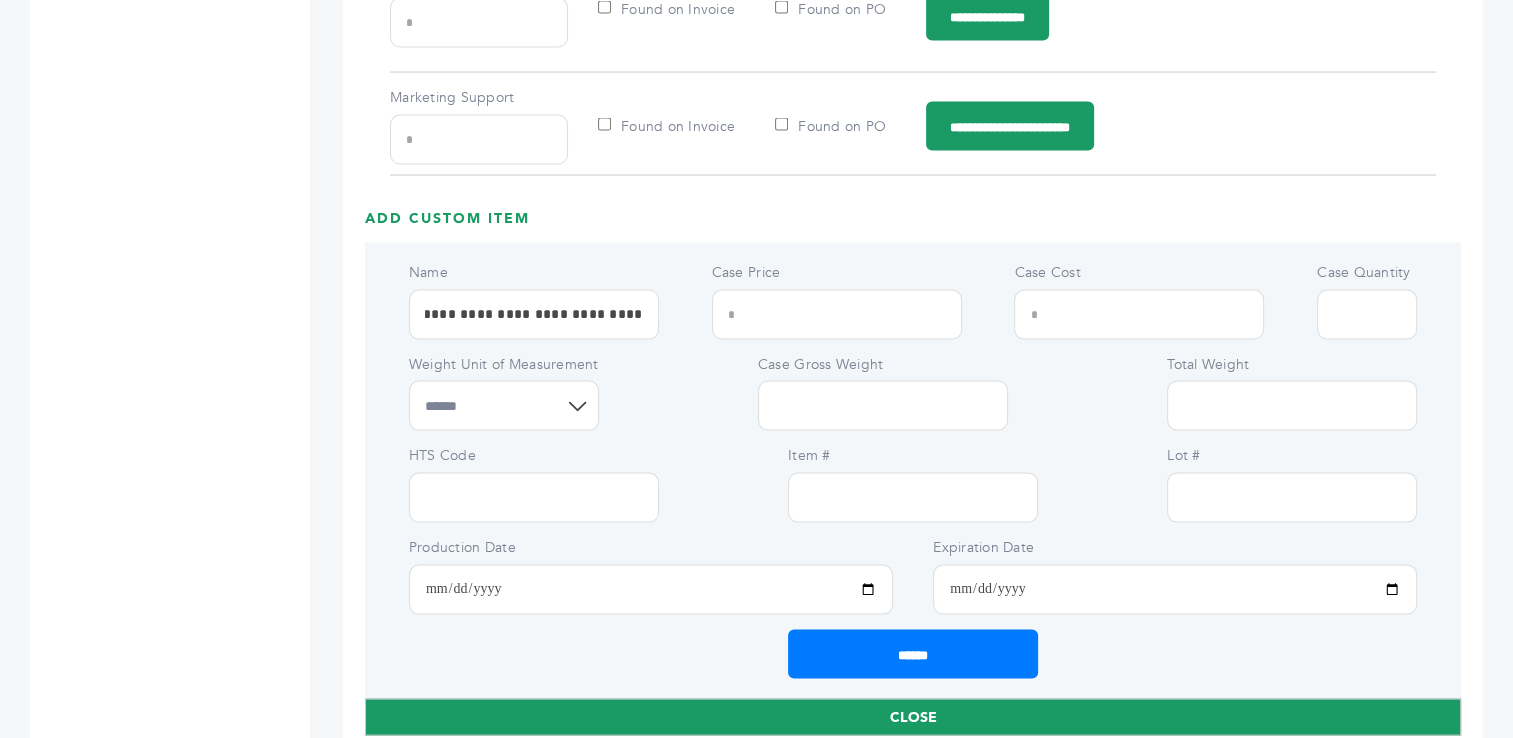type on "**********" 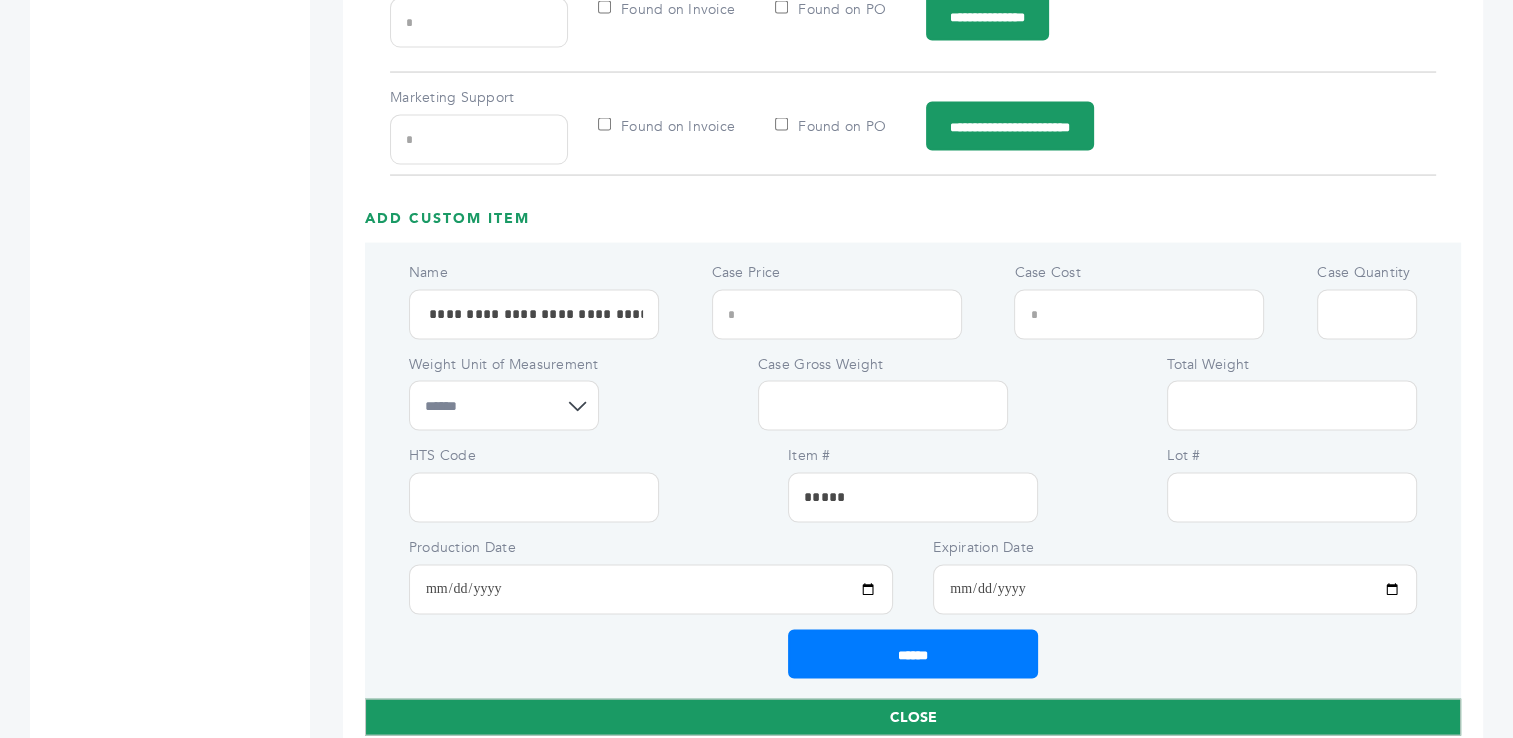 type on "*****" 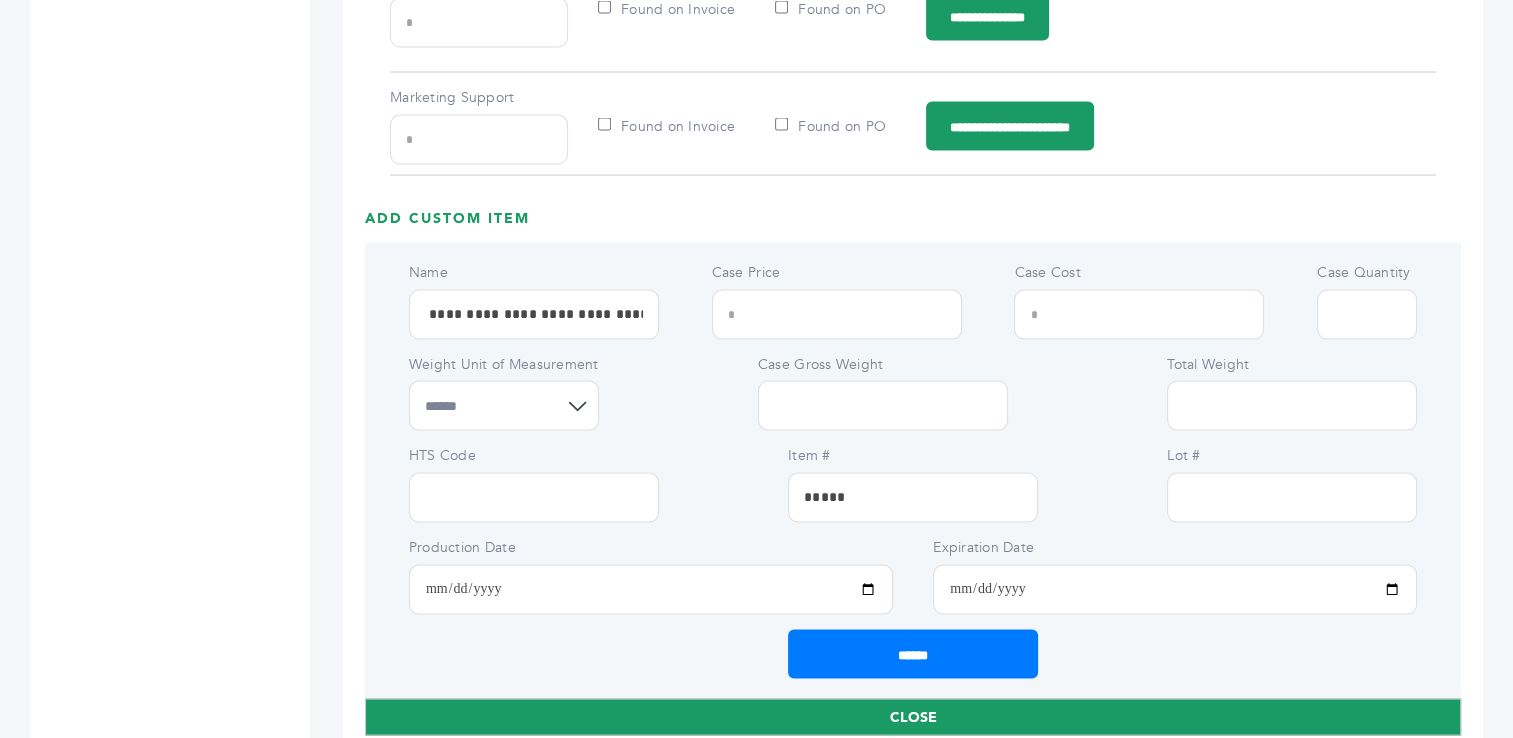 type on "***" 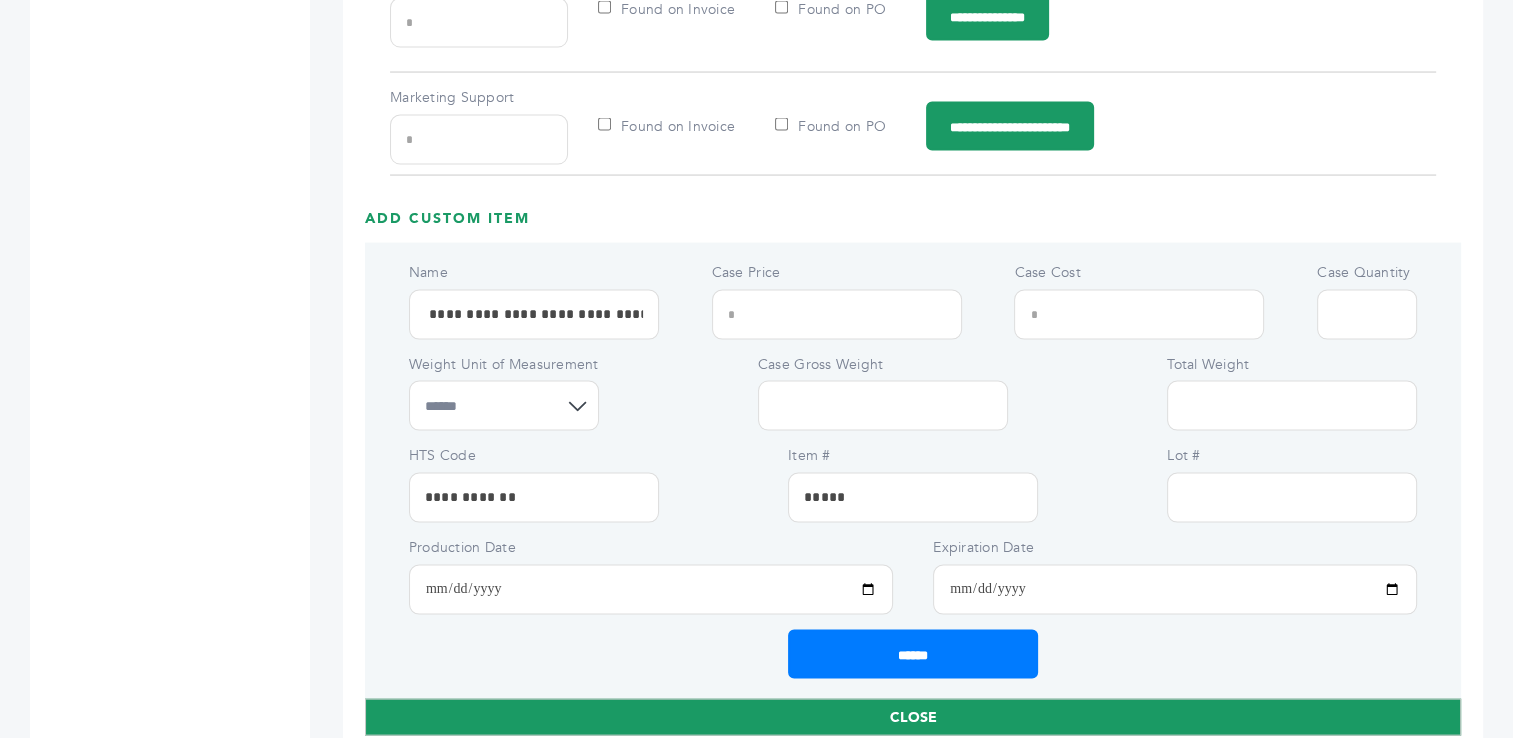 type on "**" 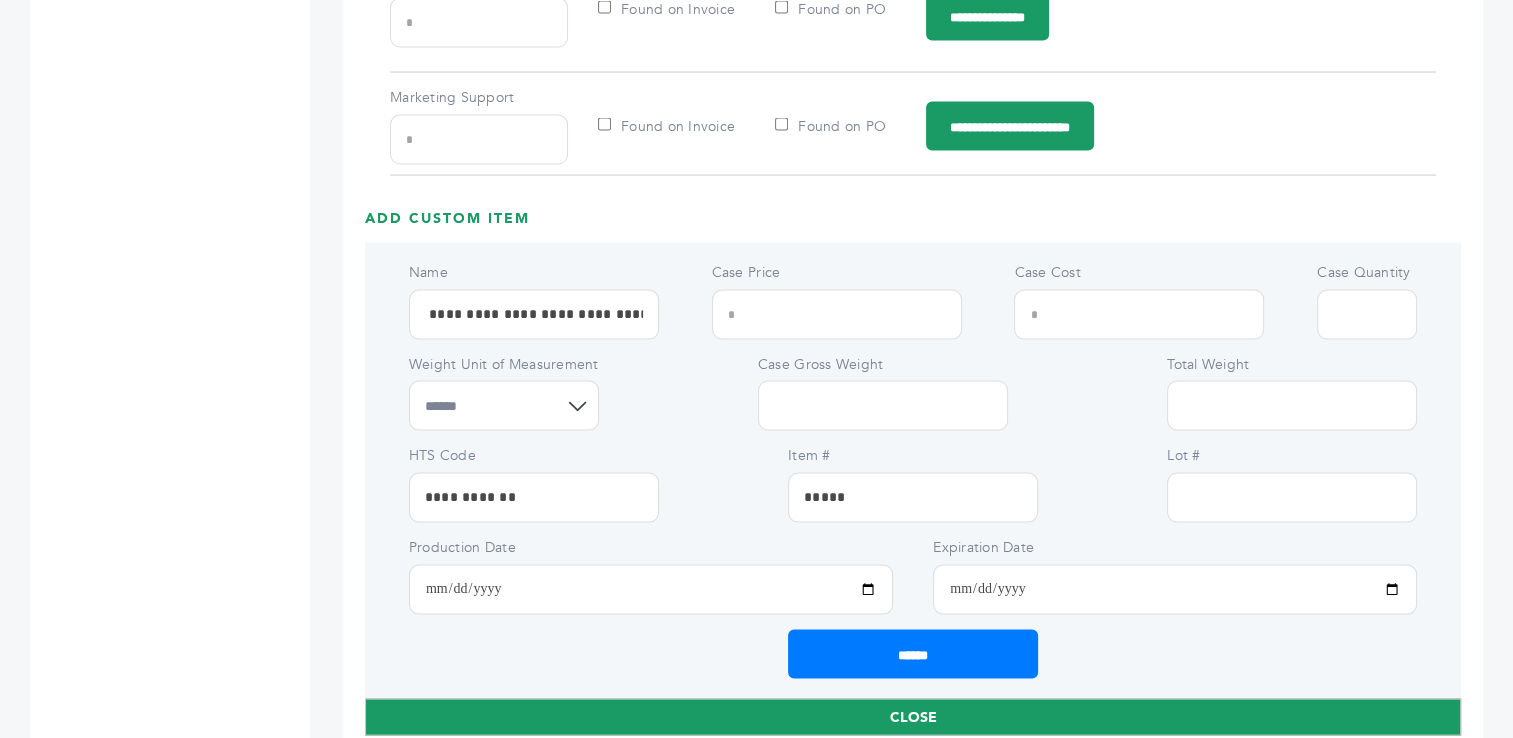 type on "*****" 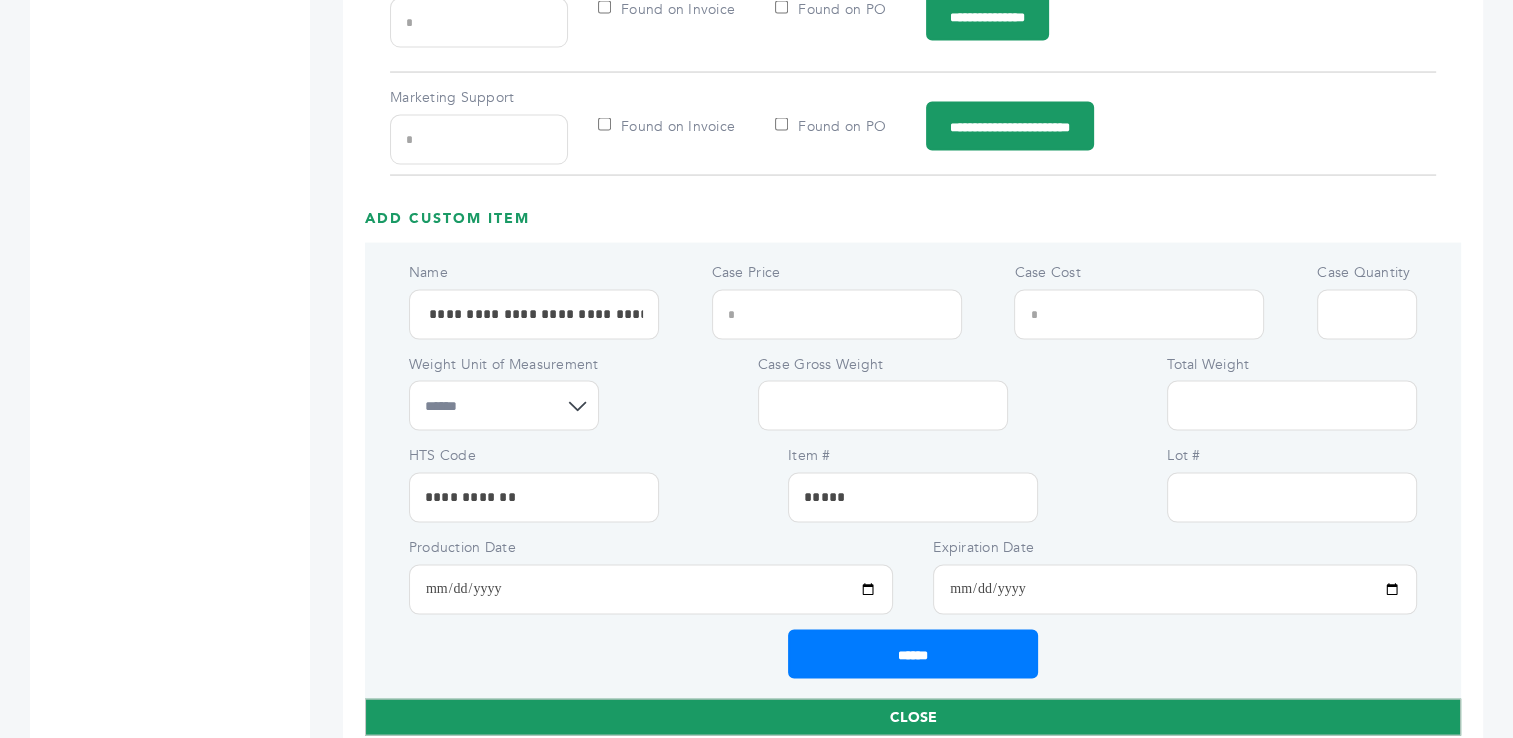 type on "**" 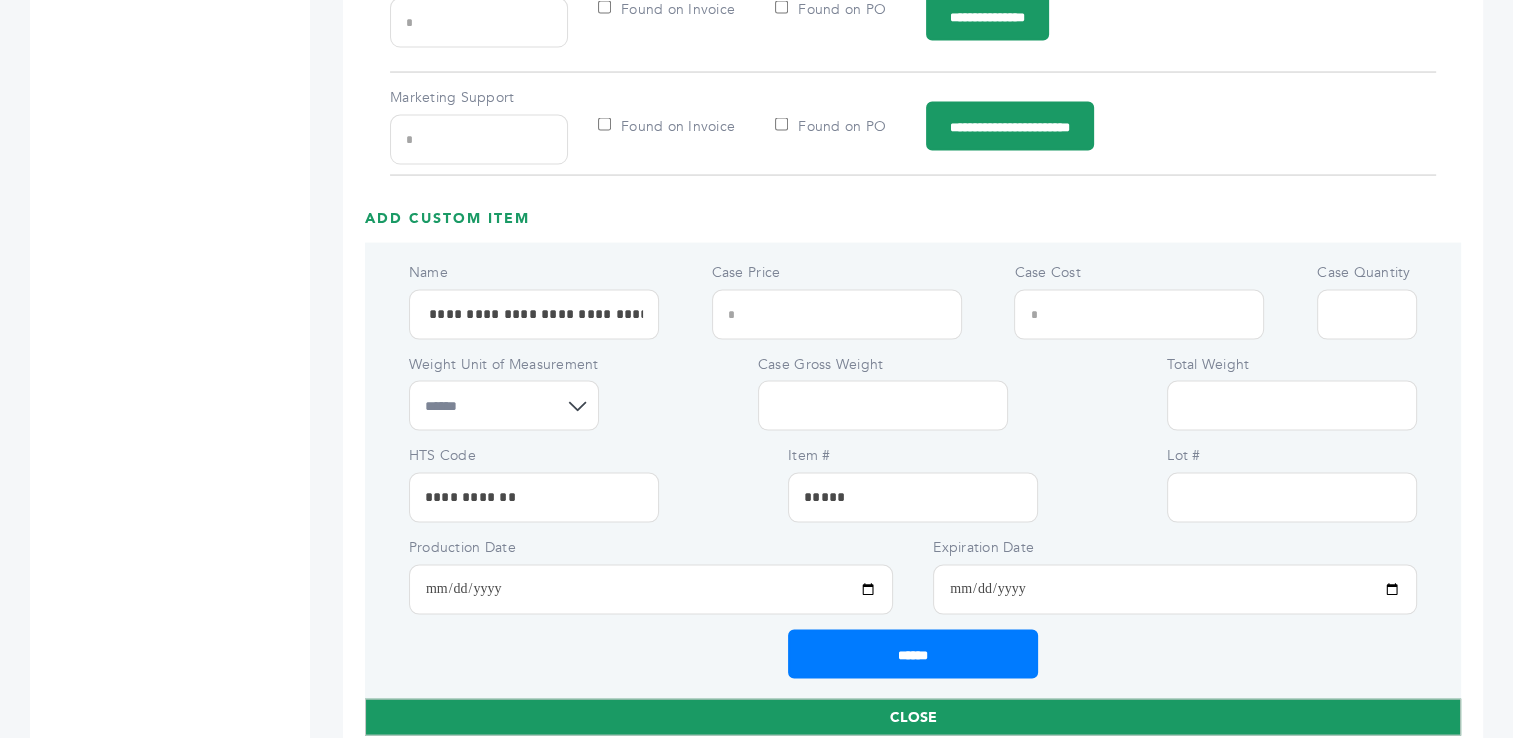 type on "*****" 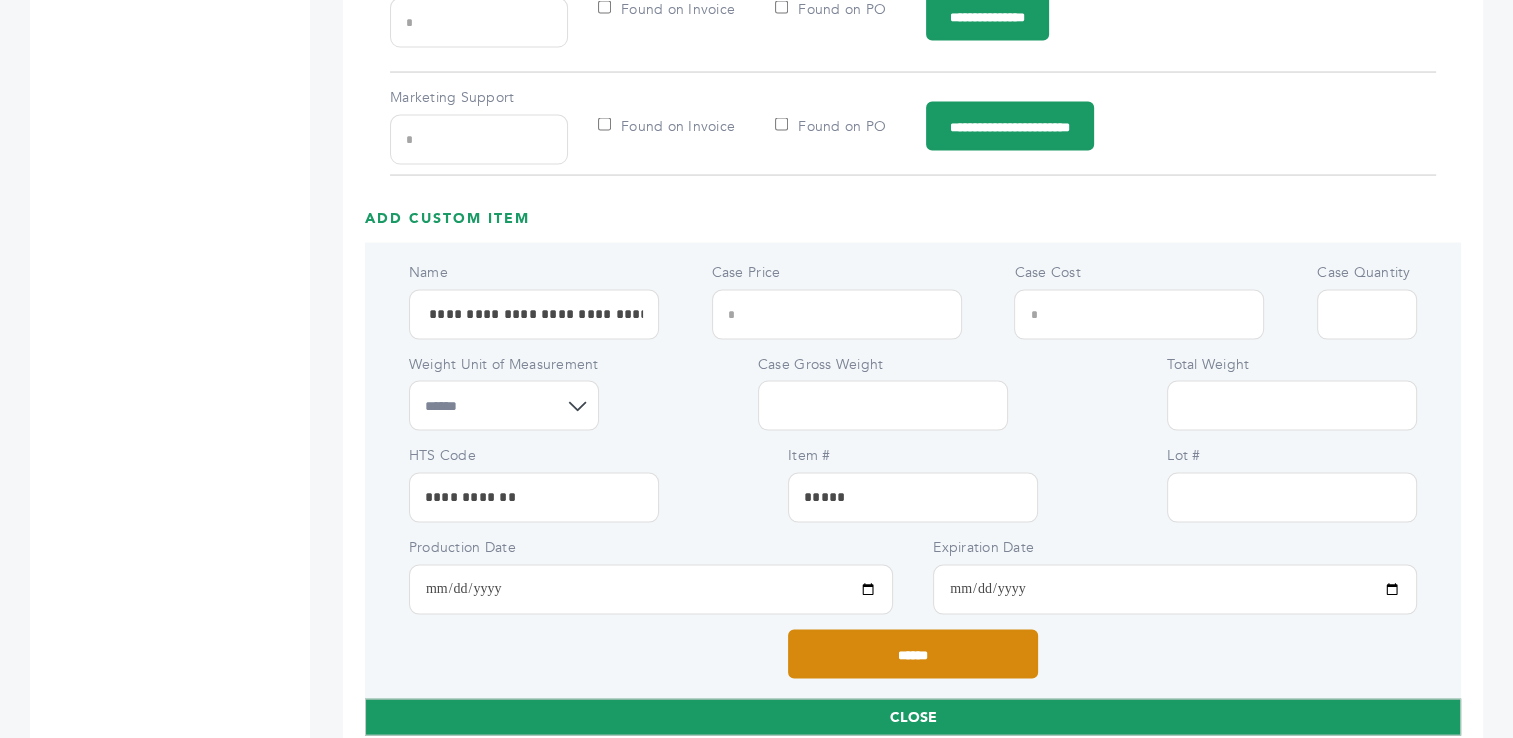 type on "**" 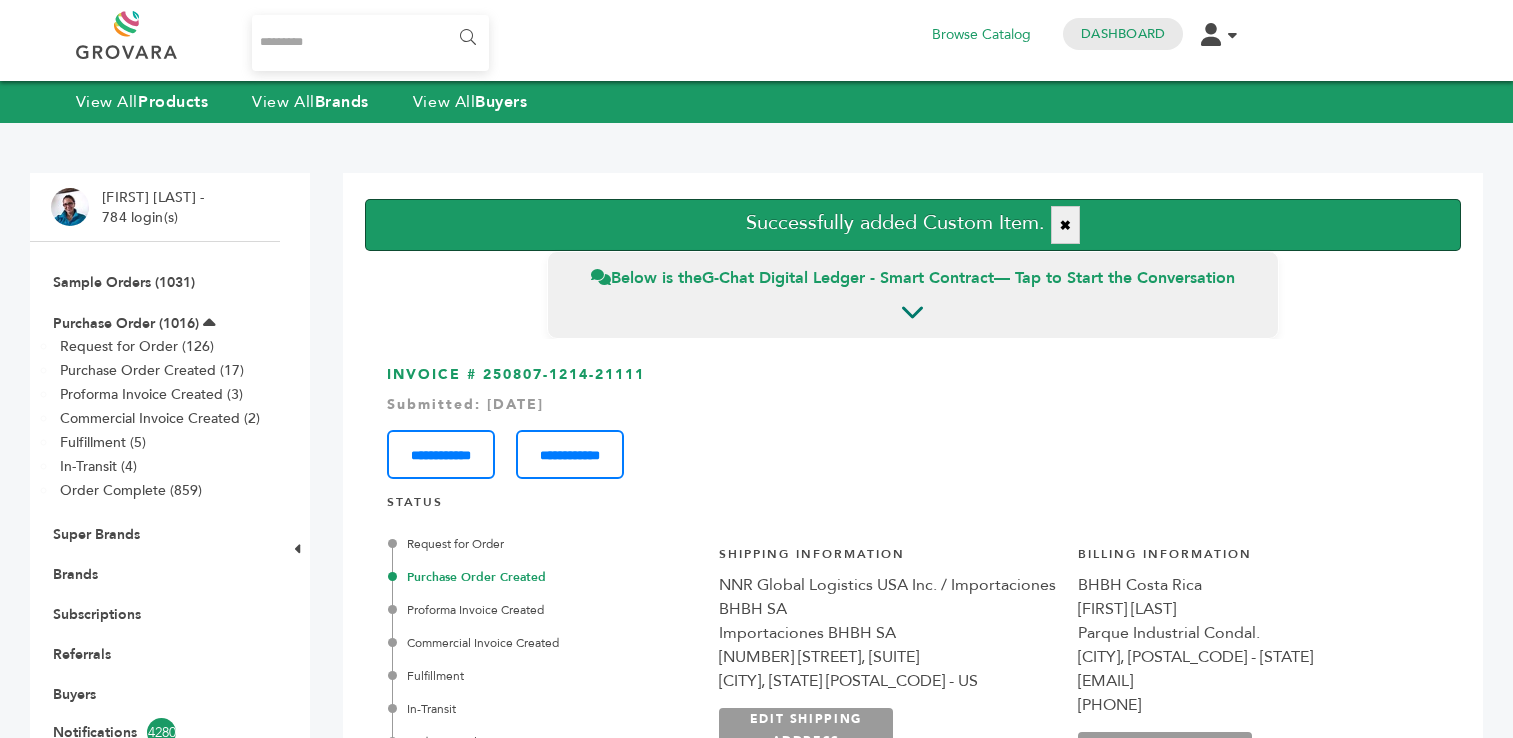 scroll, scrollTop: 0, scrollLeft: 0, axis: both 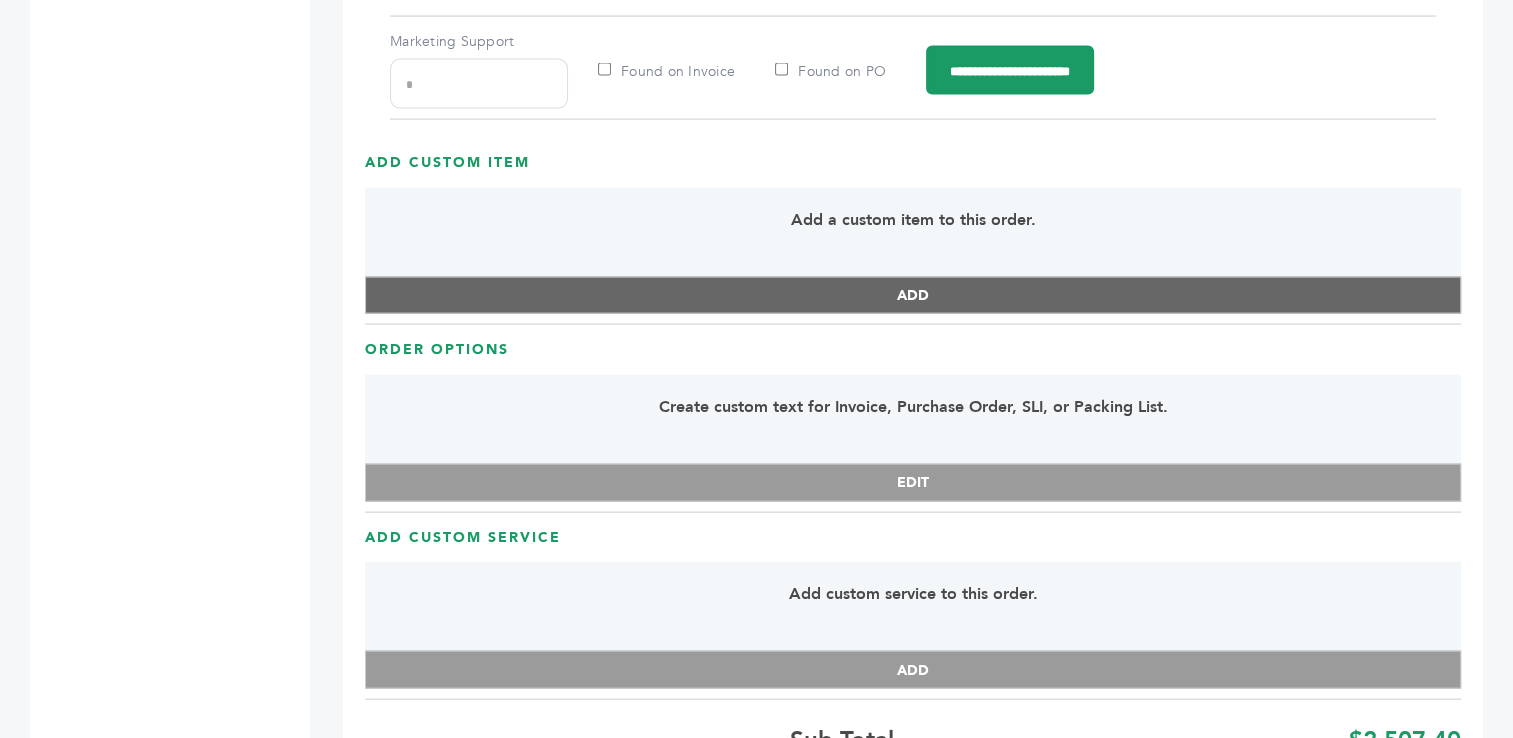 click on "ADD" at bounding box center [913, 296] 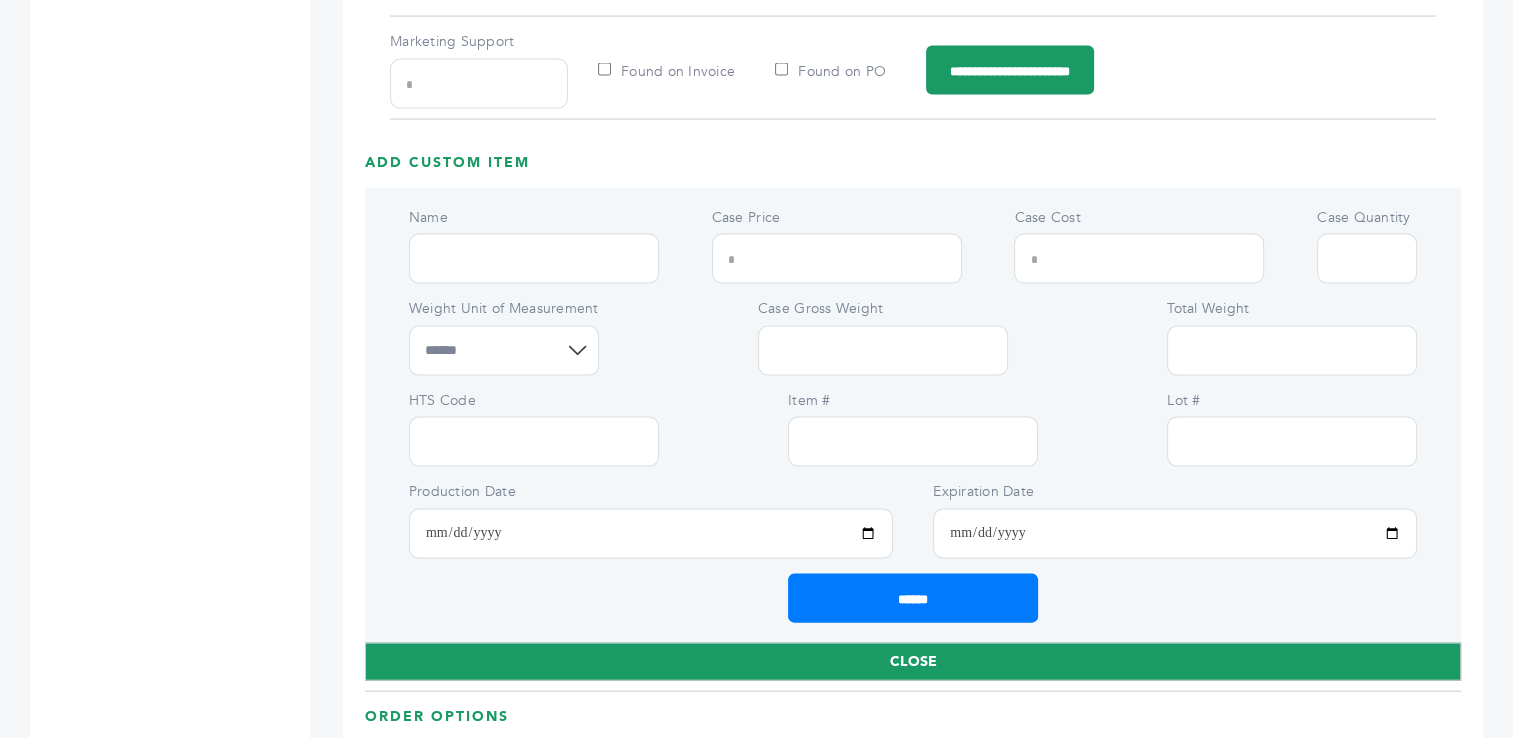 click on "Name" at bounding box center (534, 259) 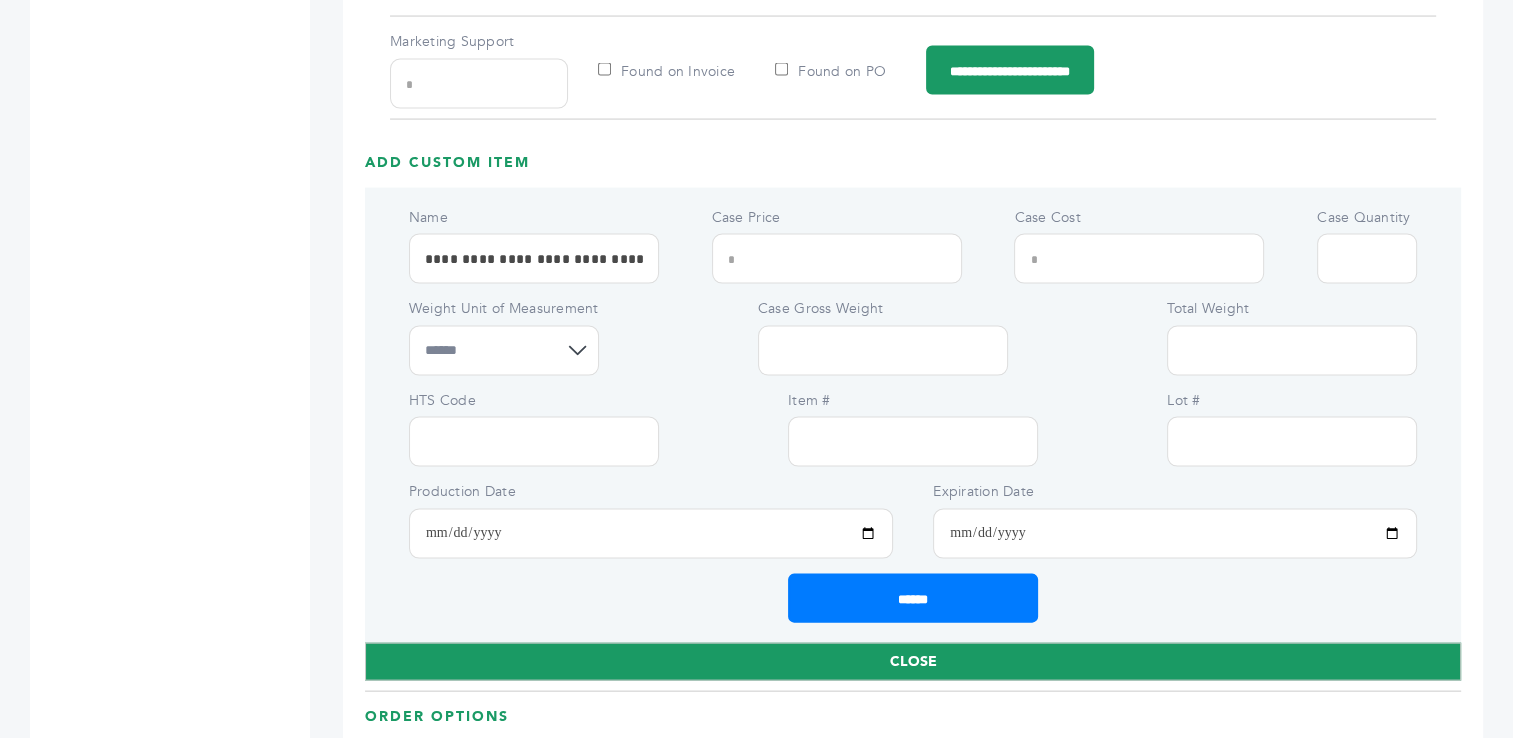 scroll, scrollTop: 0, scrollLeft: 390, axis: horizontal 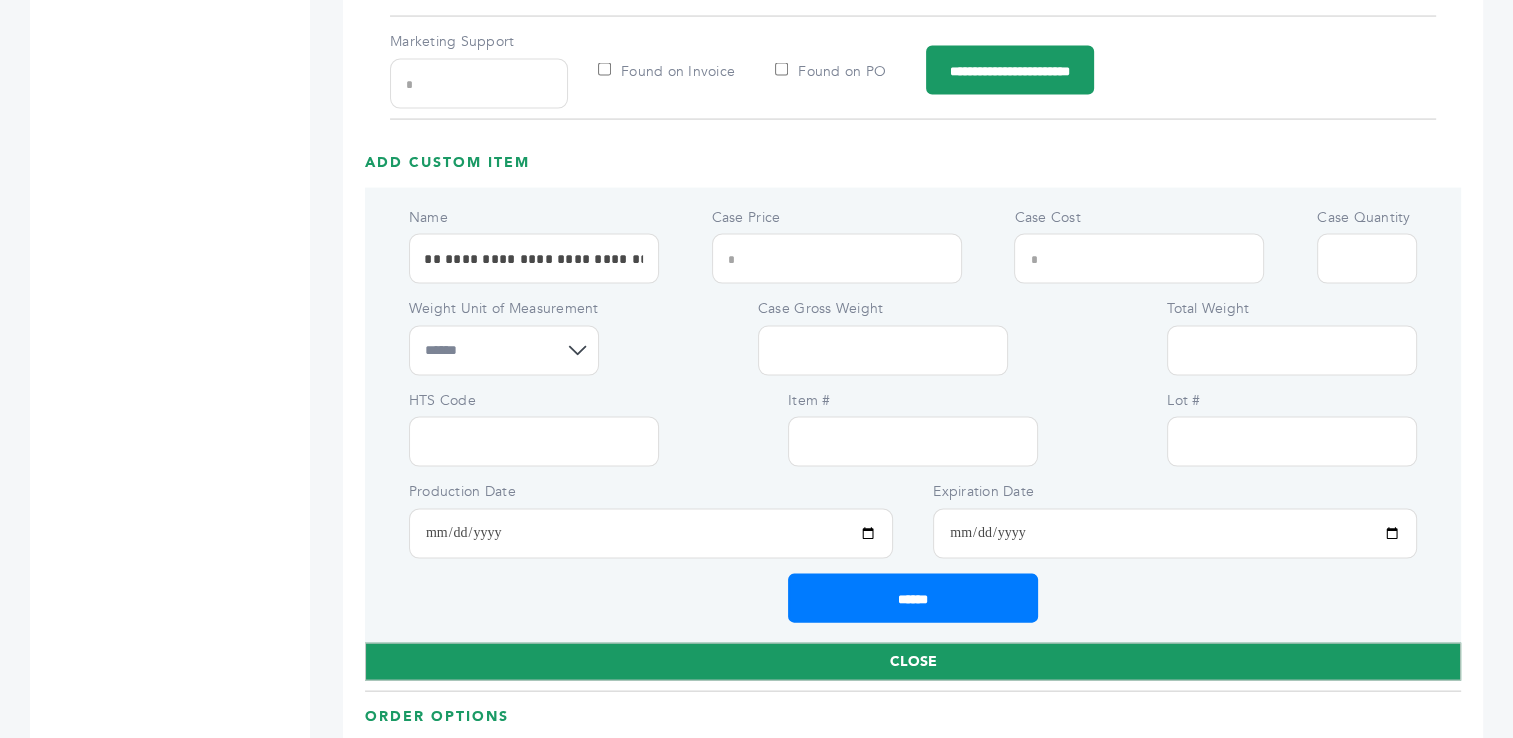 type on "**********" 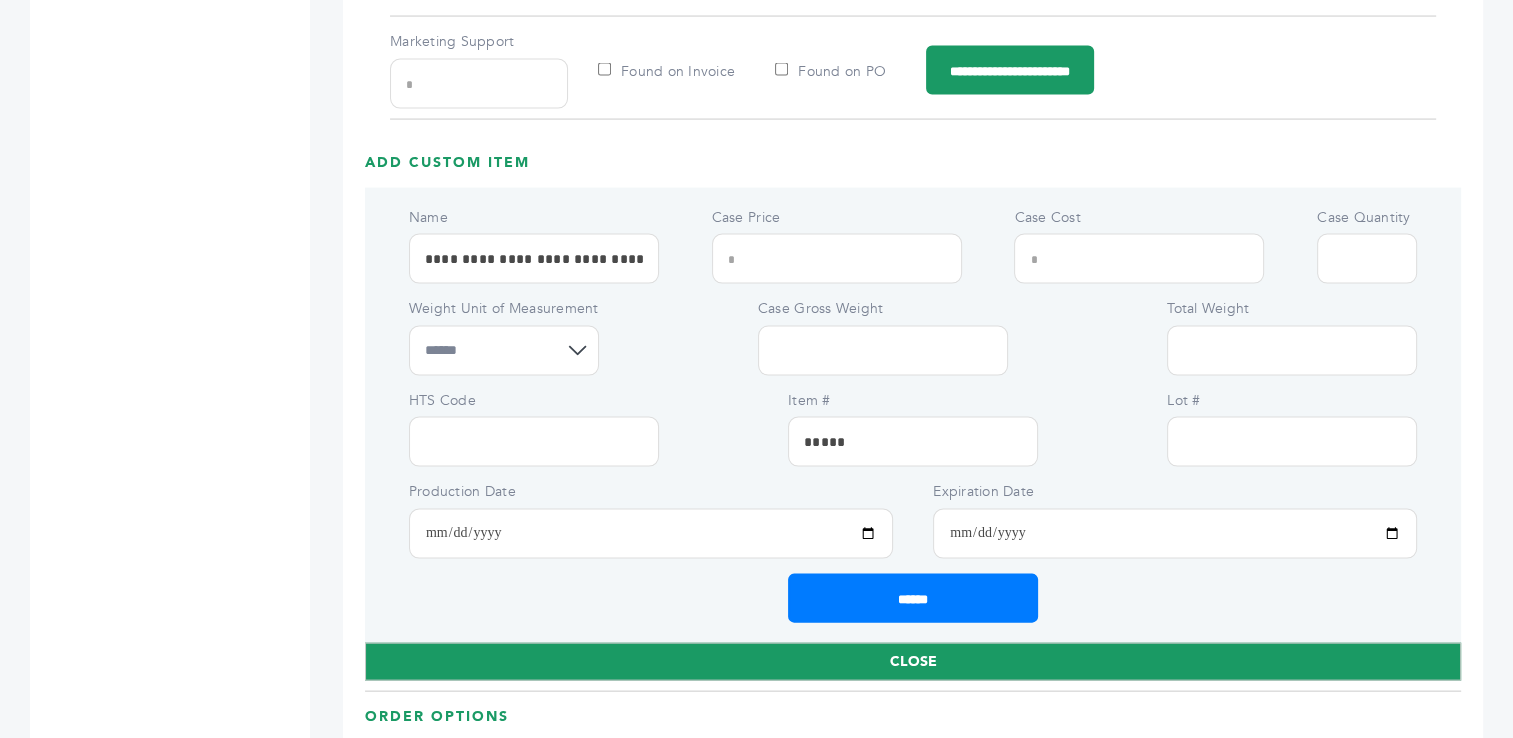 type on "*****" 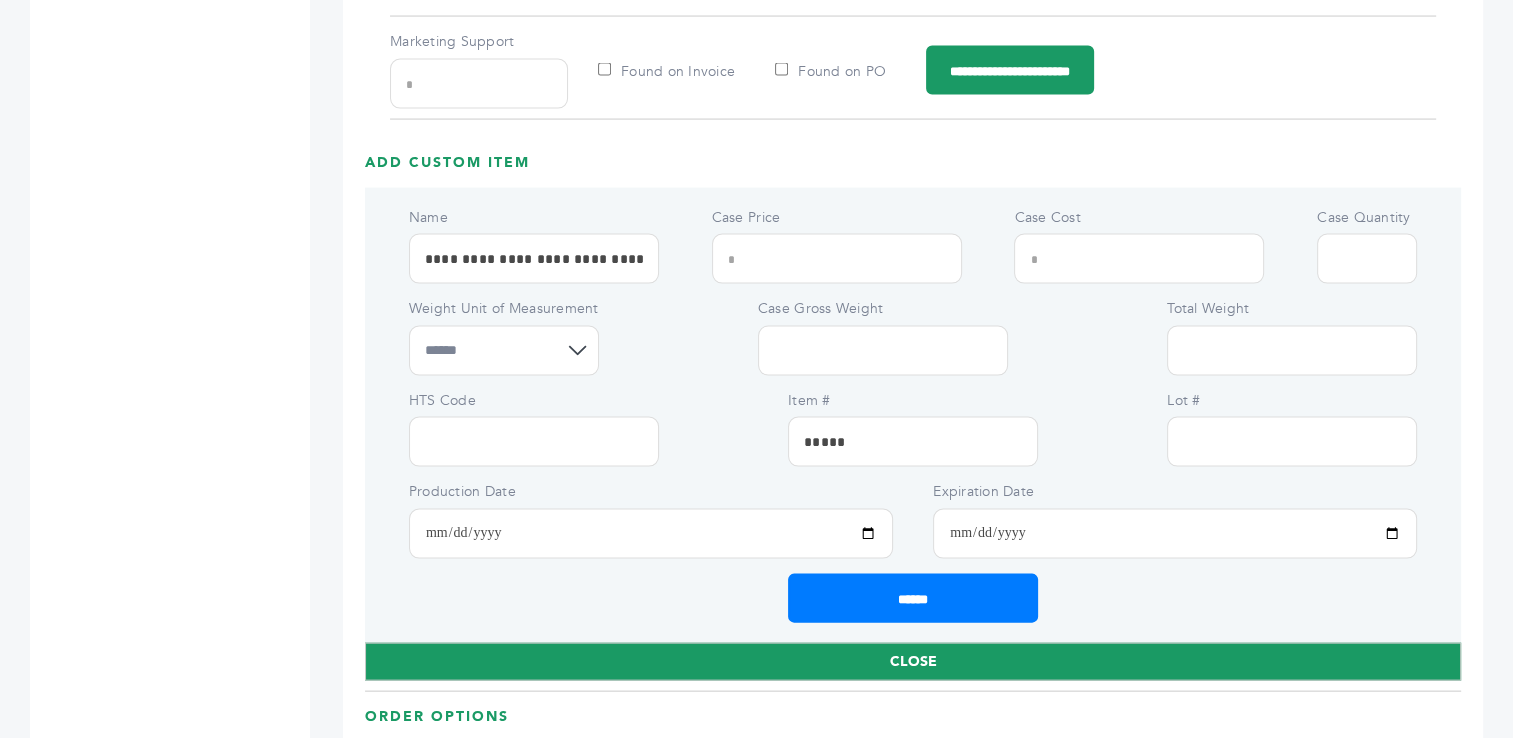 type on "*****" 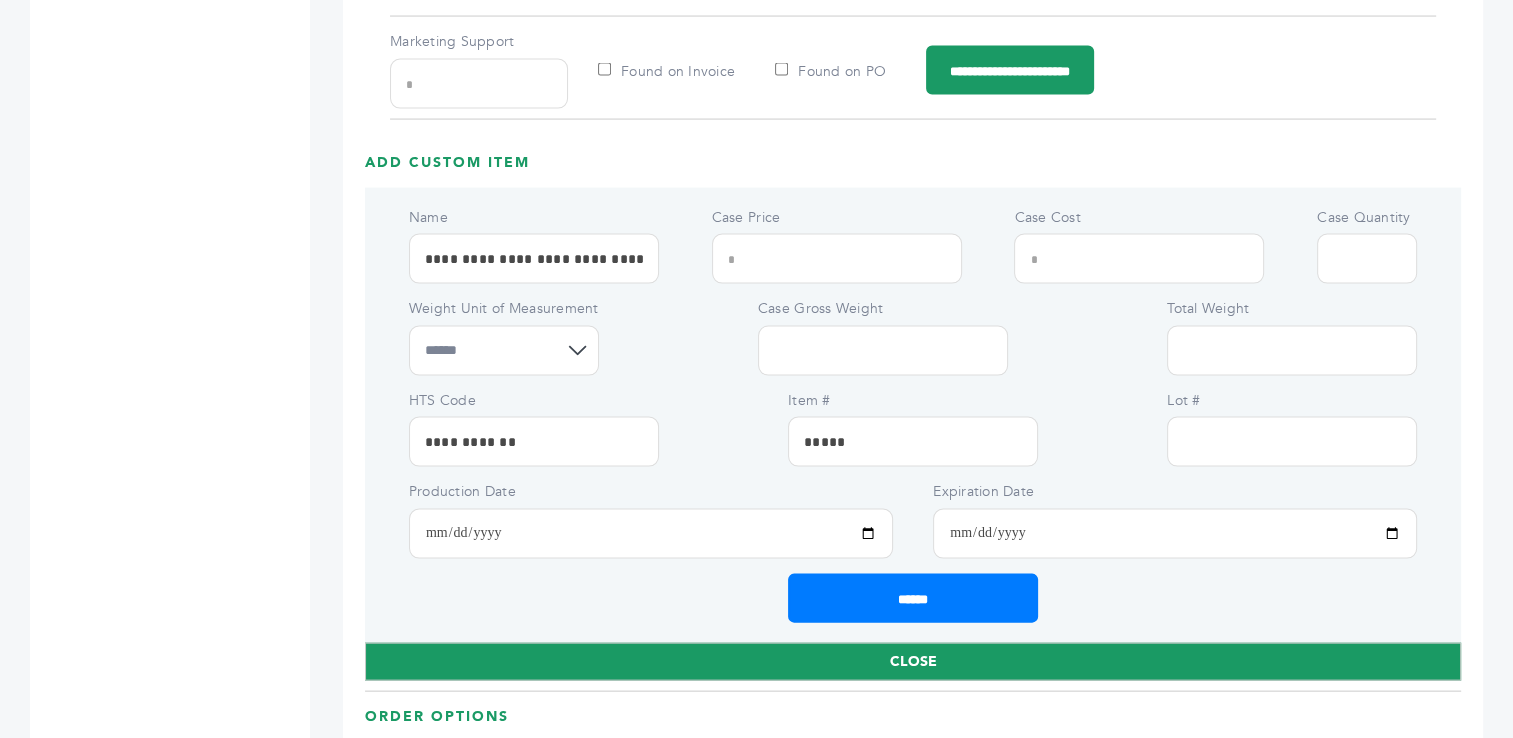 type on "***" 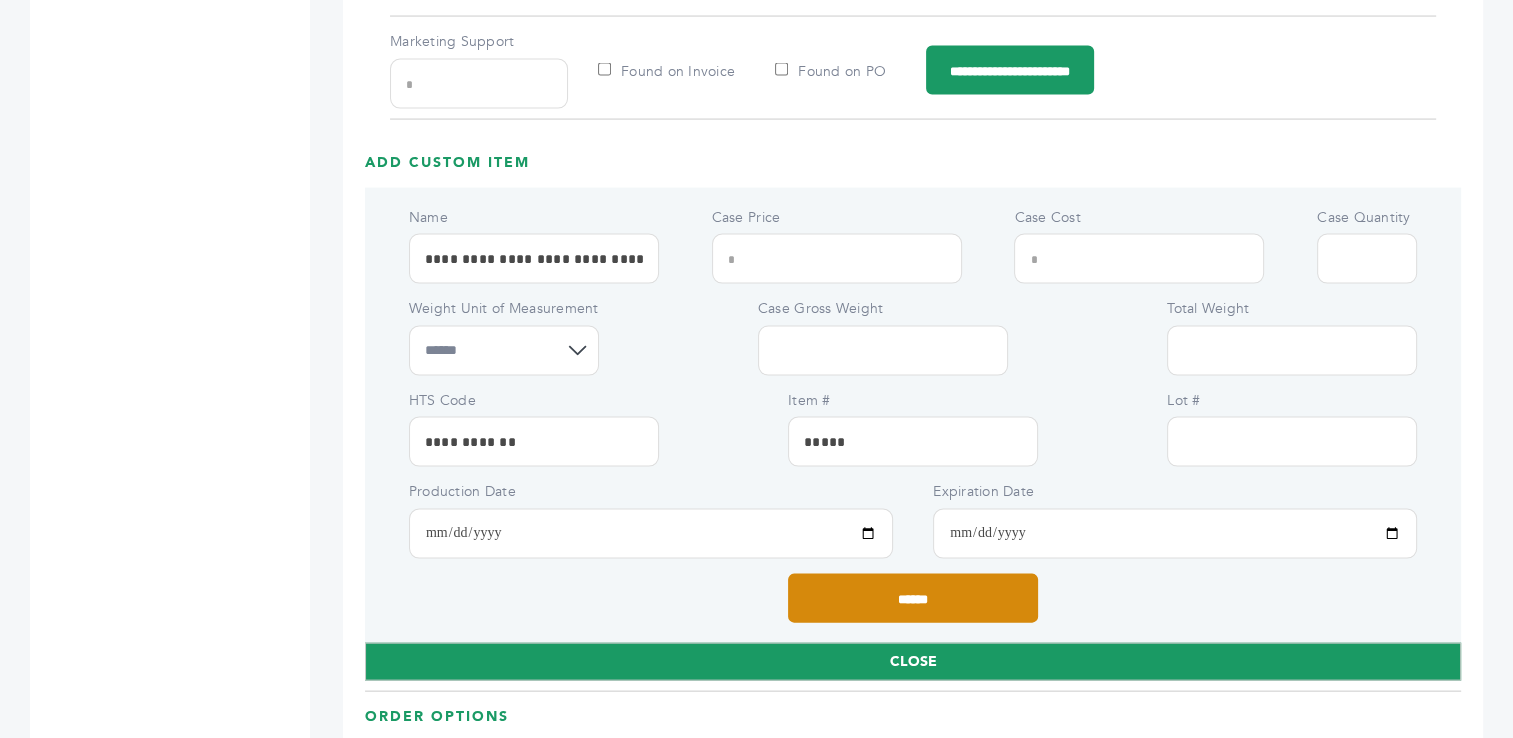type on "**" 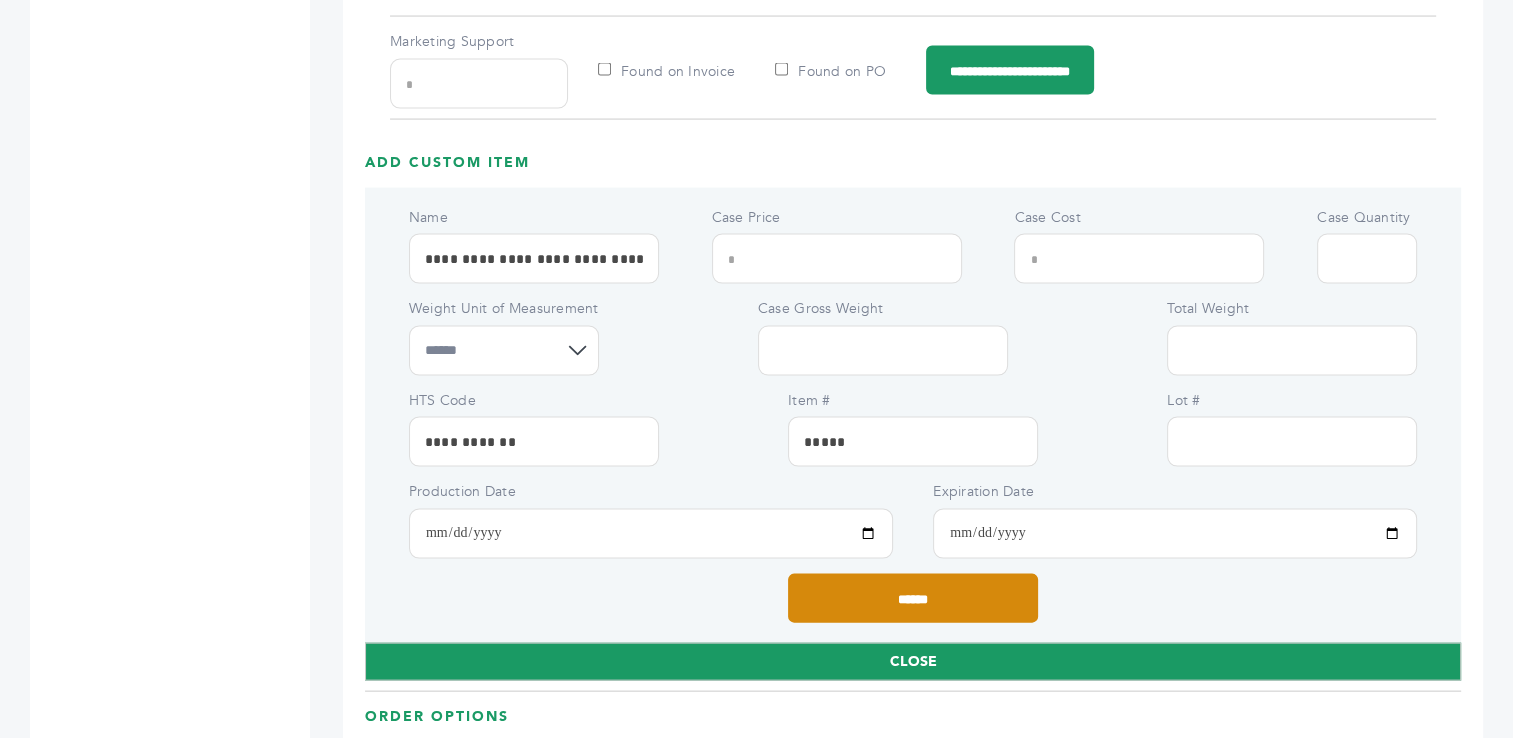 click on "******" at bounding box center (913, 598) 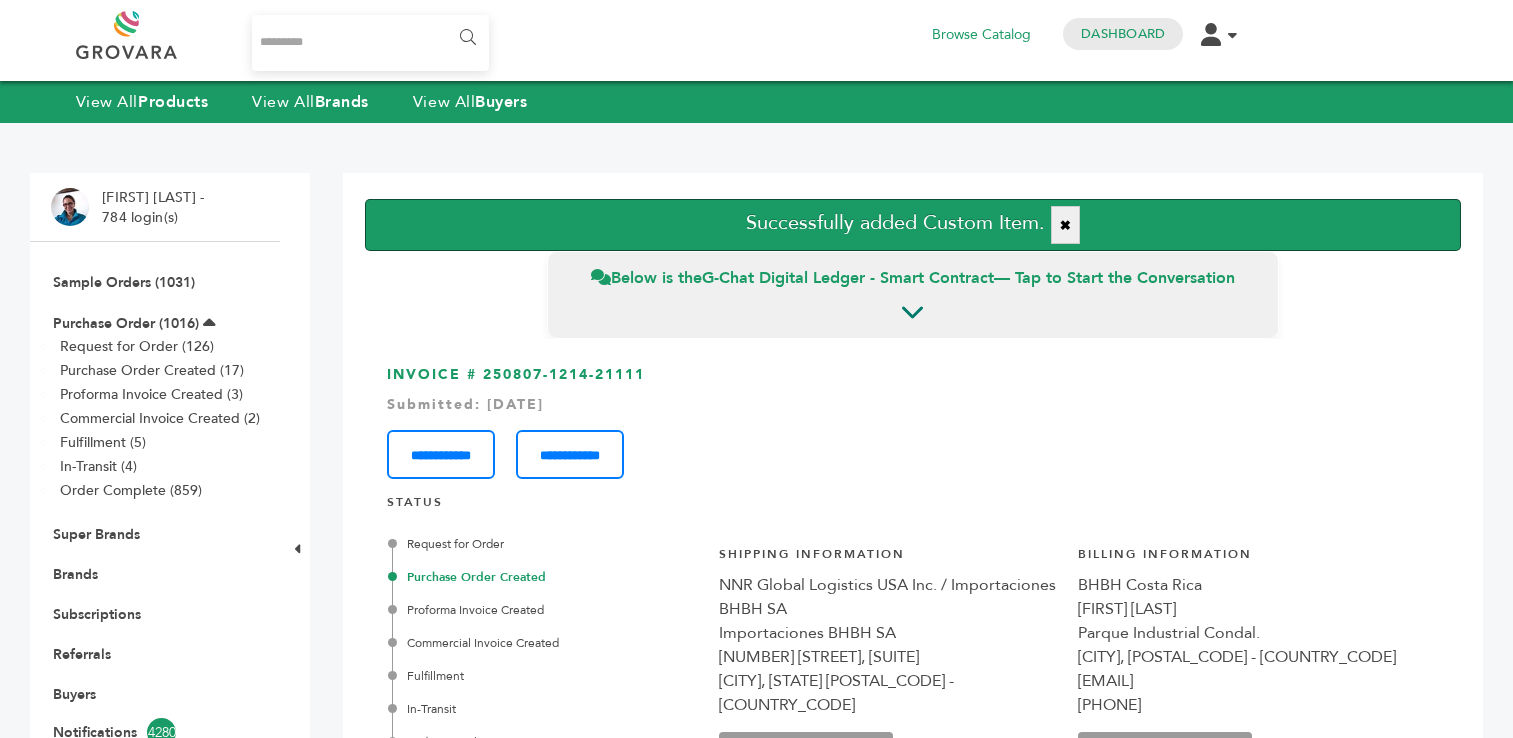 scroll, scrollTop: 0, scrollLeft: 0, axis: both 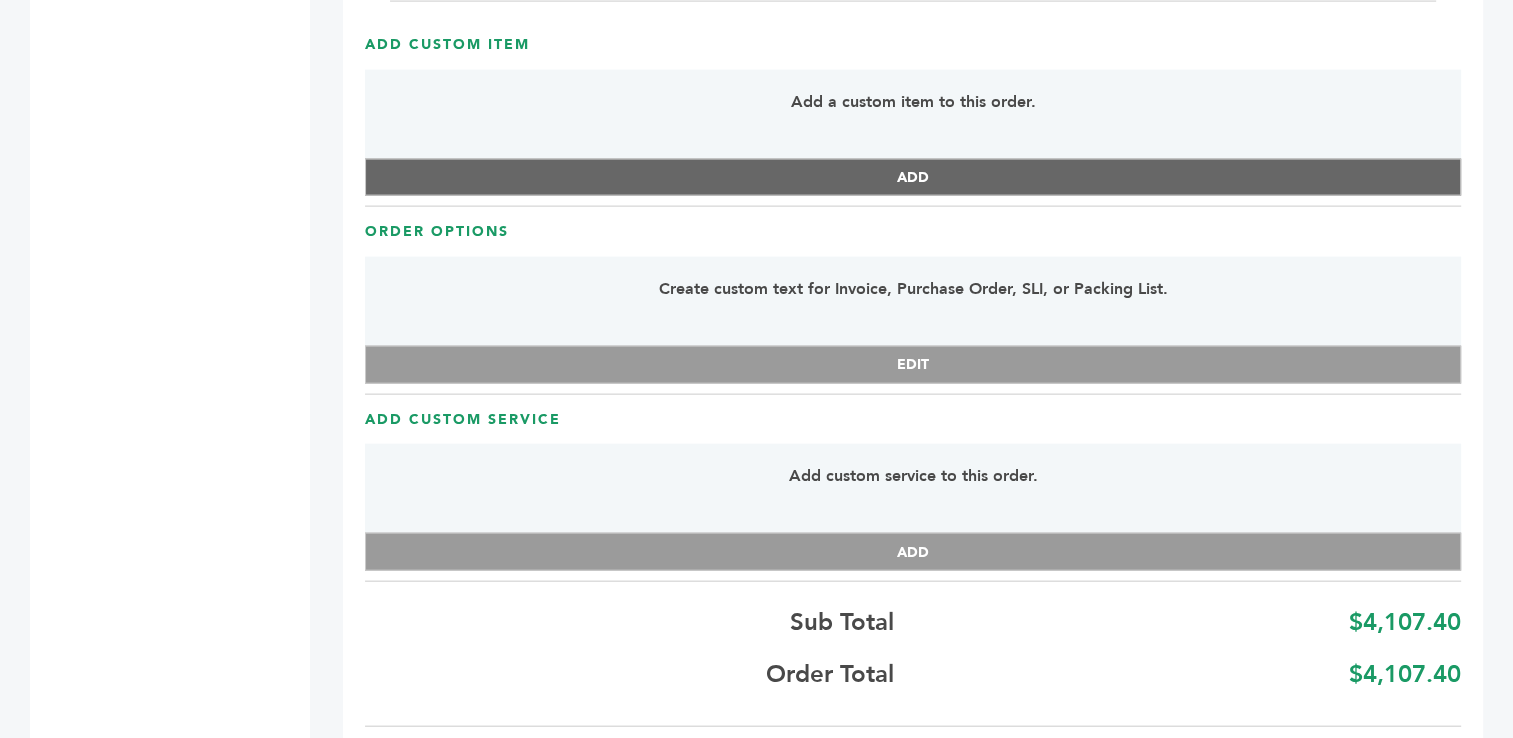 click on "ADD" at bounding box center (913, 178) 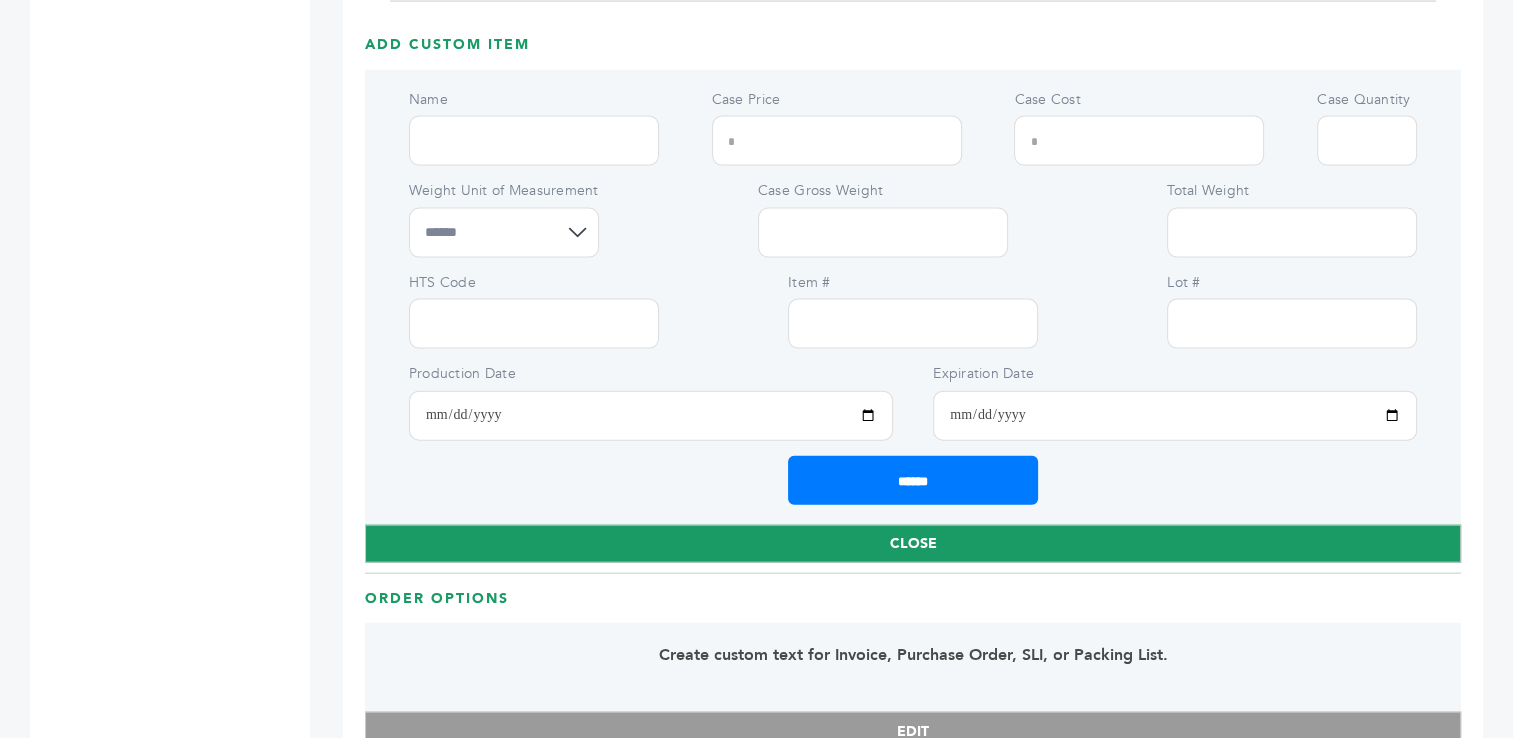 click on "Name" at bounding box center (534, 141) 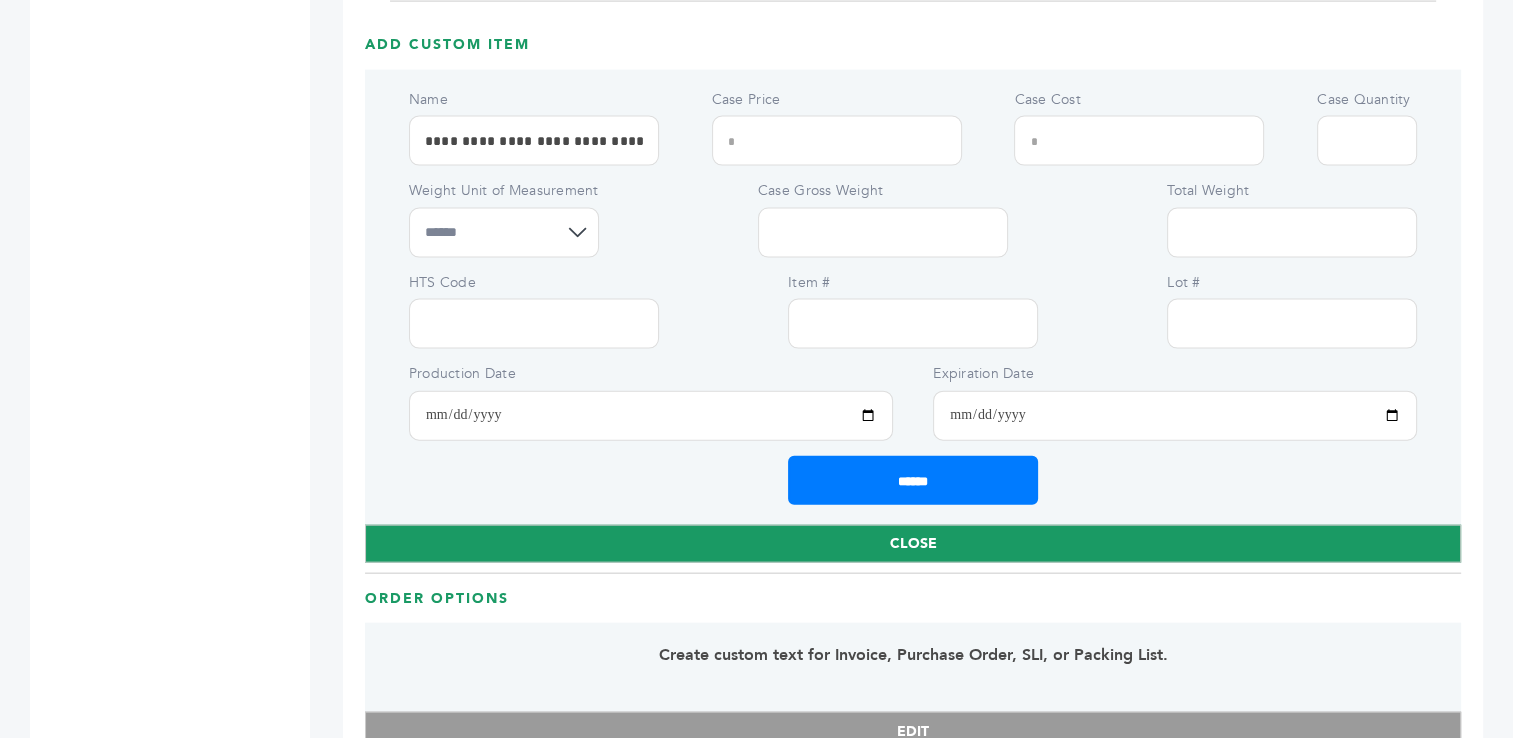 scroll, scrollTop: 0, scrollLeft: 394, axis: horizontal 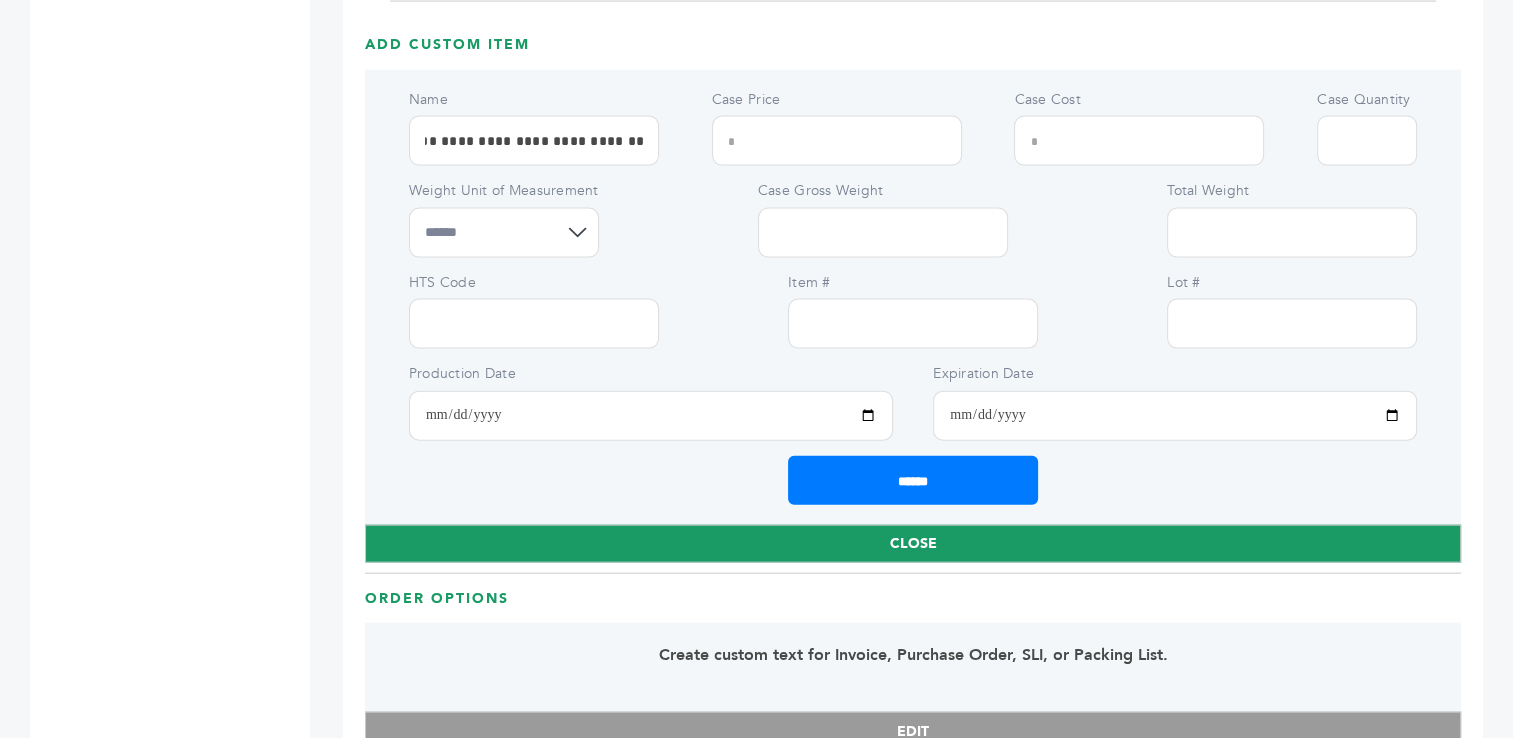 type on "**********" 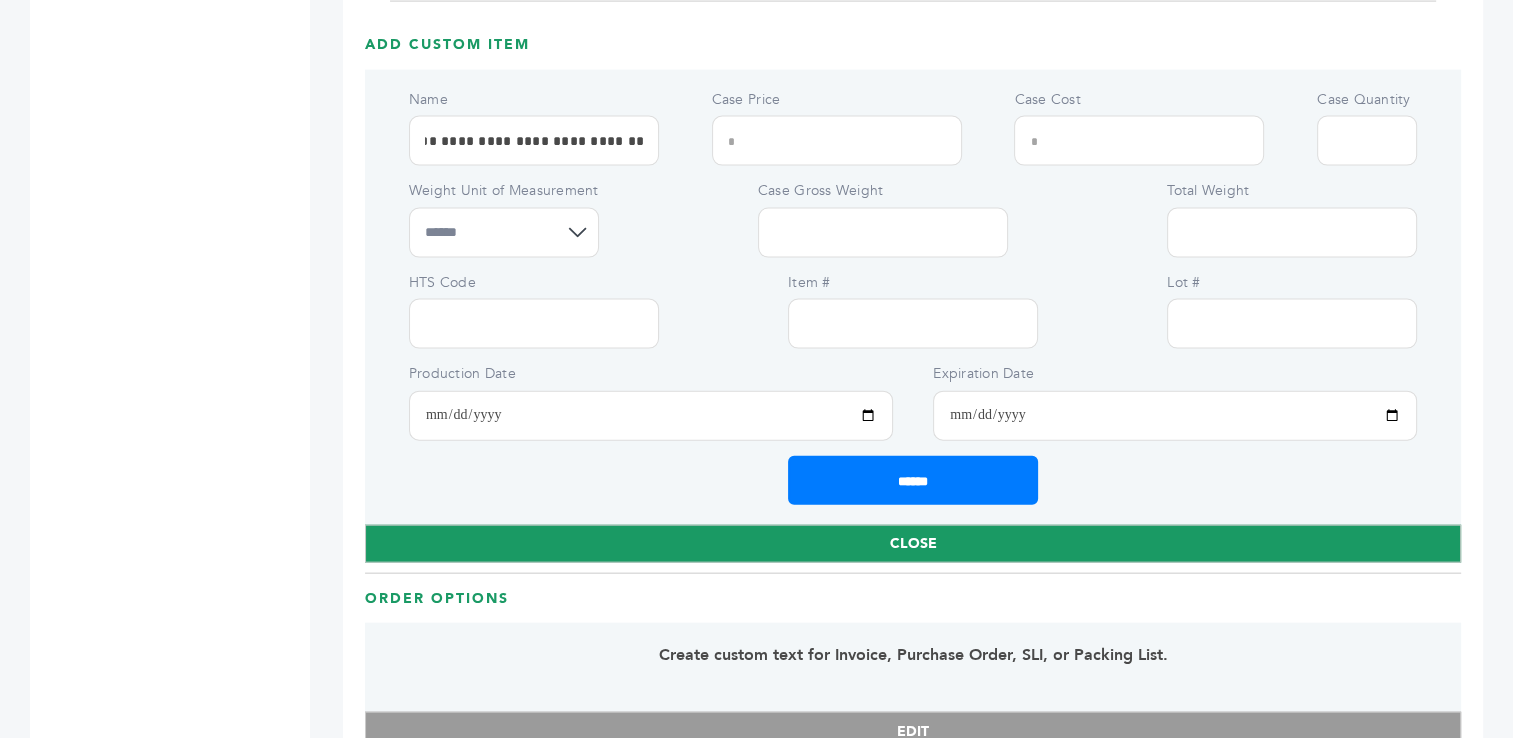 scroll, scrollTop: 0, scrollLeft: 0, axis: both 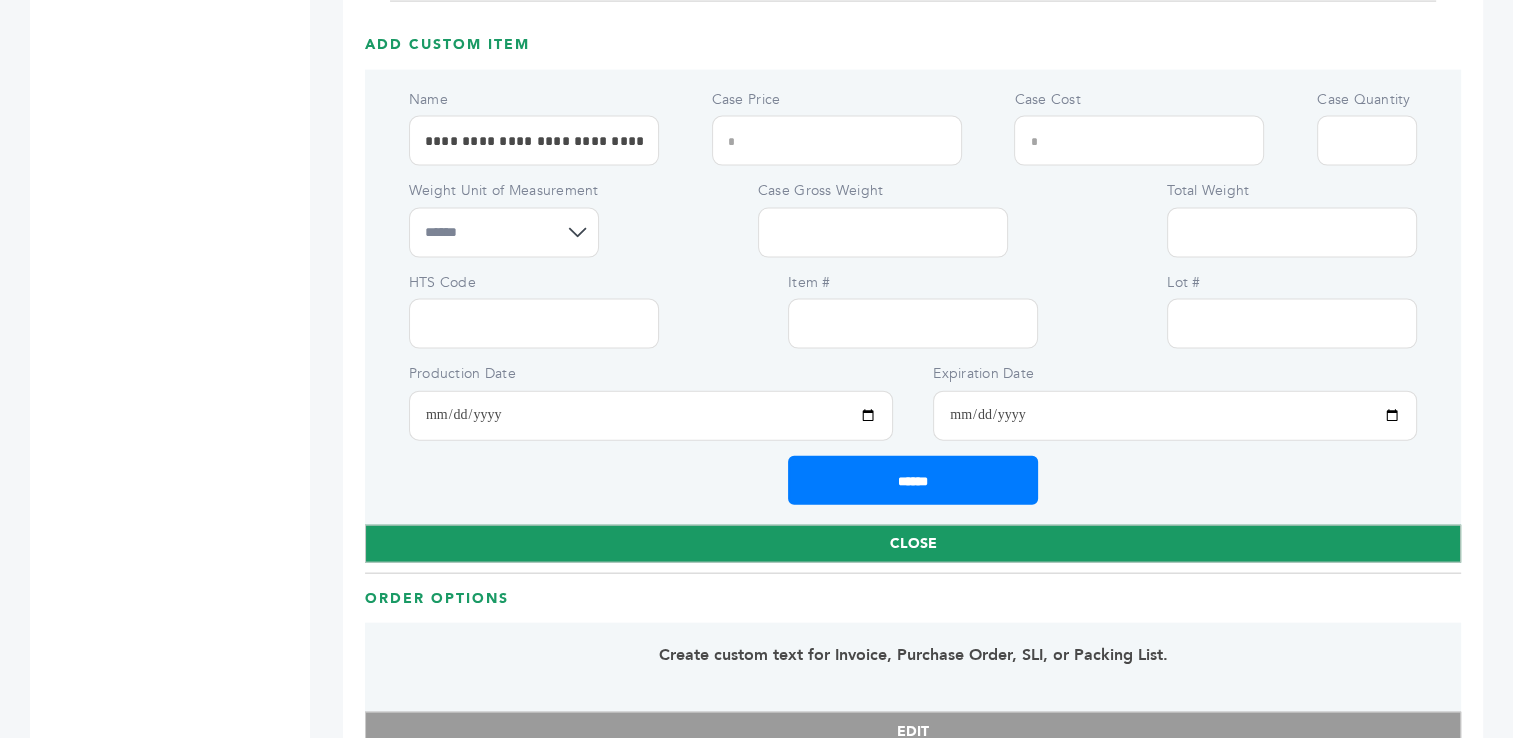 click on "**********" at bounding box center (534, 141) 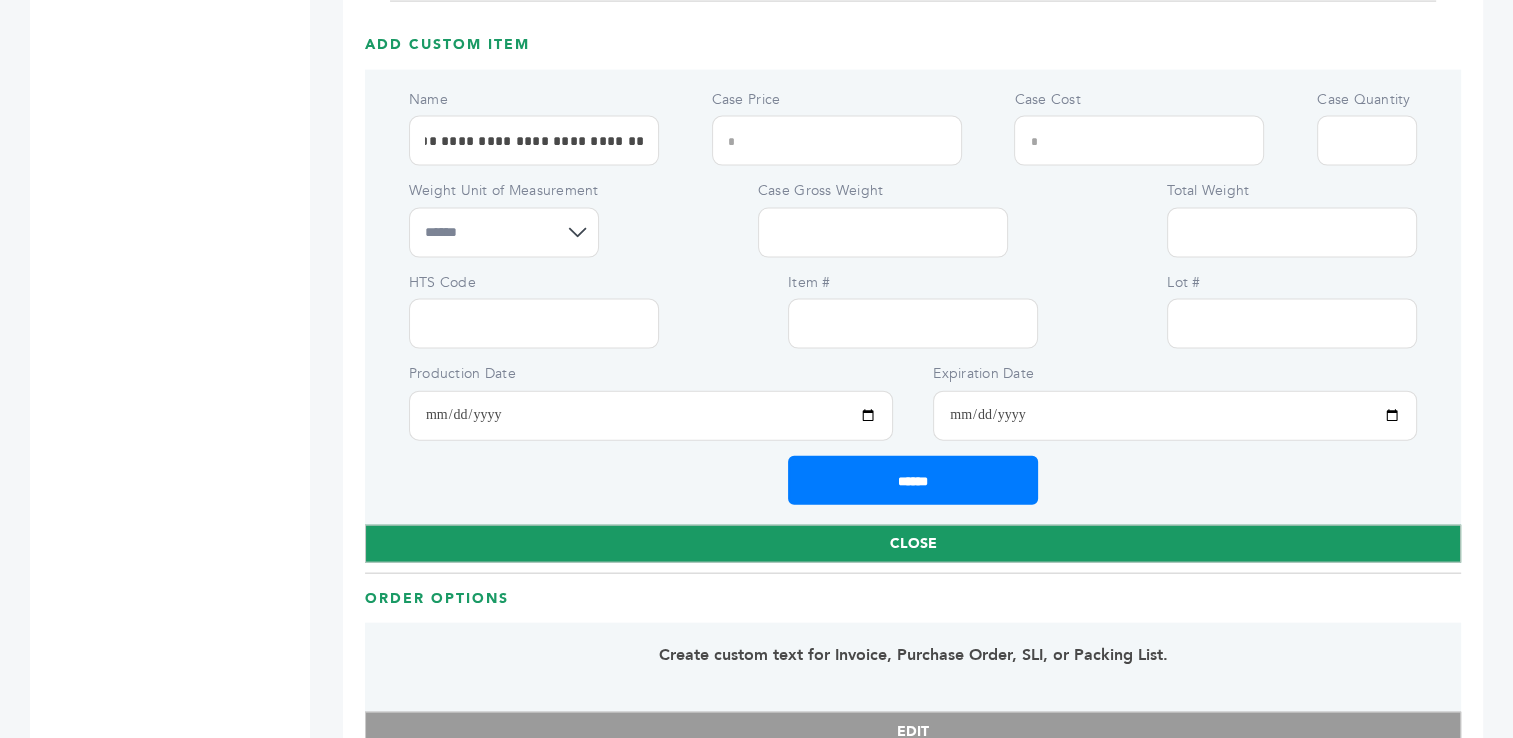 drag, startPoint x: 564, startPoint y: 135, endPoint x: 773, endPoint y: 128, distance: 209.11719 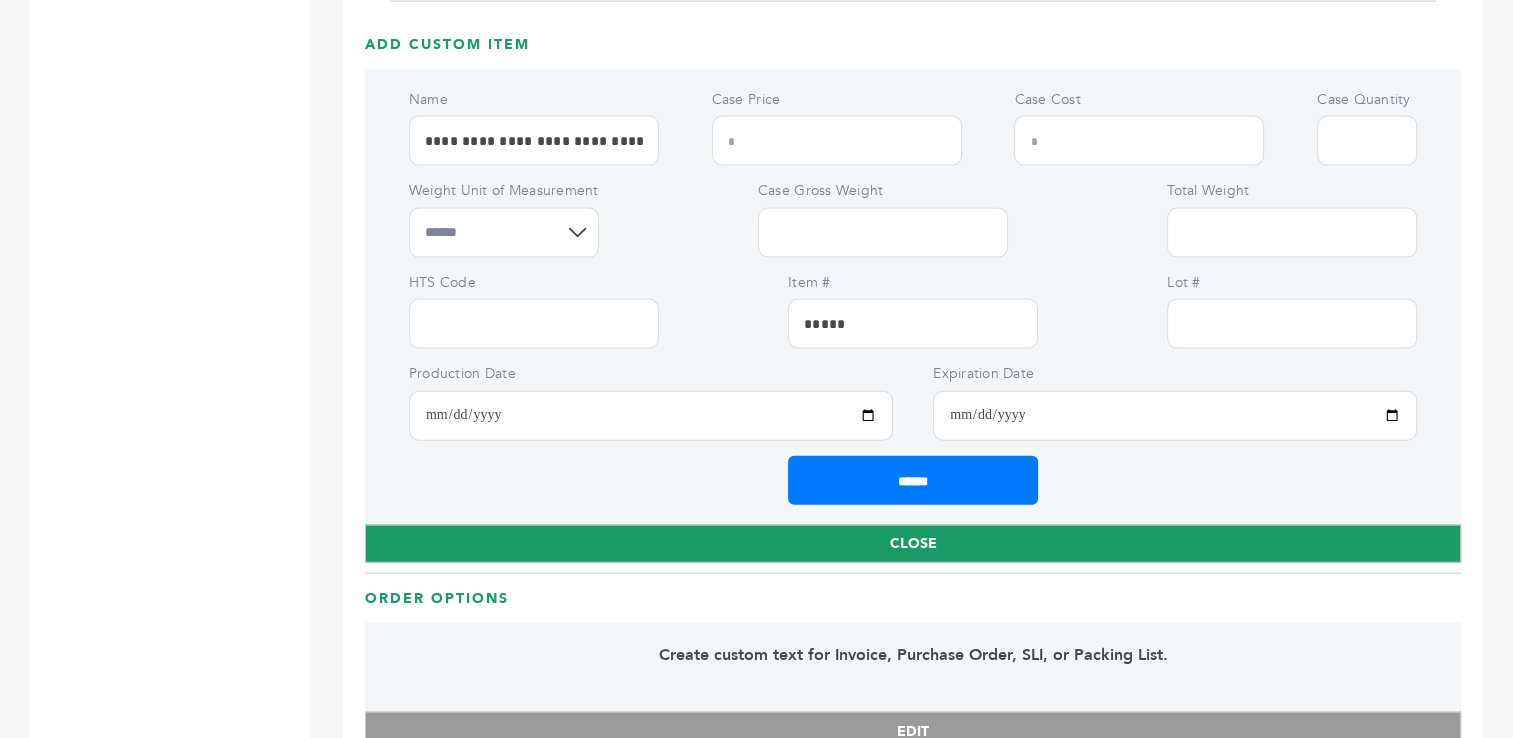 type on "*****" 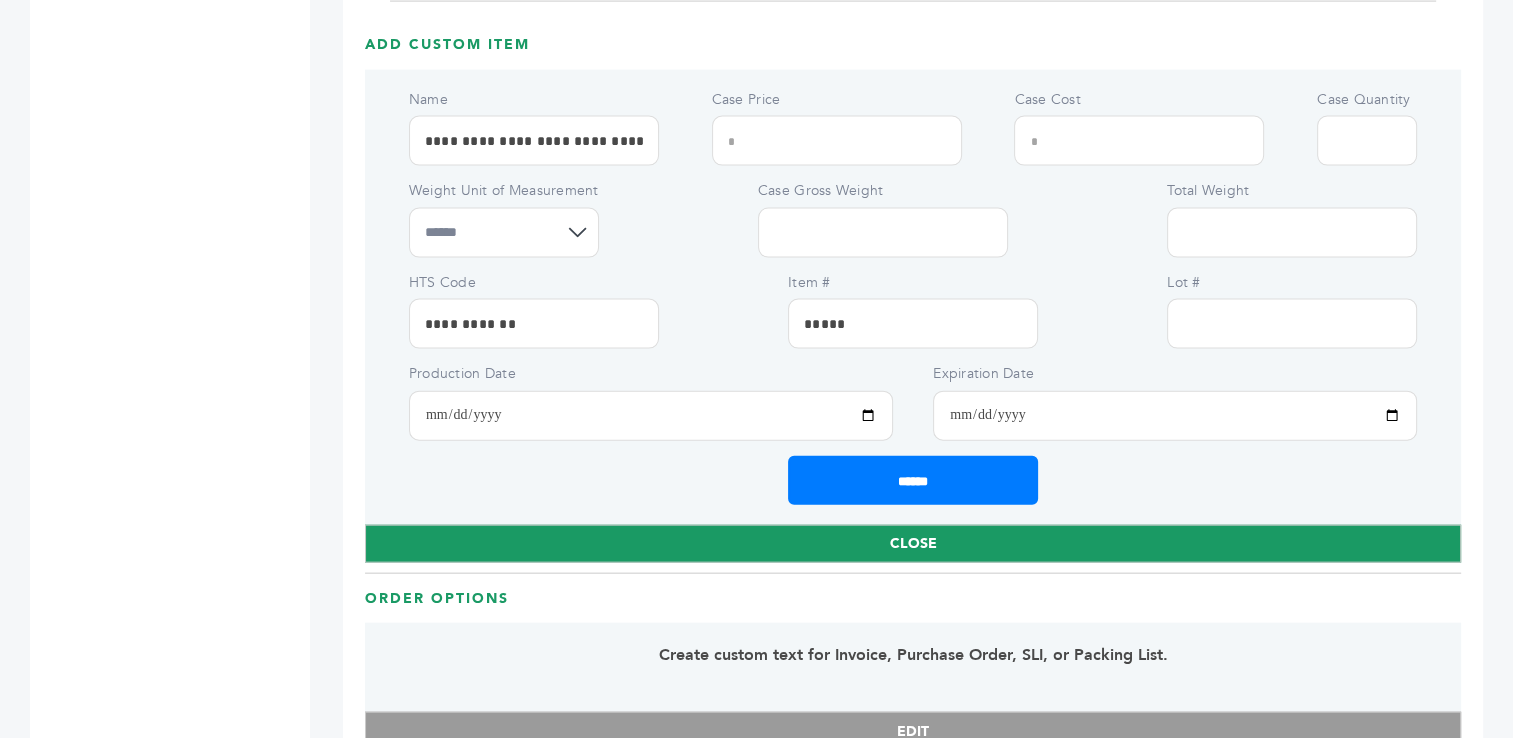 type on "**" 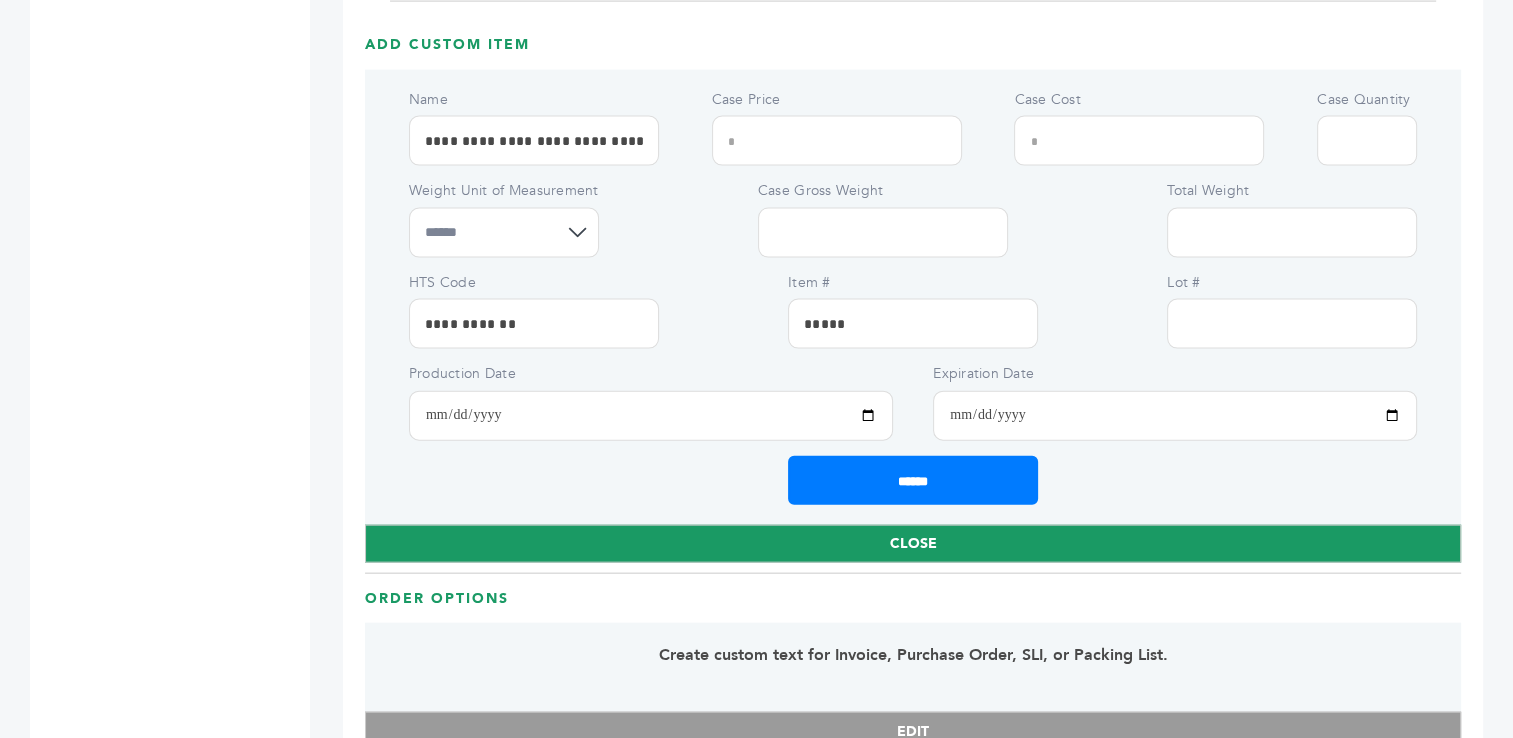 type on "***" 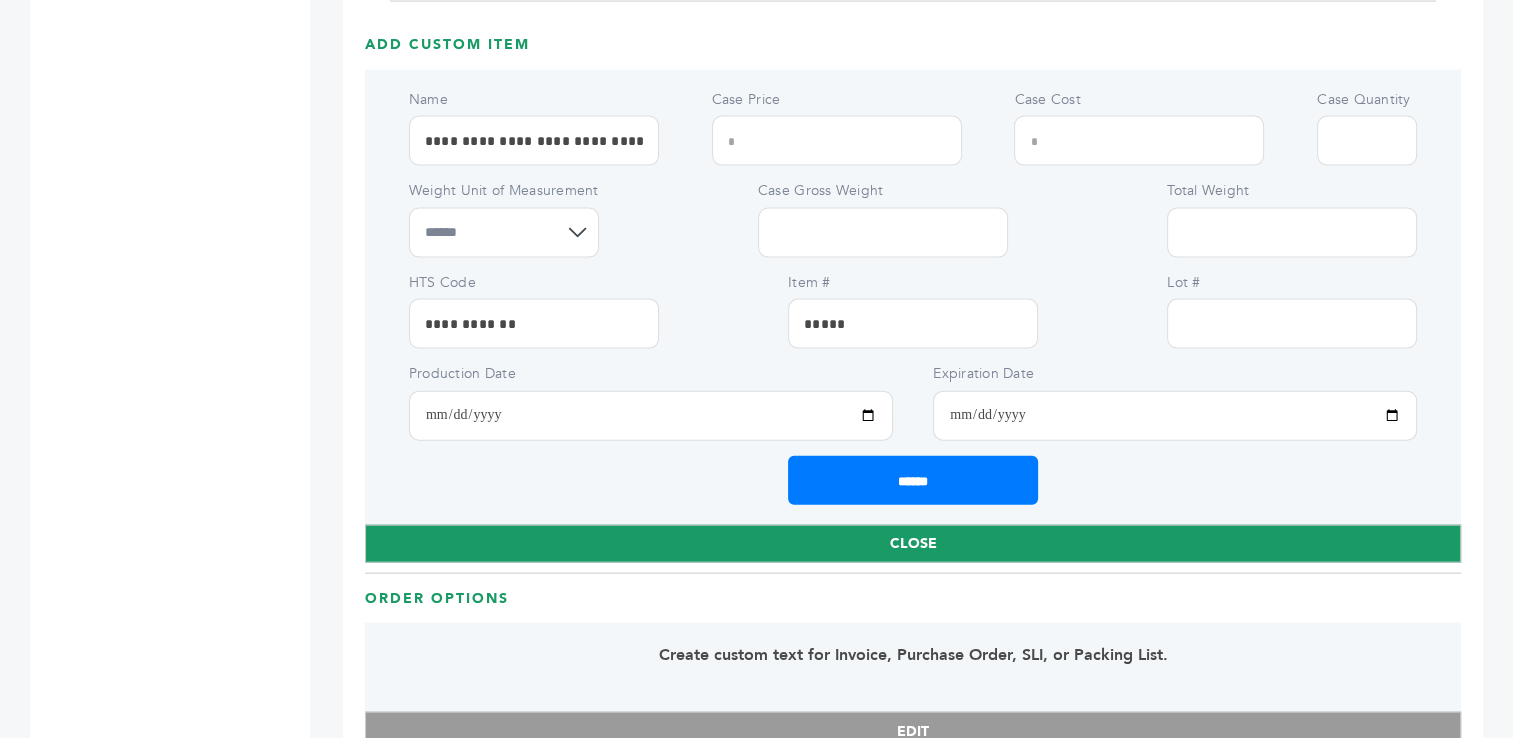 type on "******" 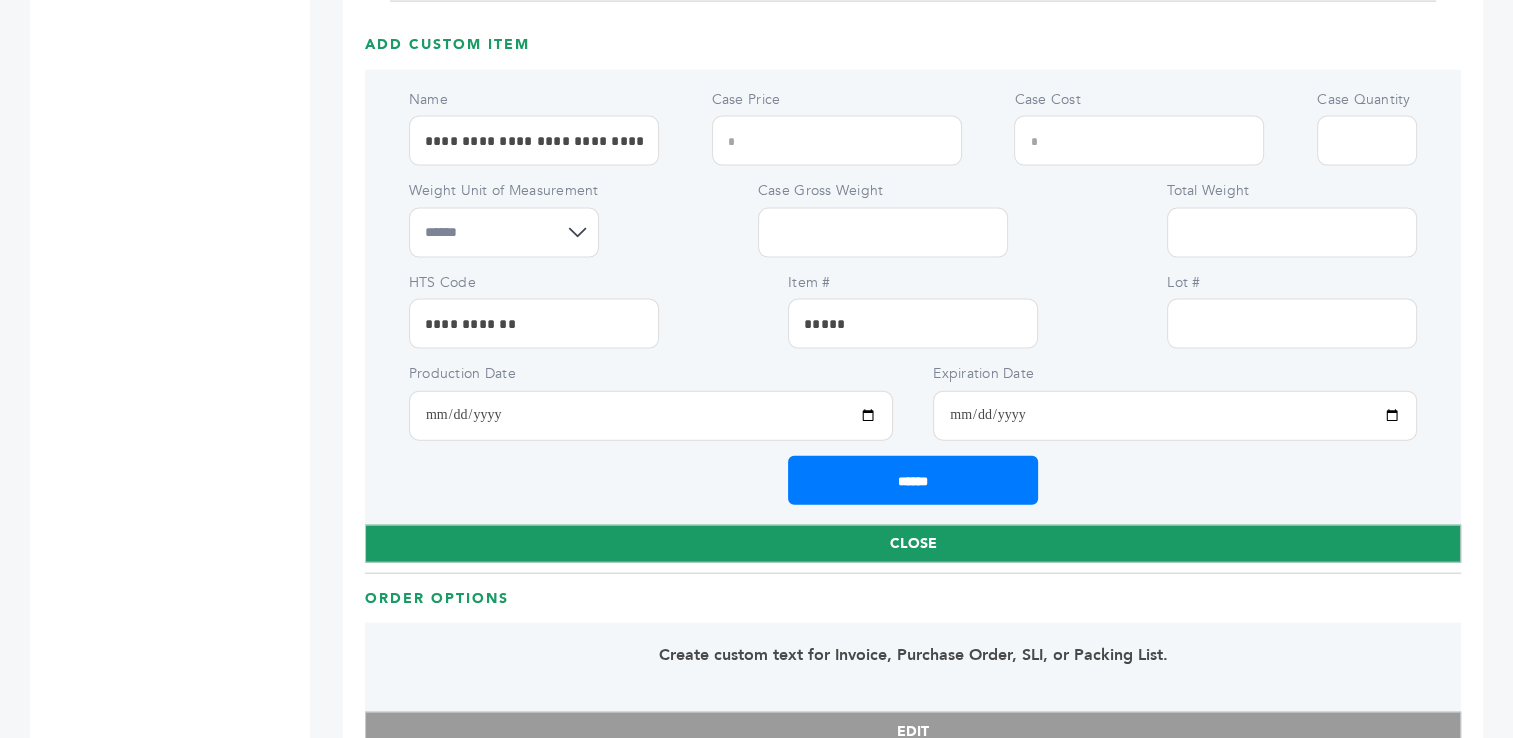 type on "***" 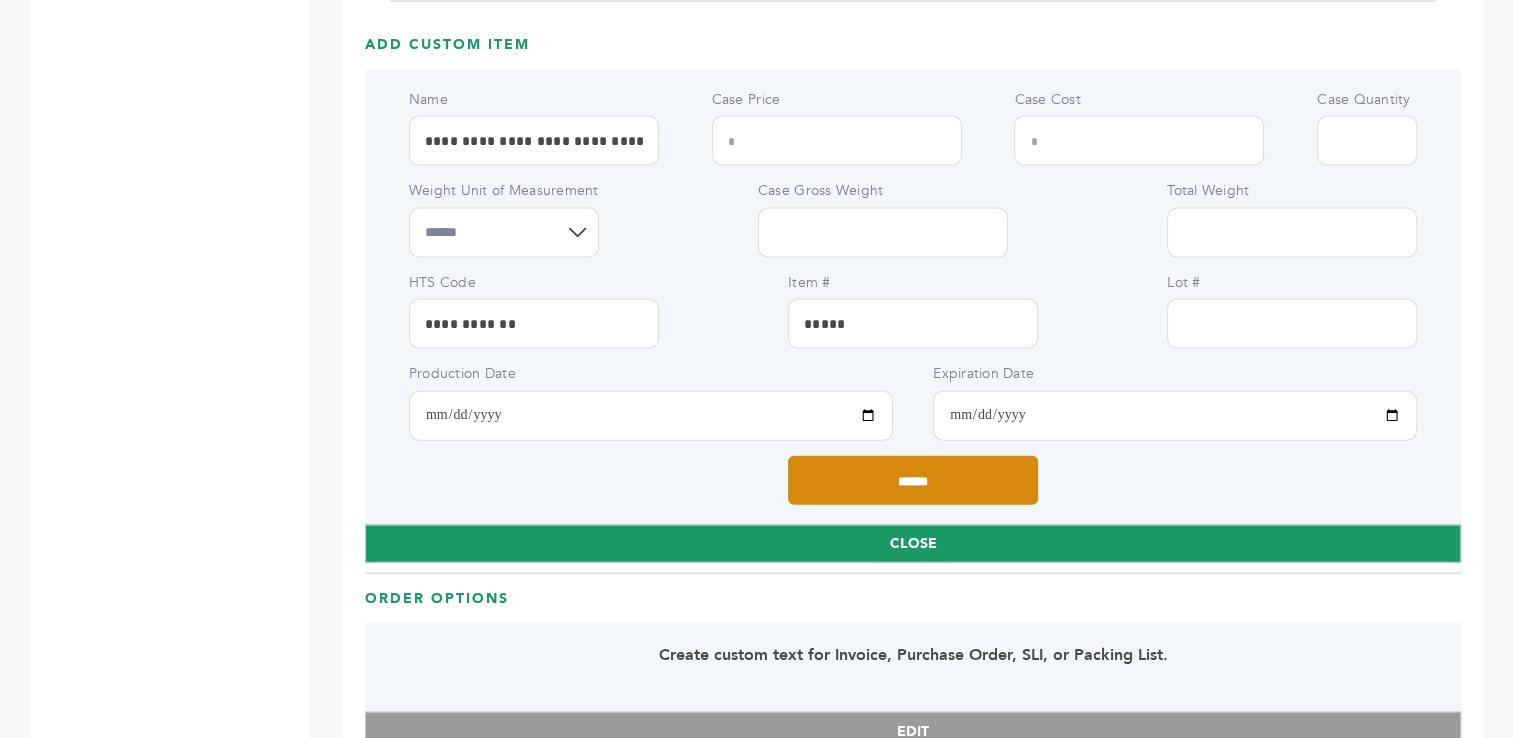 click on "******" at bounding box center (913, 480) 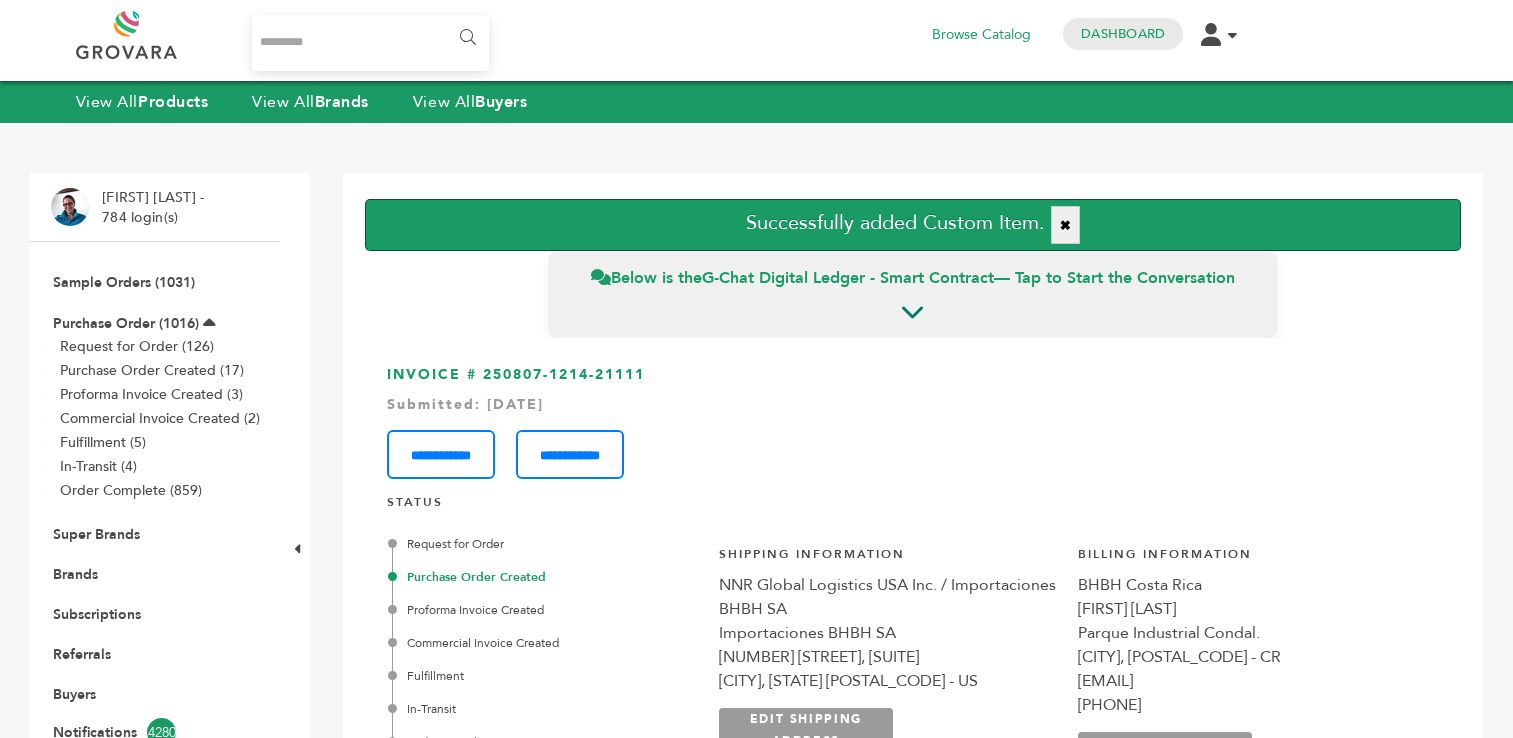 scroll, scrollTop: 0, scrollLeft: 0, axis: both 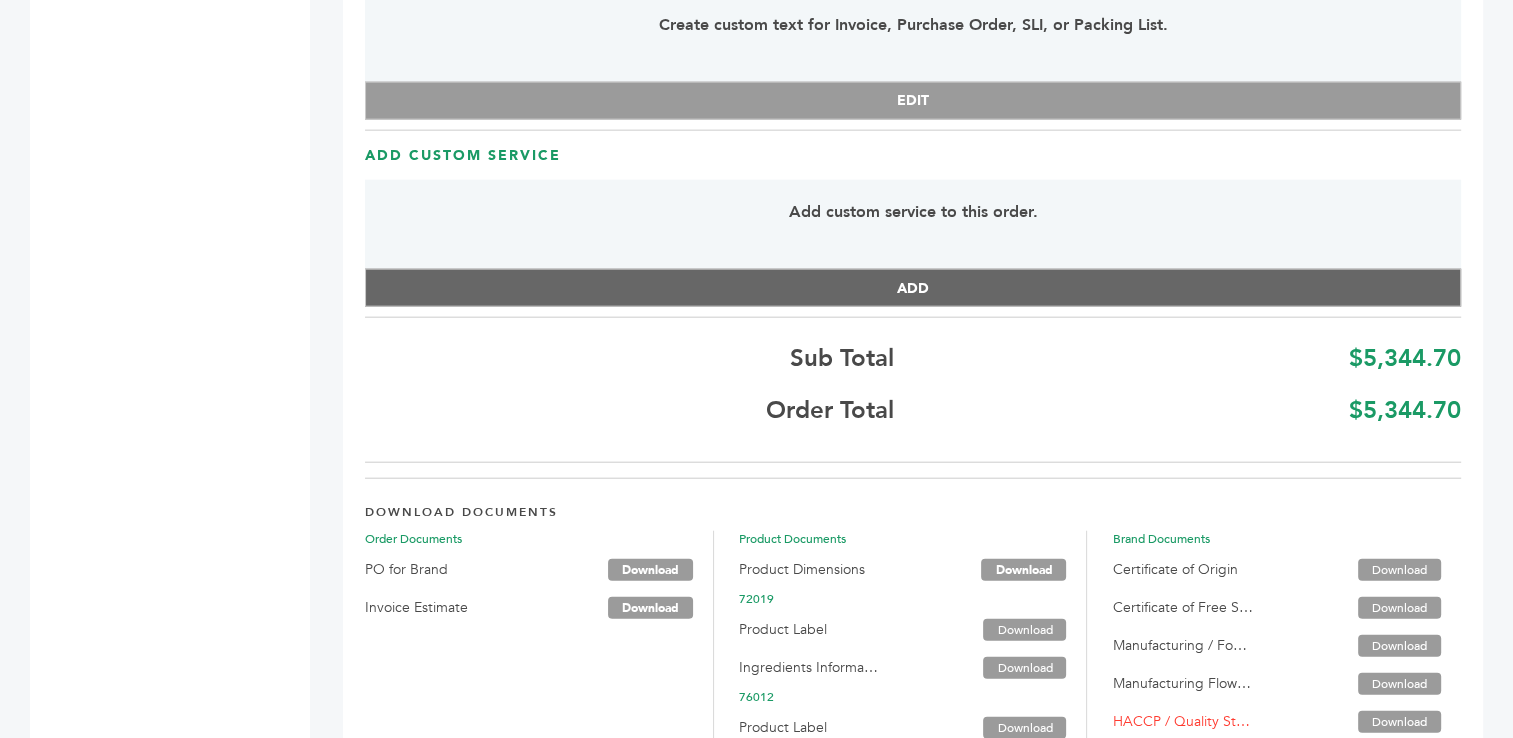 click on "ADD" at bounding box center (913, 288) 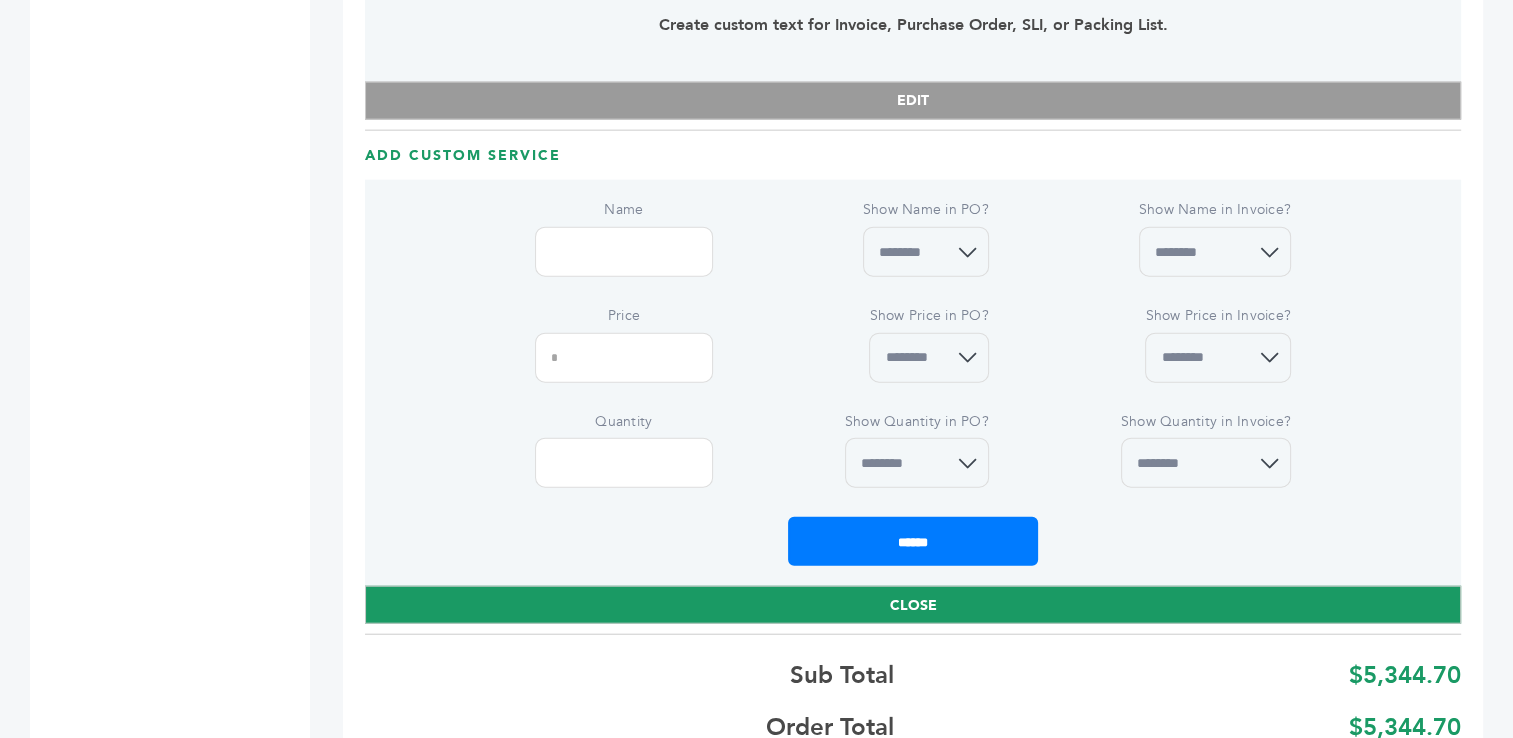 click on "Name" at bounding box center (624, 252) 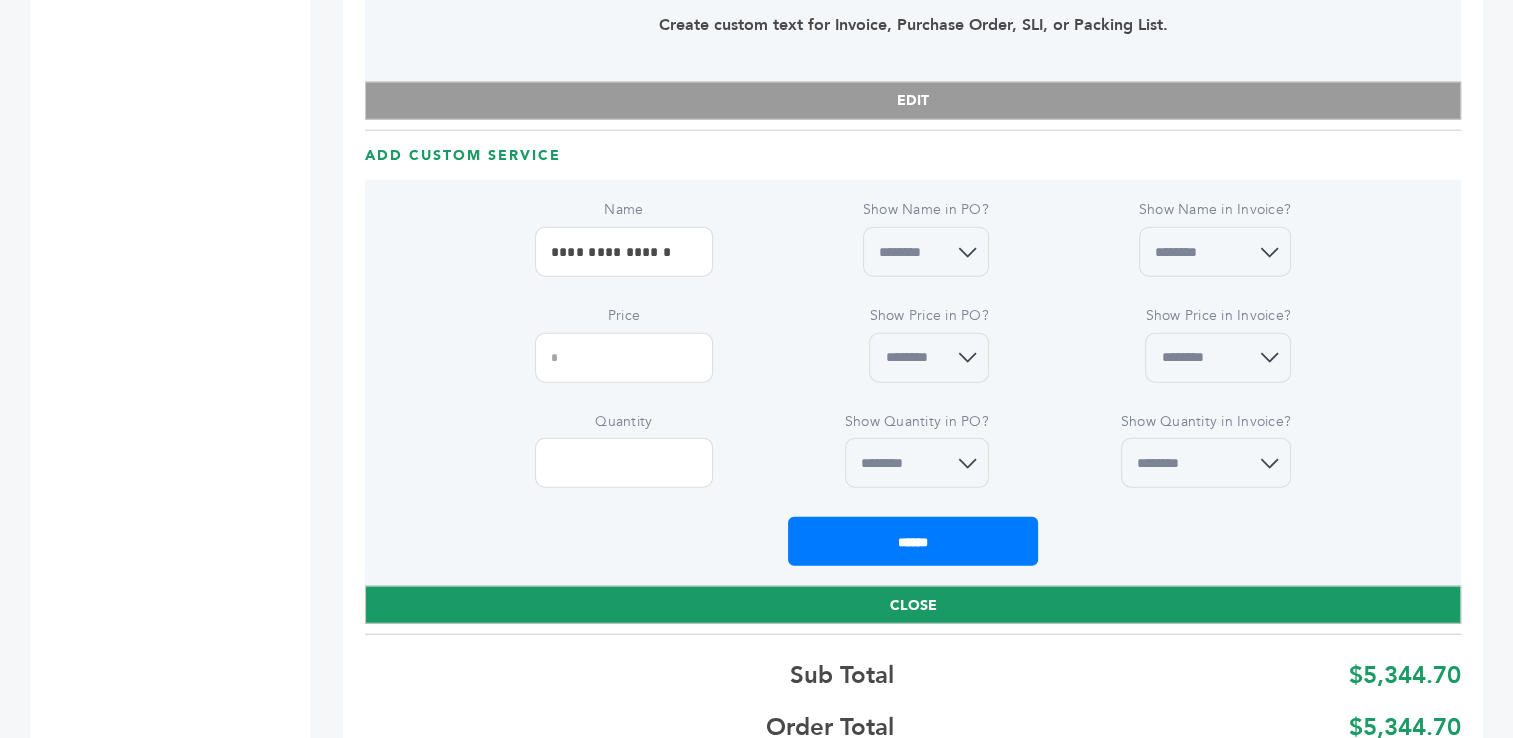 type on "*****" 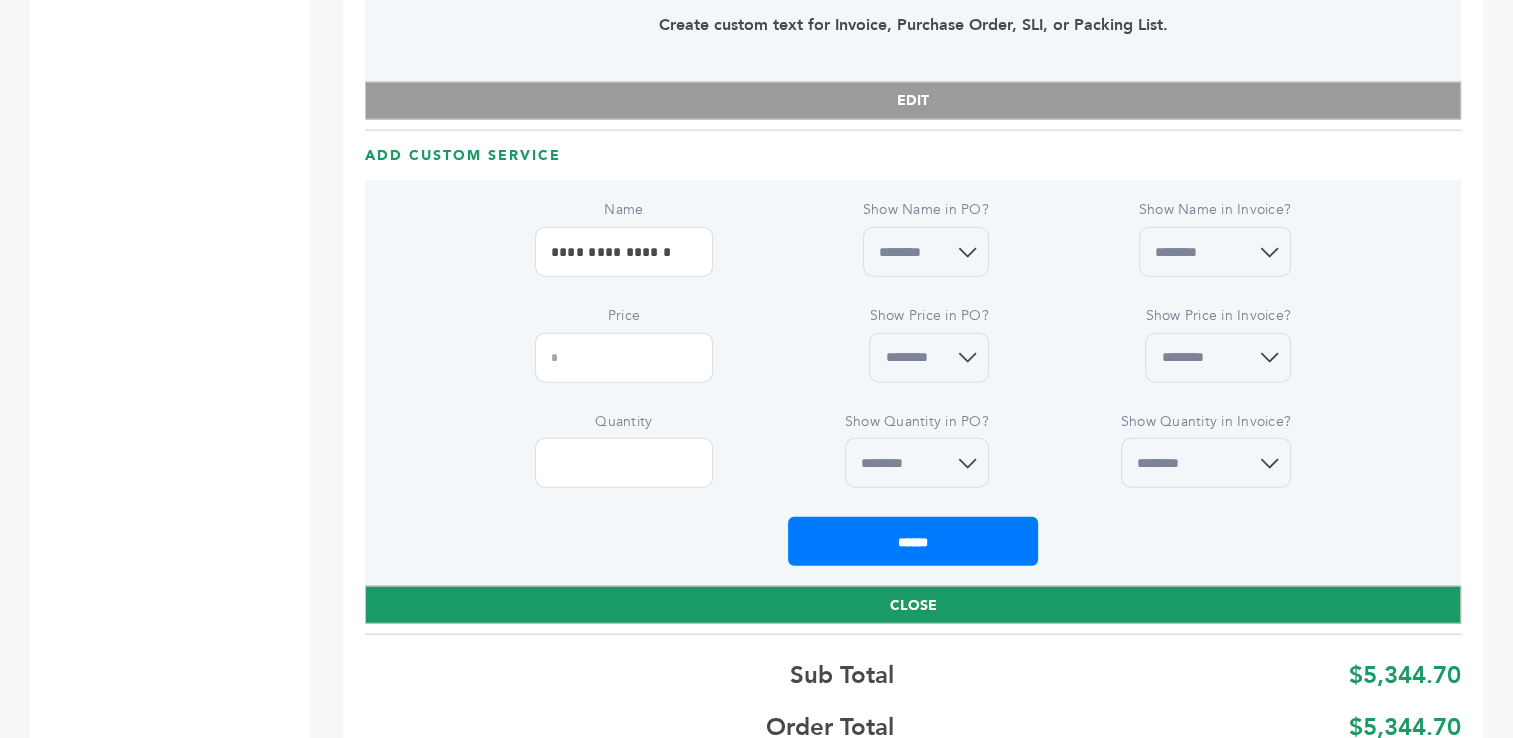 type on "*" 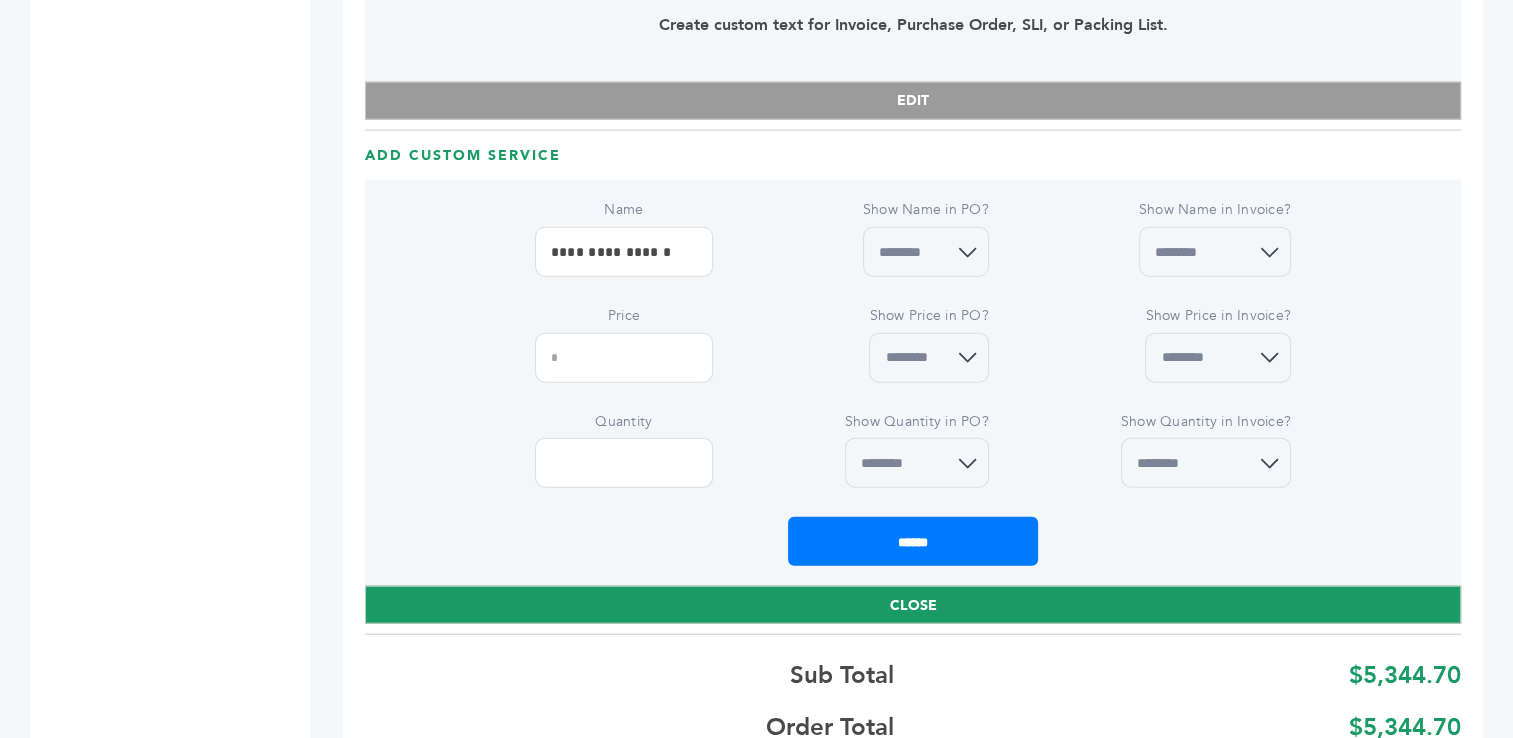 click on "******** ***" at bounding box center [1215, 252] 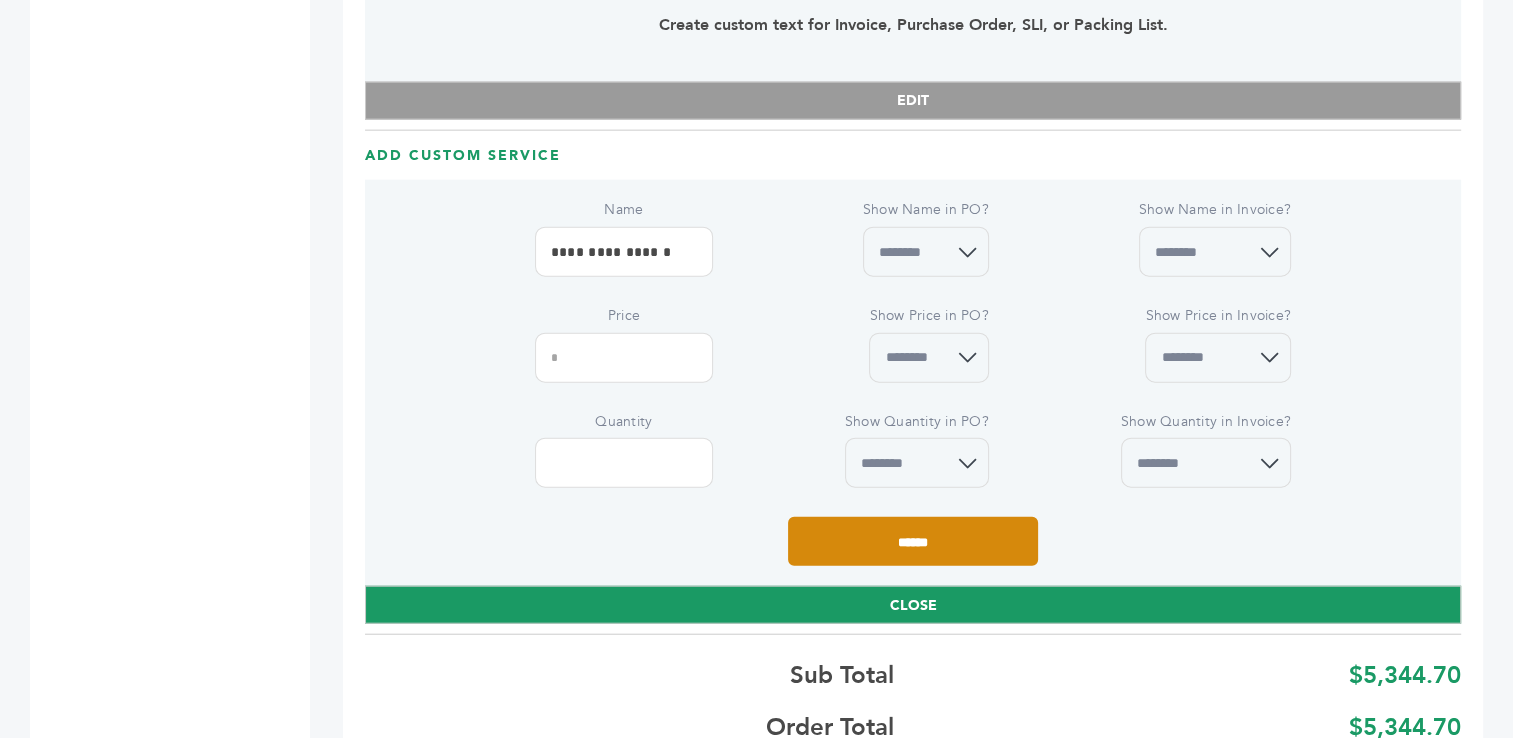 click on "******" at bounding box center [913, 541] 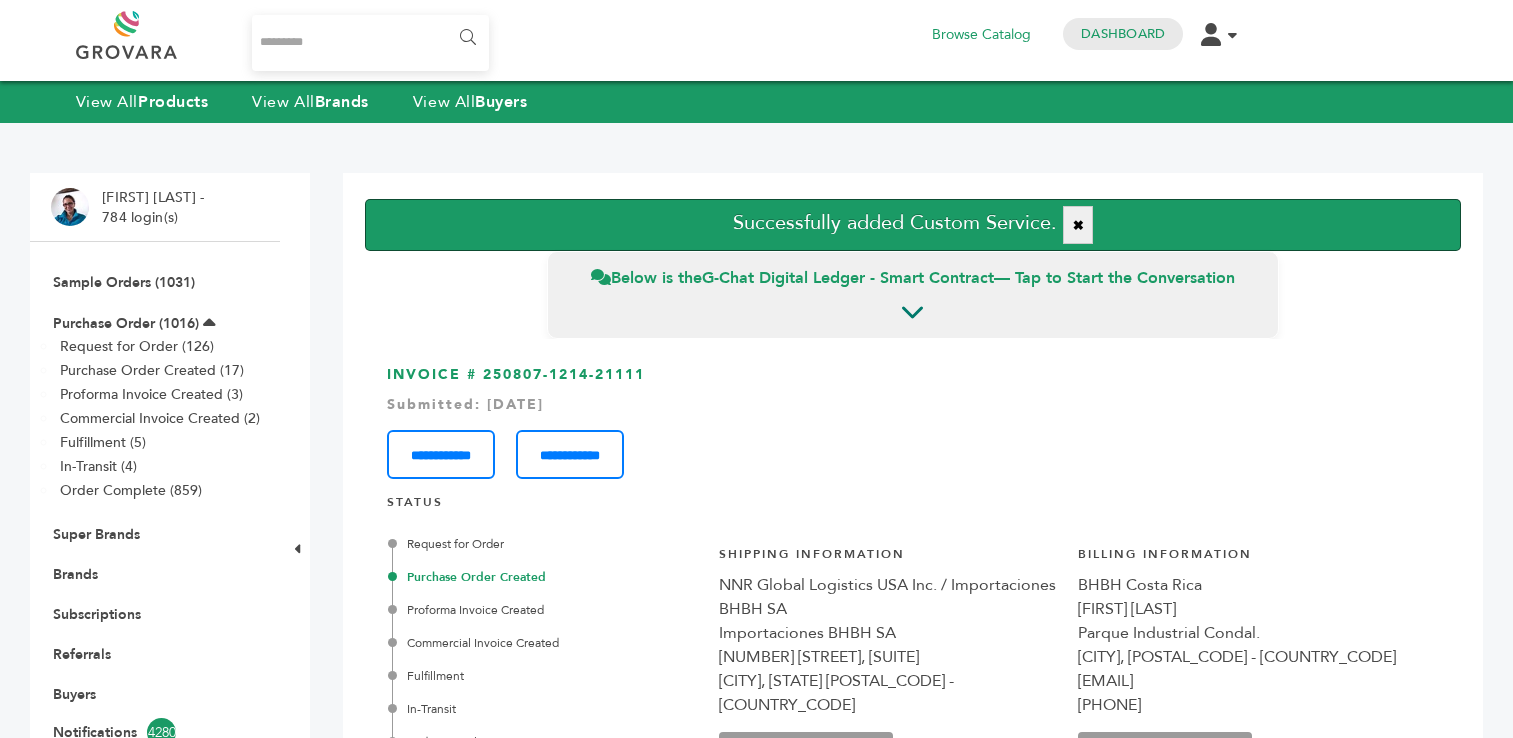 scroll, scrollTop: 0, scrollLeft: 0, axis: both 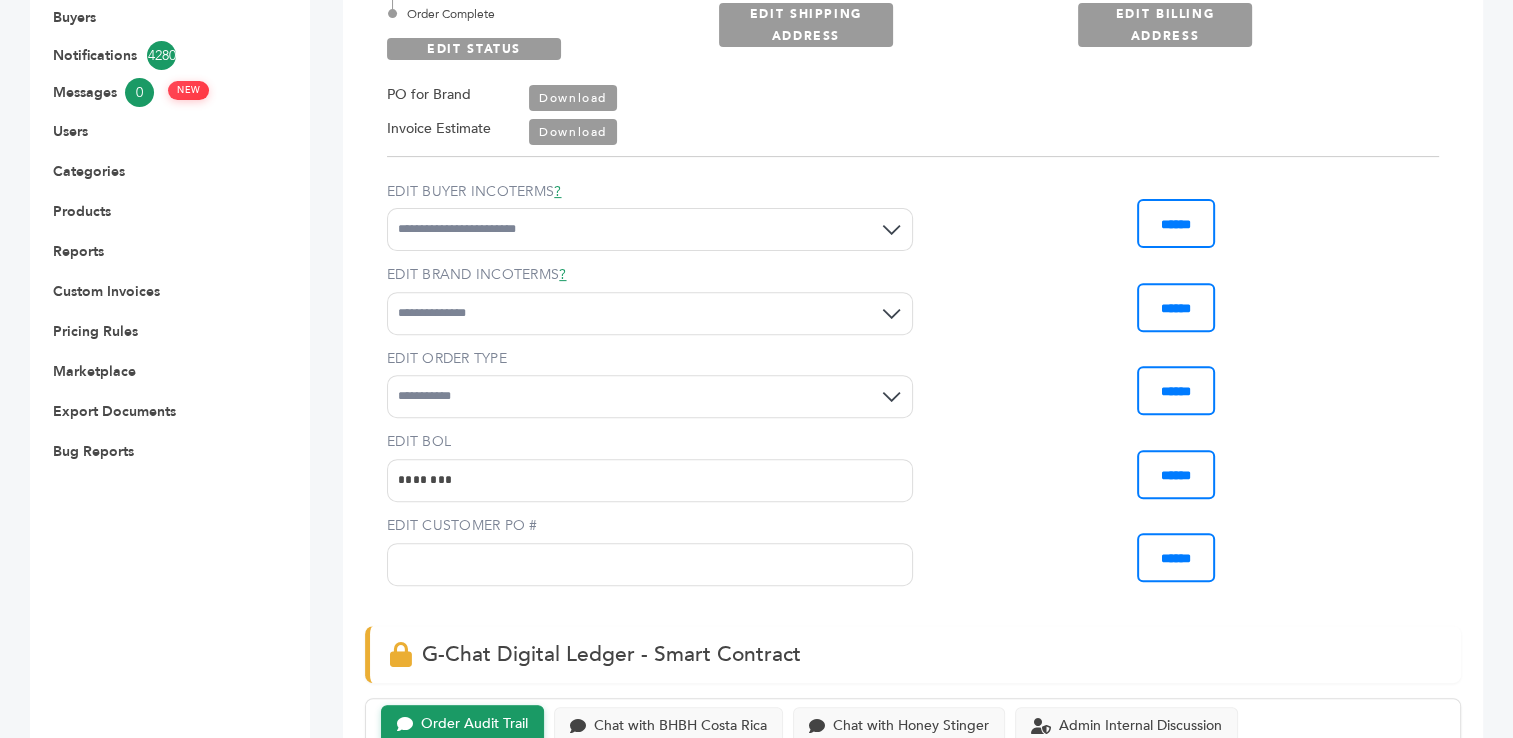 click on "Download" at bounding box center (573, 98) 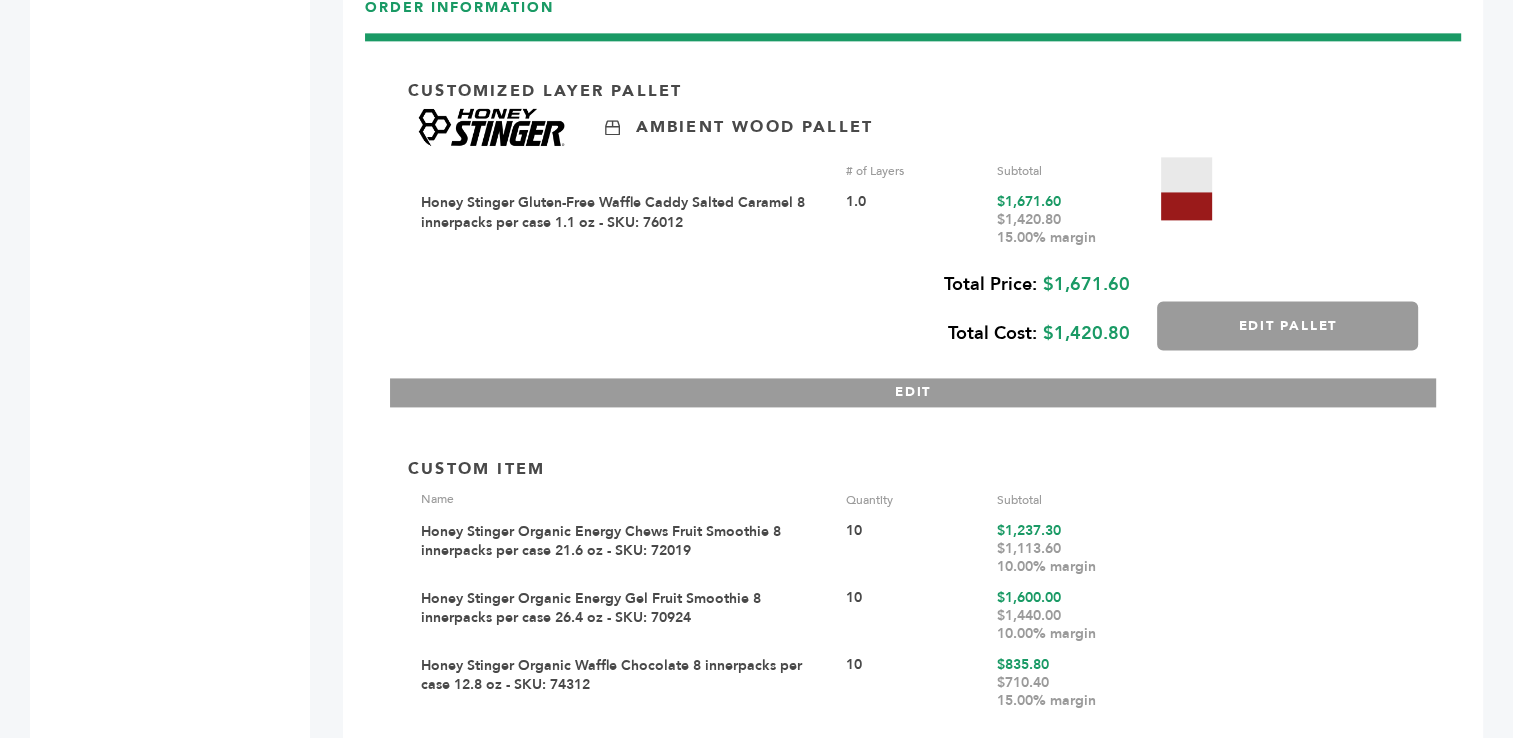 scroll, scrollTop: 2810, scrollLeft: 0, axis: vertical 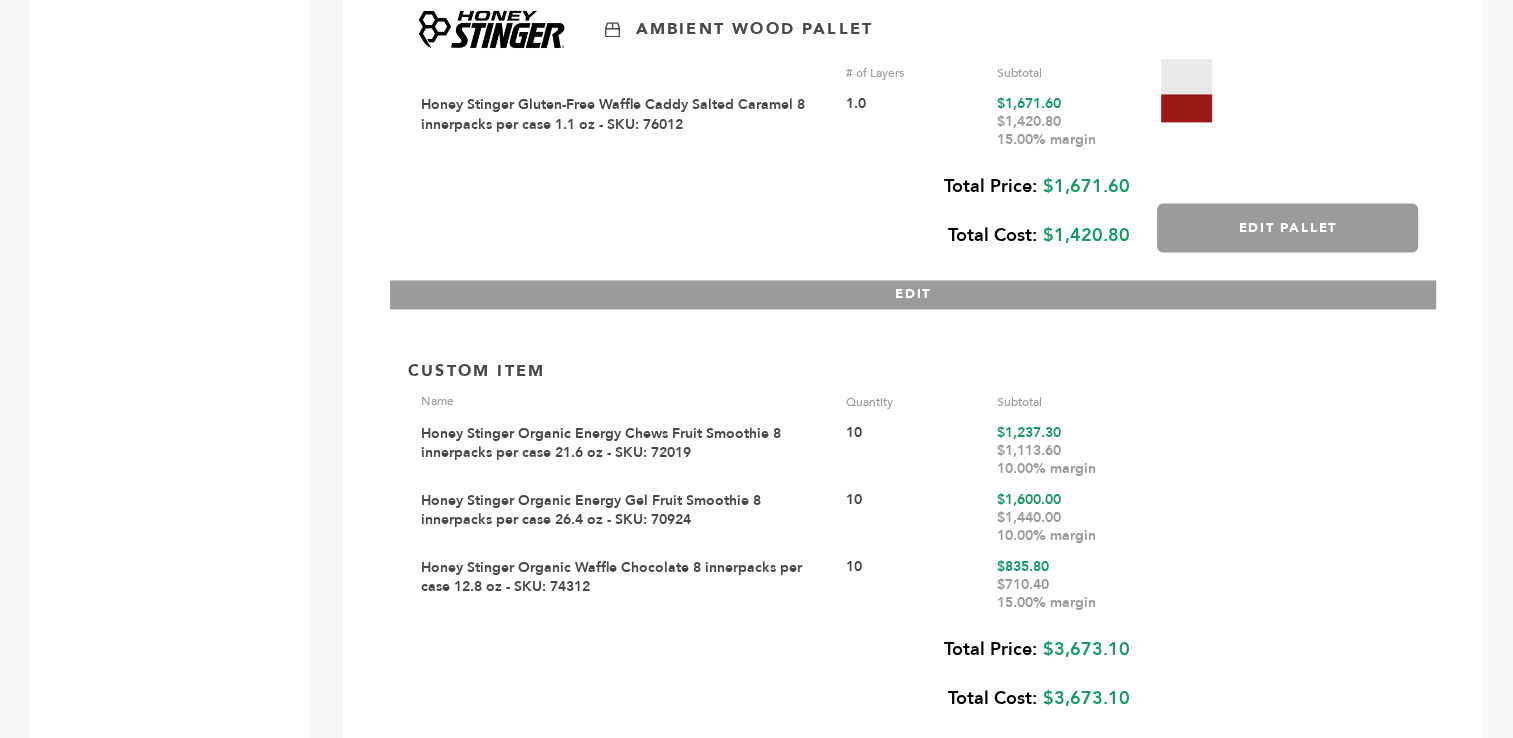 click on "Honey Stinger Gluten-Free Waffle Caddy Salted Caramel 8 innerpacks per case 1.1 oz - SKU: 76012" at bounding box center [613, 114] 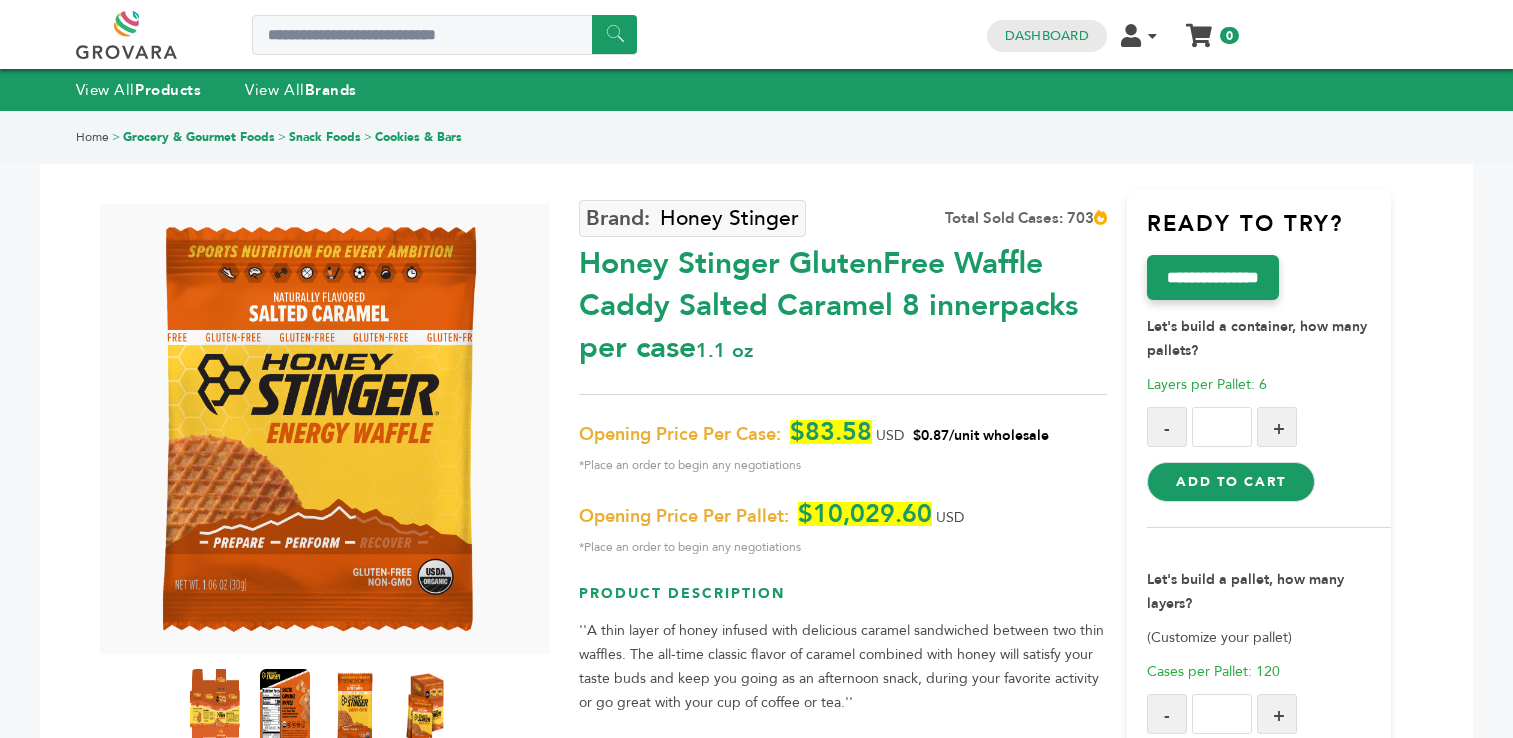 scroll, scrollTop: 0, scrollLeft: 0, axis: both 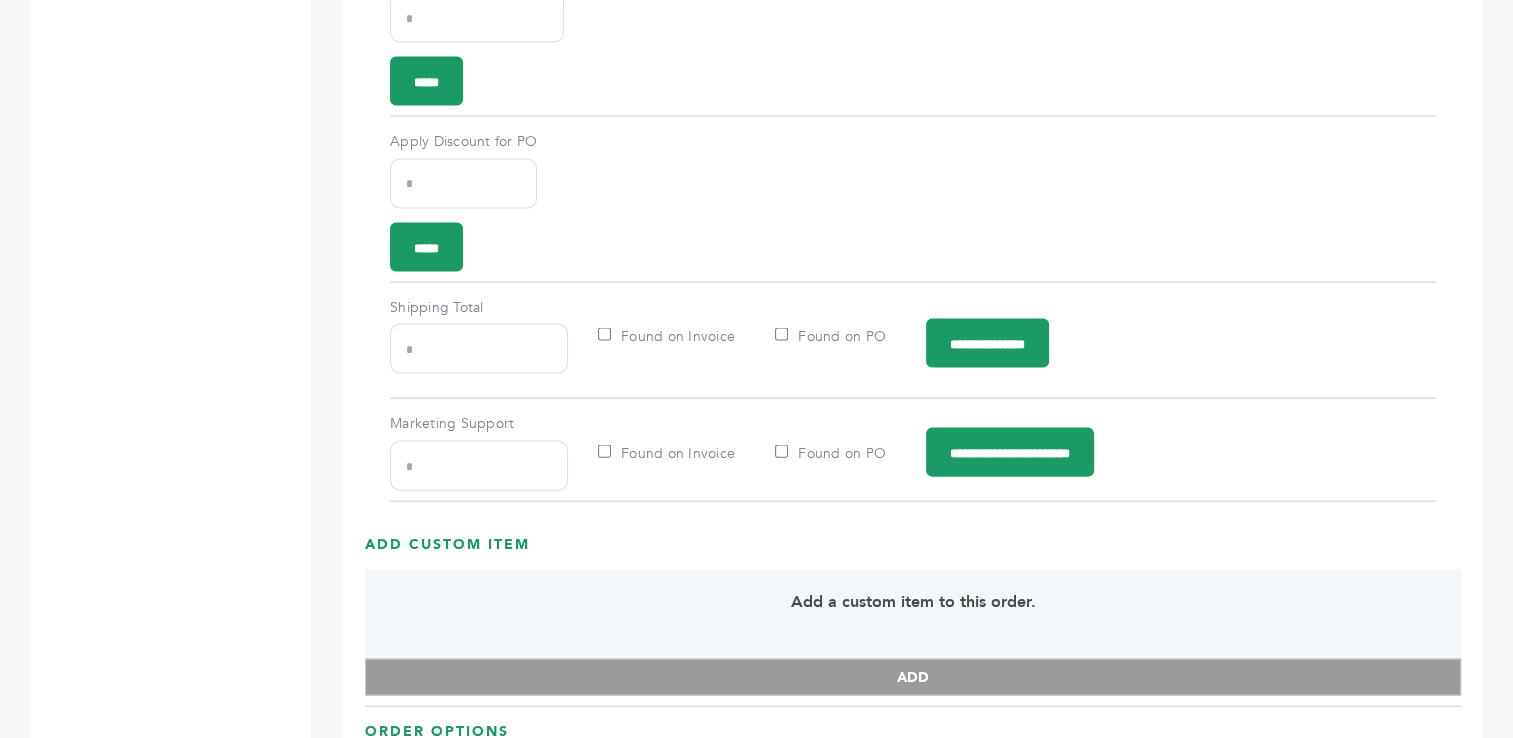 drag, startPoint x: 443, startPoint y: 346, endPoint x: 424, endPoint y: 346, distance: 19 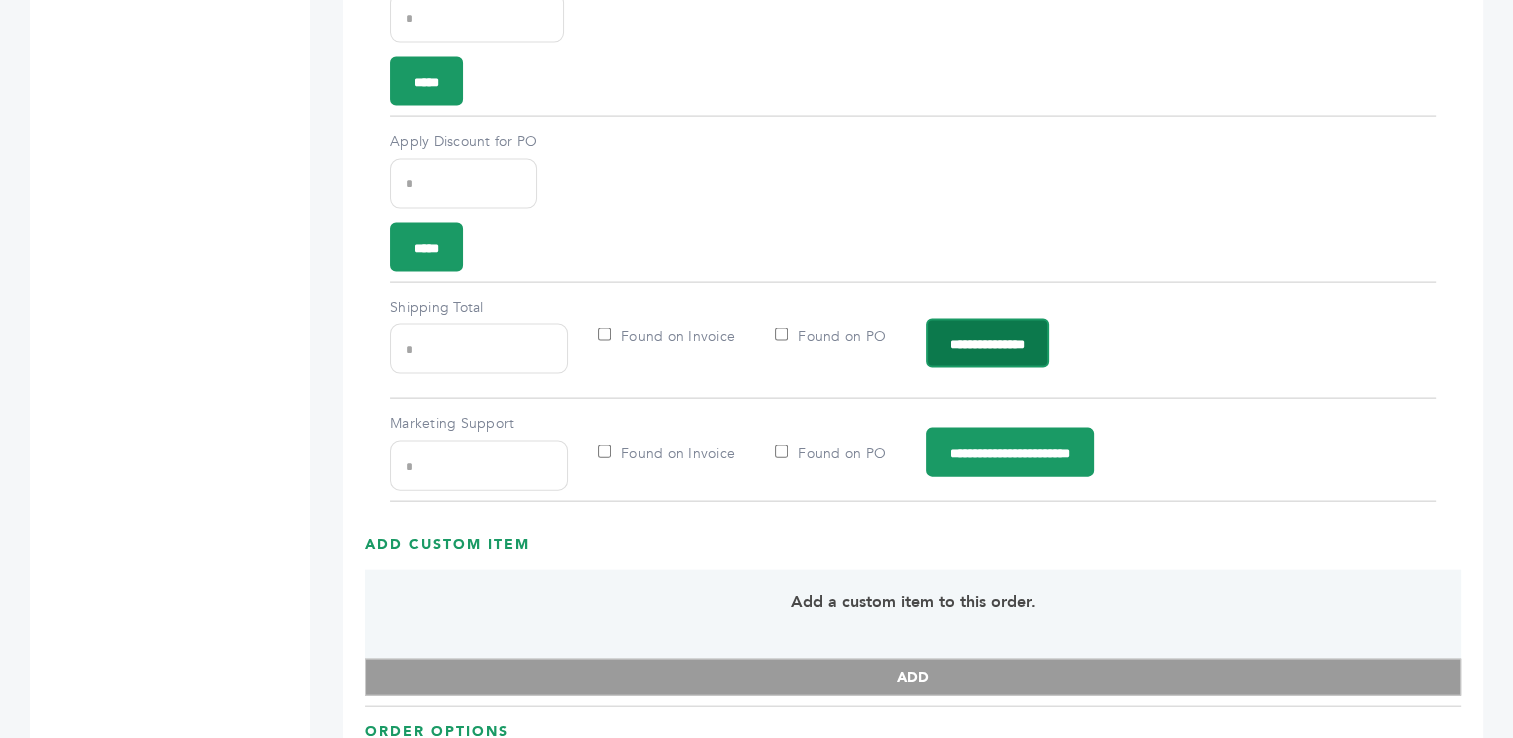 type on "***" 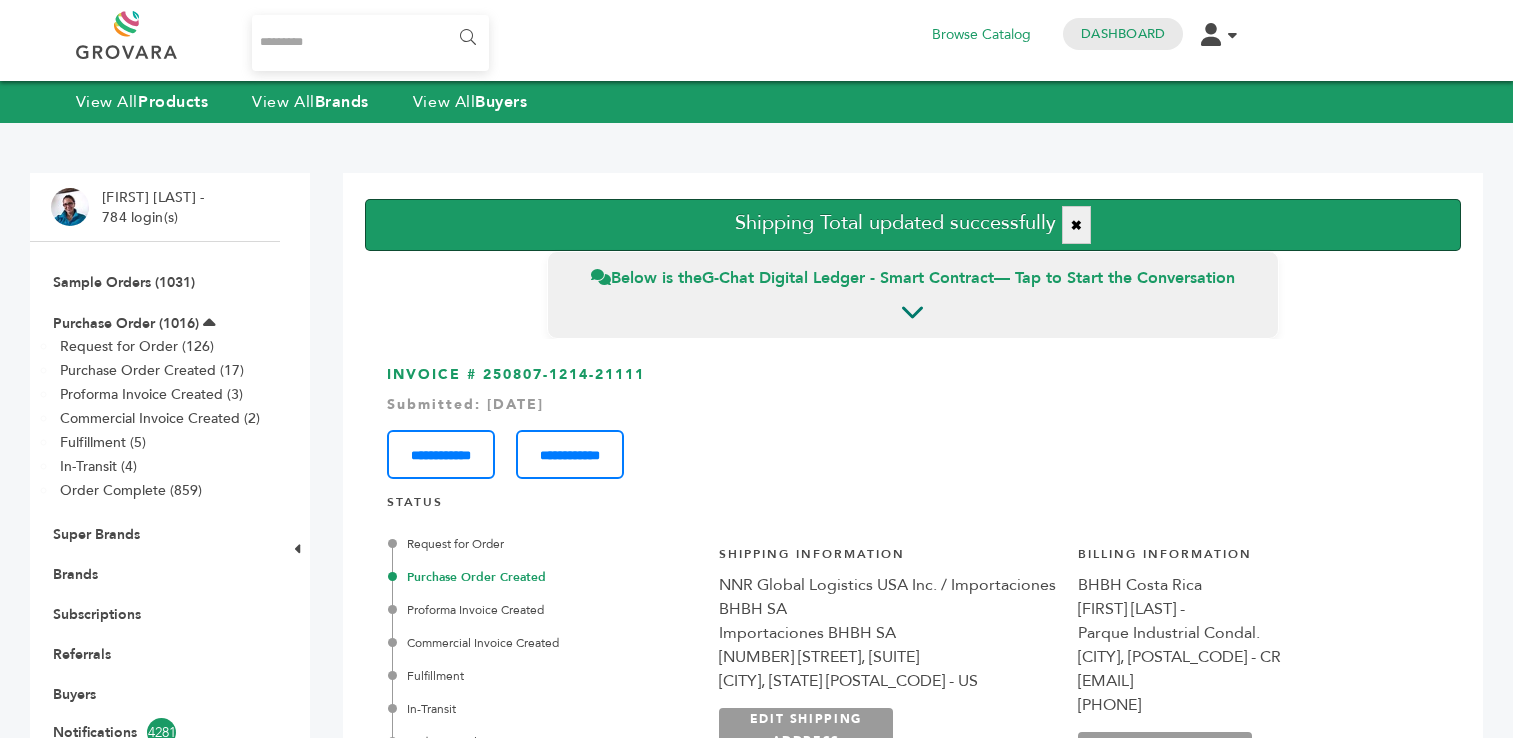 scroll, scrollTop: 0, scrollLeft: 0, axis: both 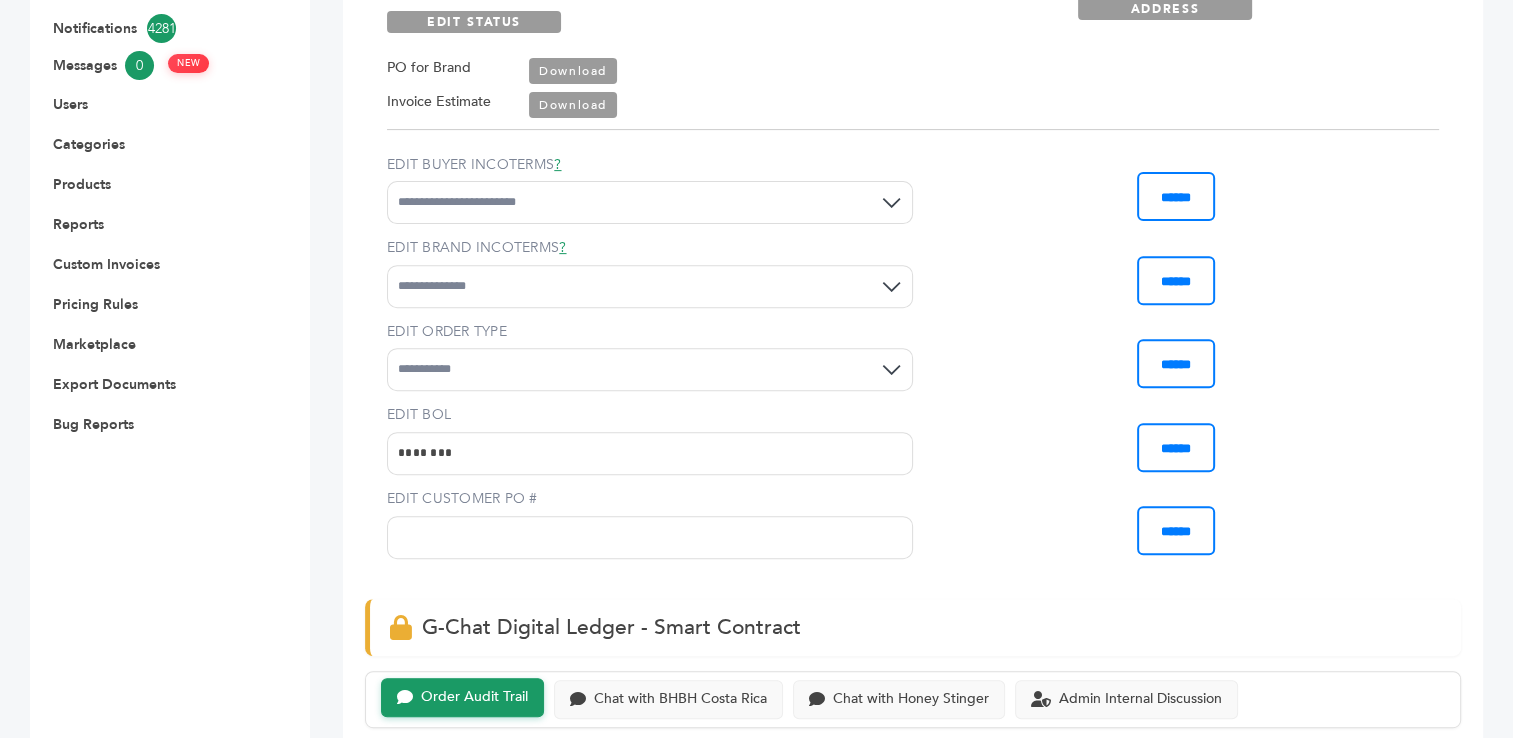 drag, startPoint x: 448, startPoint y: 454, endPoint x: 362, endPoint y: 451, distance: 86.05231 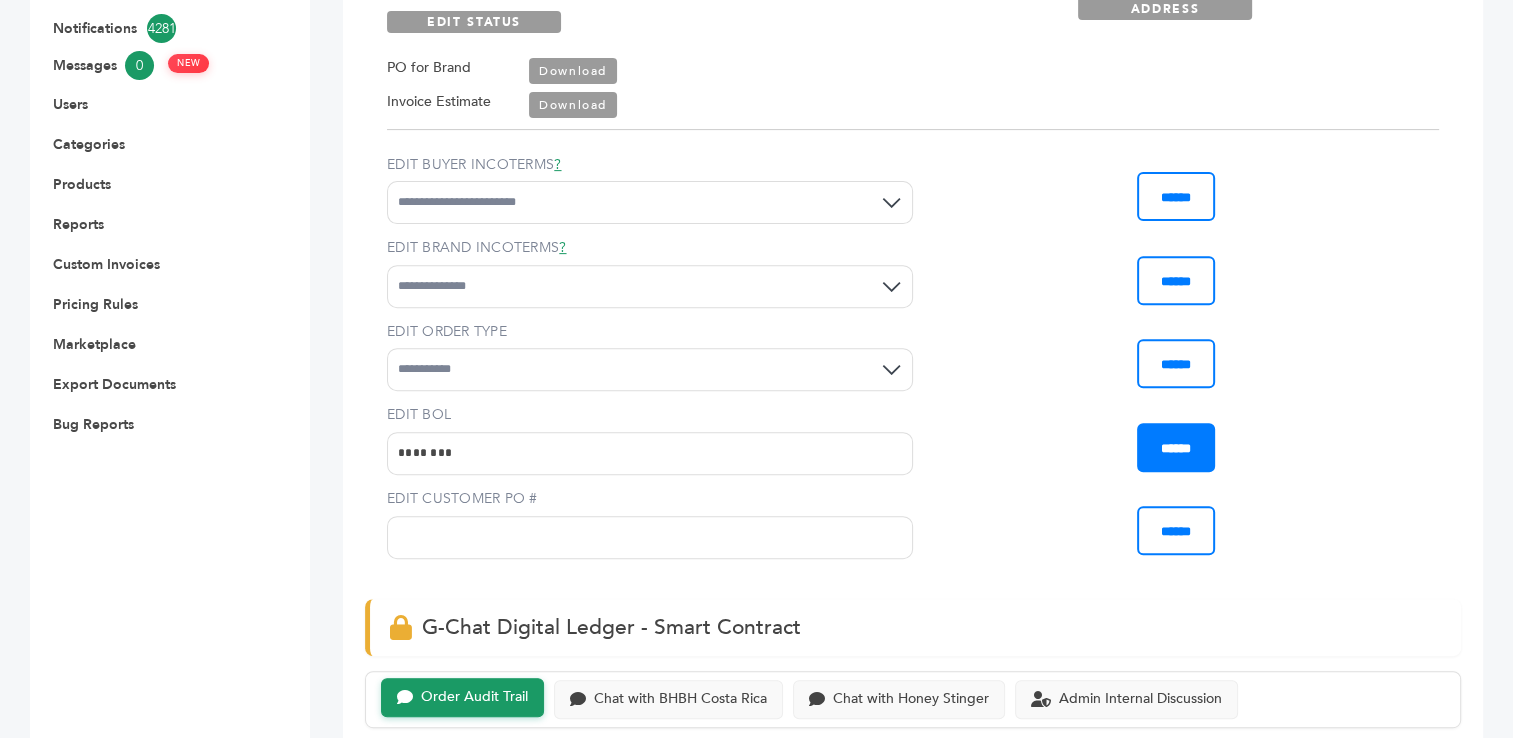 type on "********" 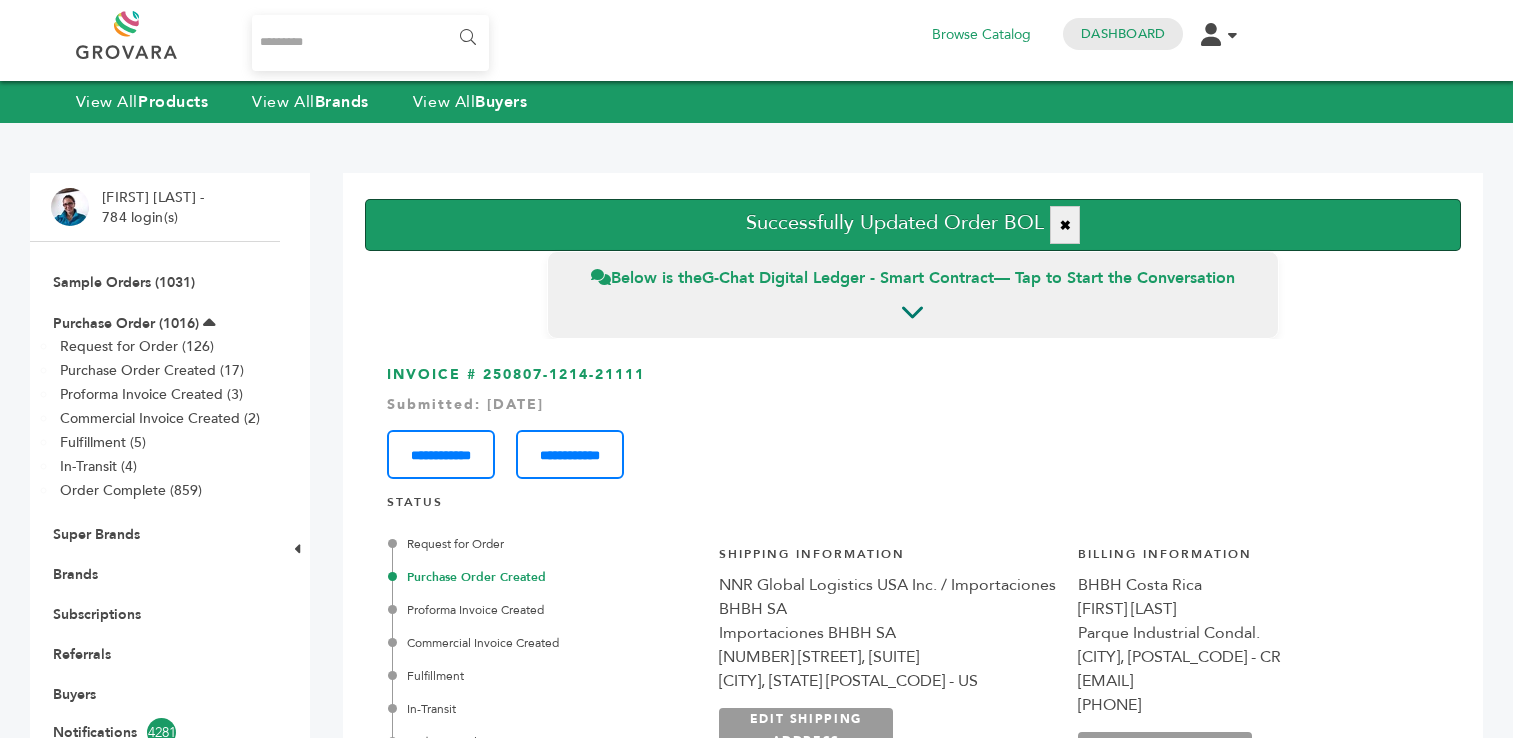 scroll, scrollTop: 0, scrollLeft: 0, axis: both 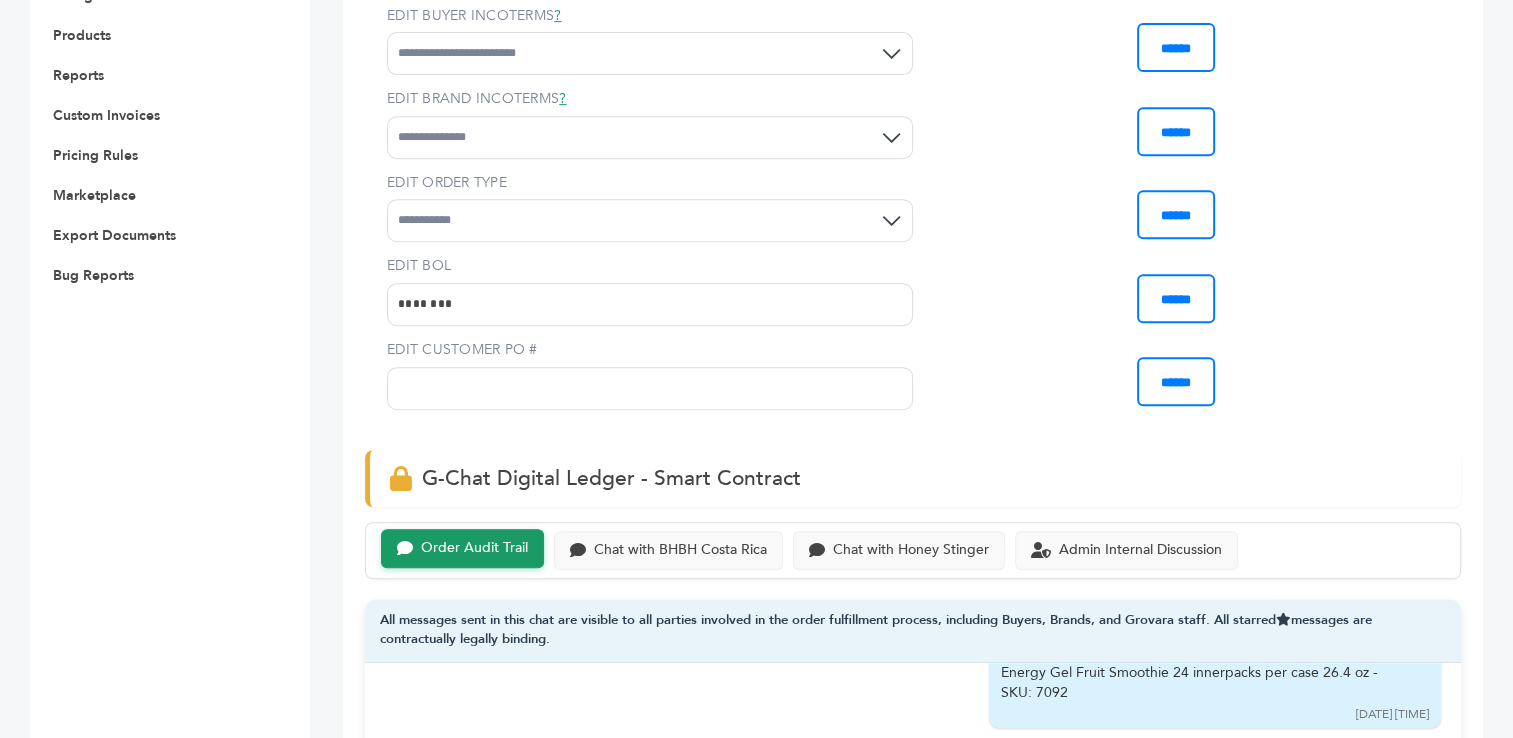 click on "EDIT CUSTOMER PO #" at bounding box center [650, 388] 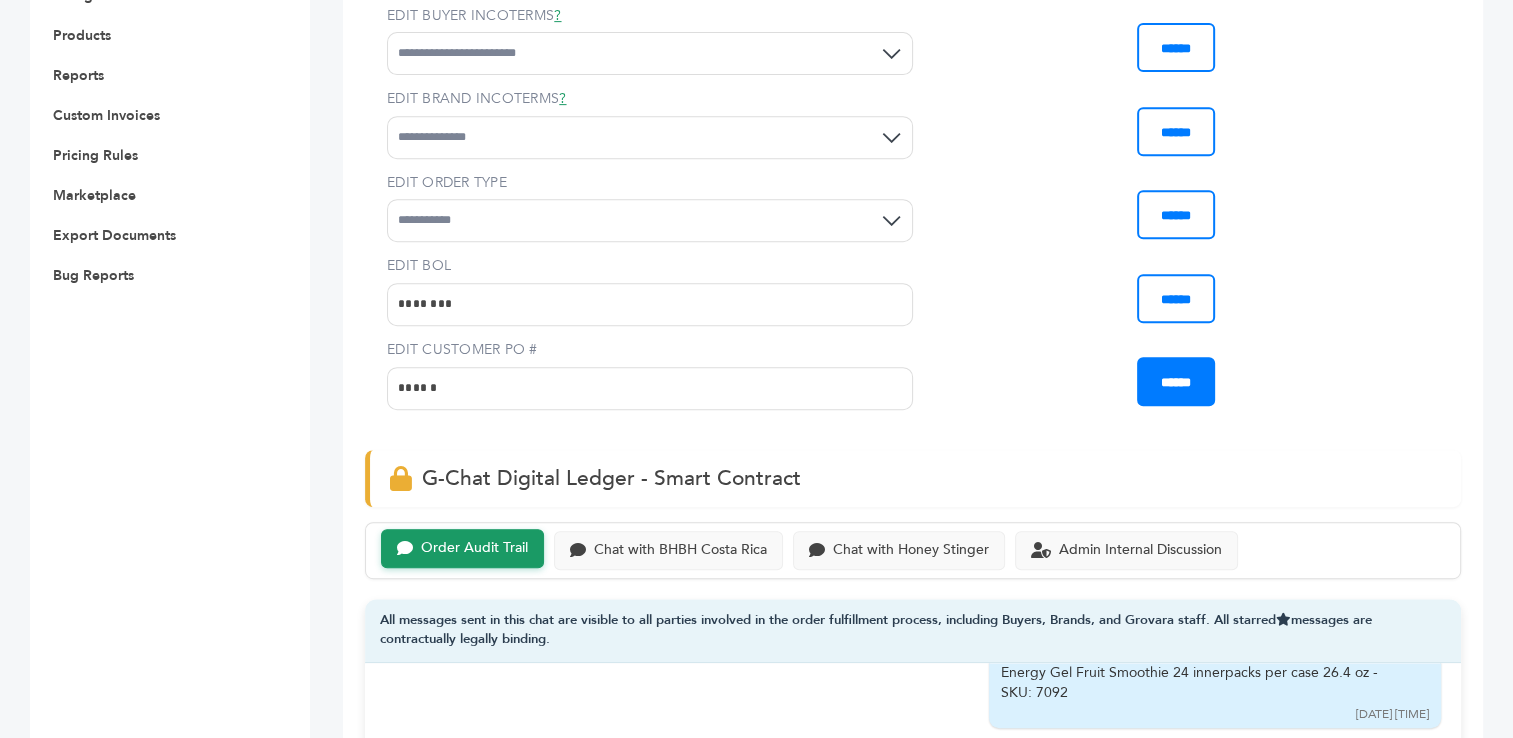 type on "******" 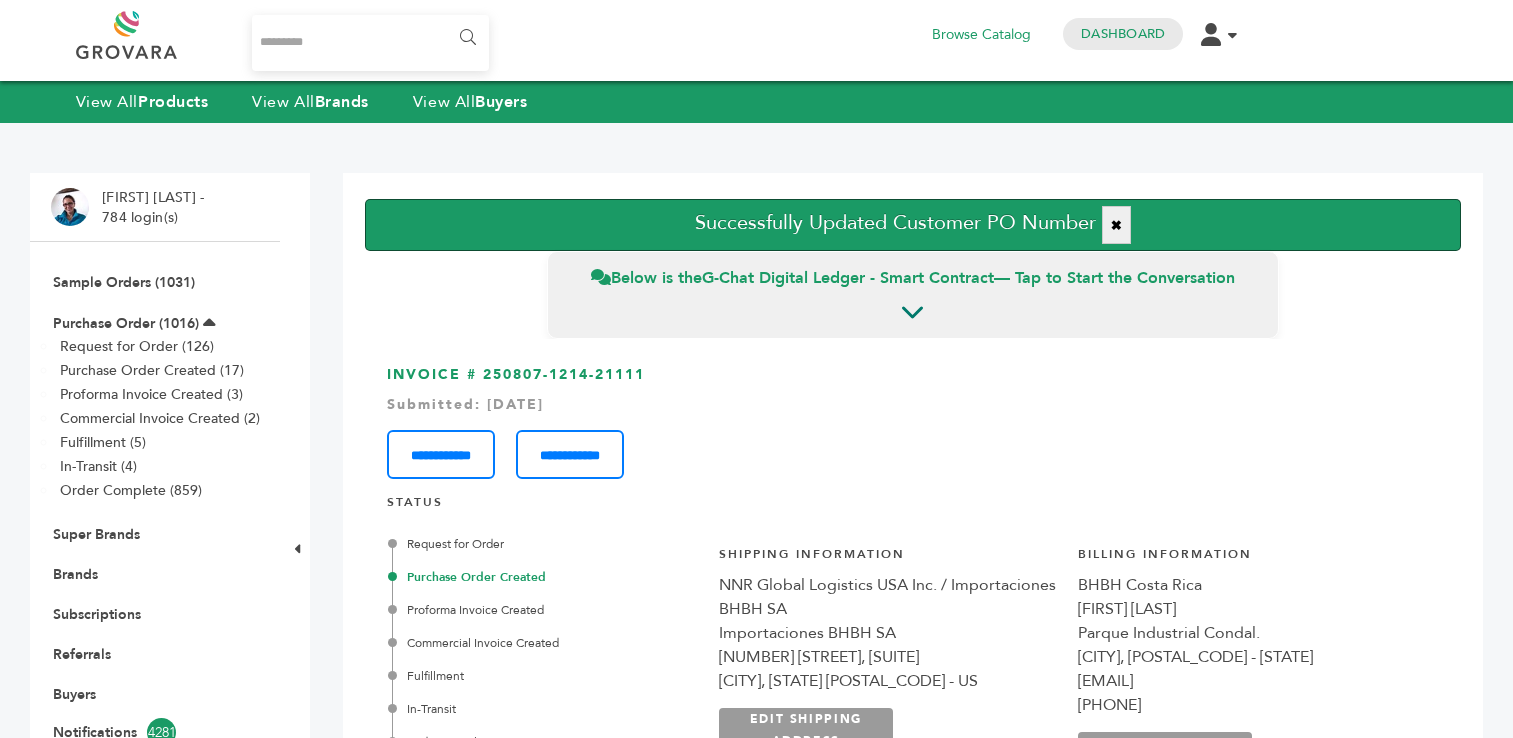 scroll, scrollTop: 0, scrollLeft: 0, axis: both 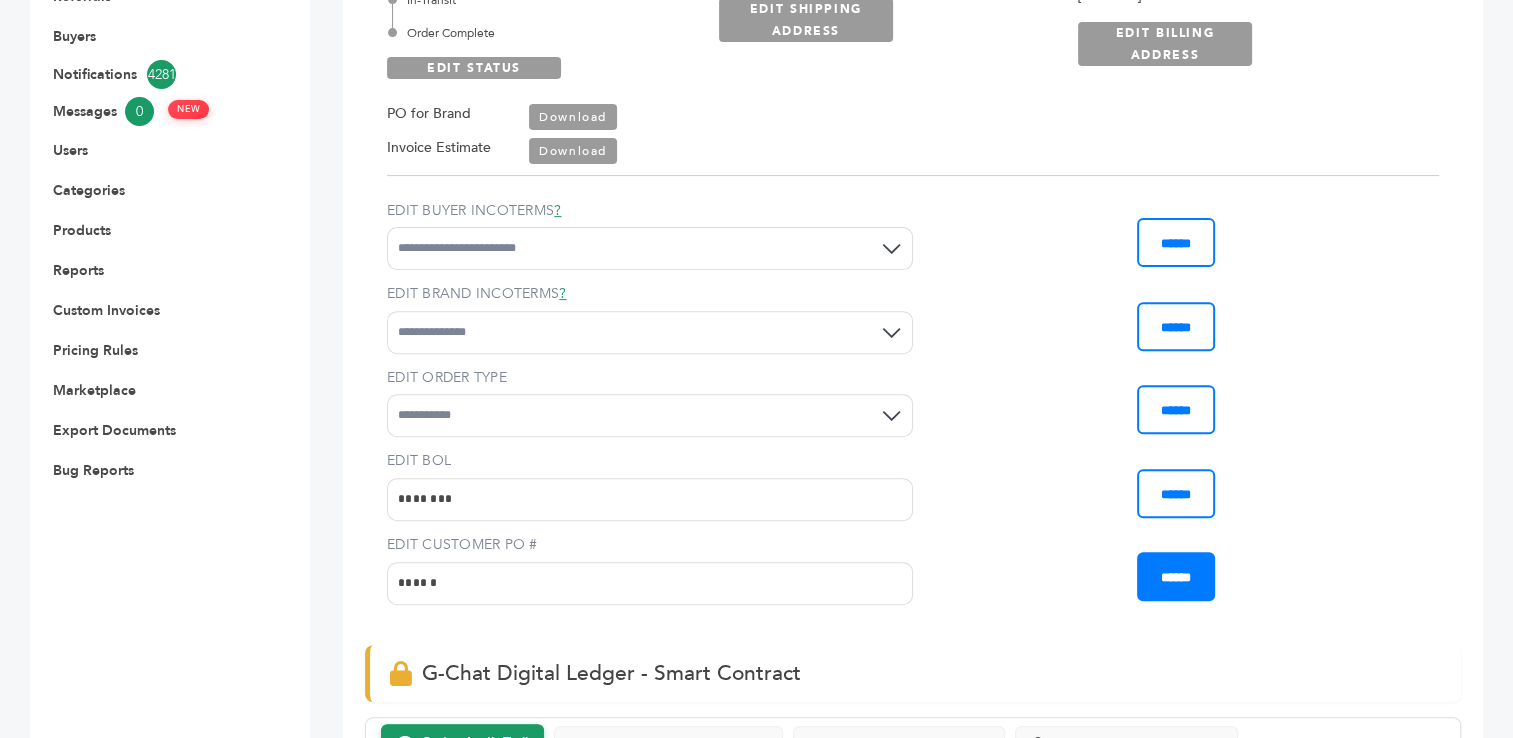 click on "******" at bounding box center (1176, 576) 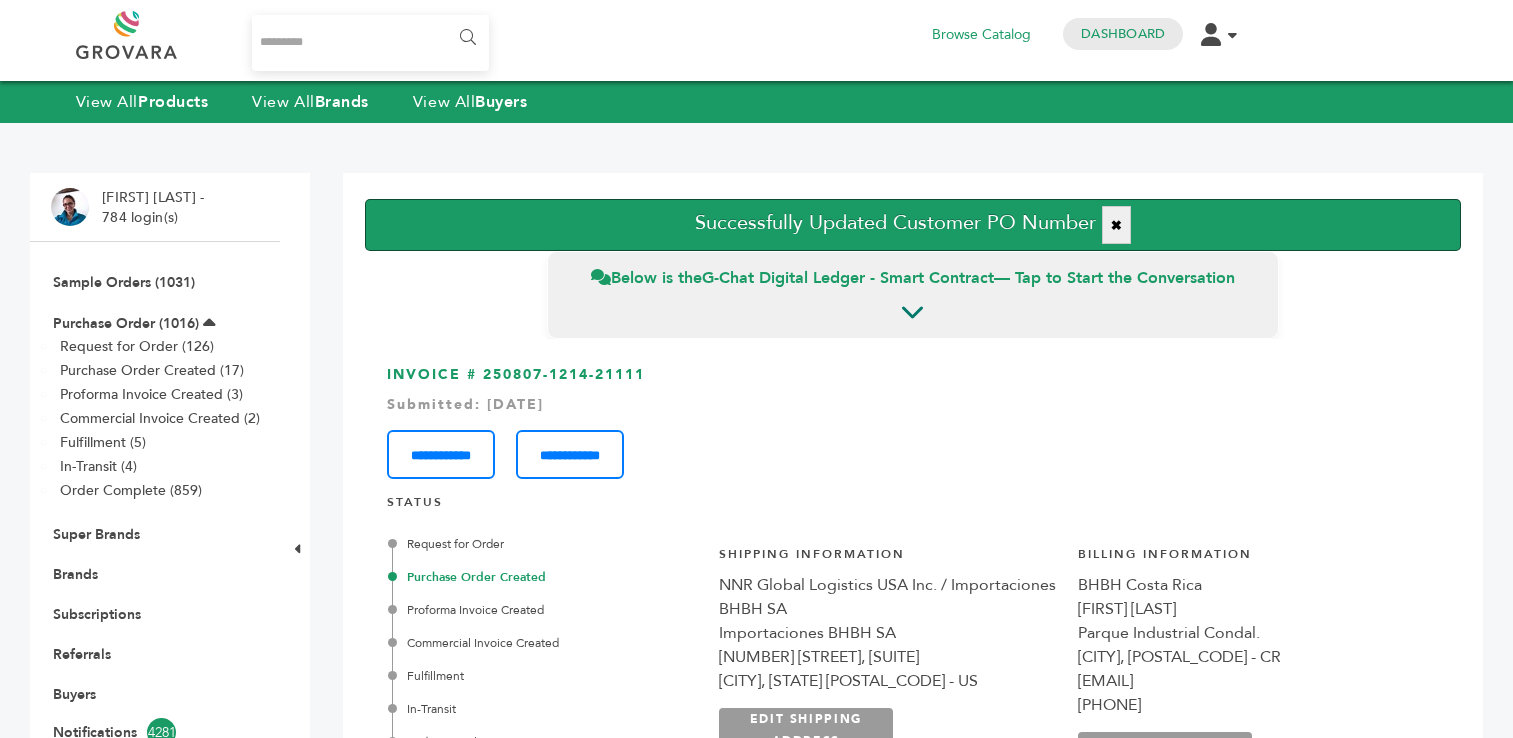 scroll, scrollTop: 0, scrollLeft: 0, axis: both 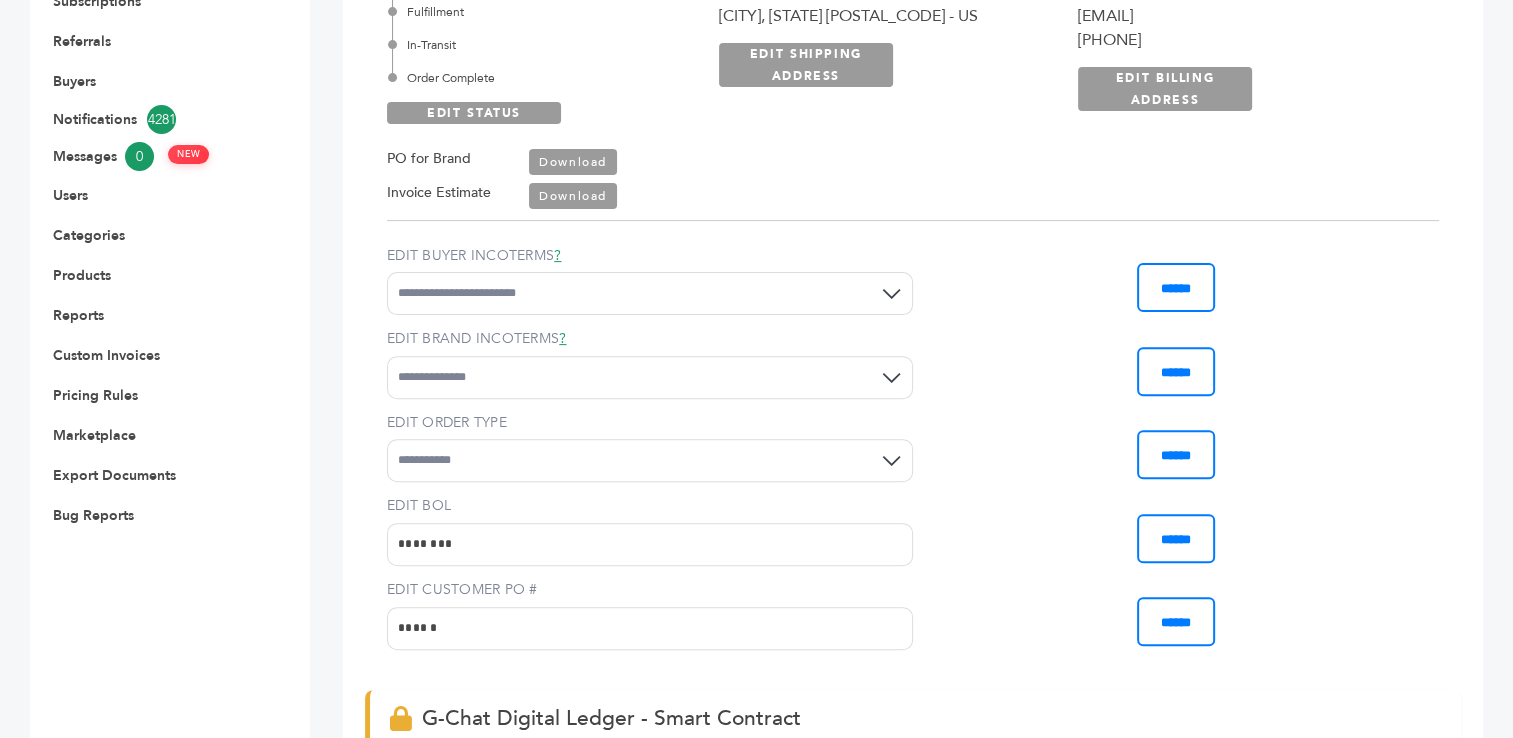 click on "Download" at bounding box center (573, 196) 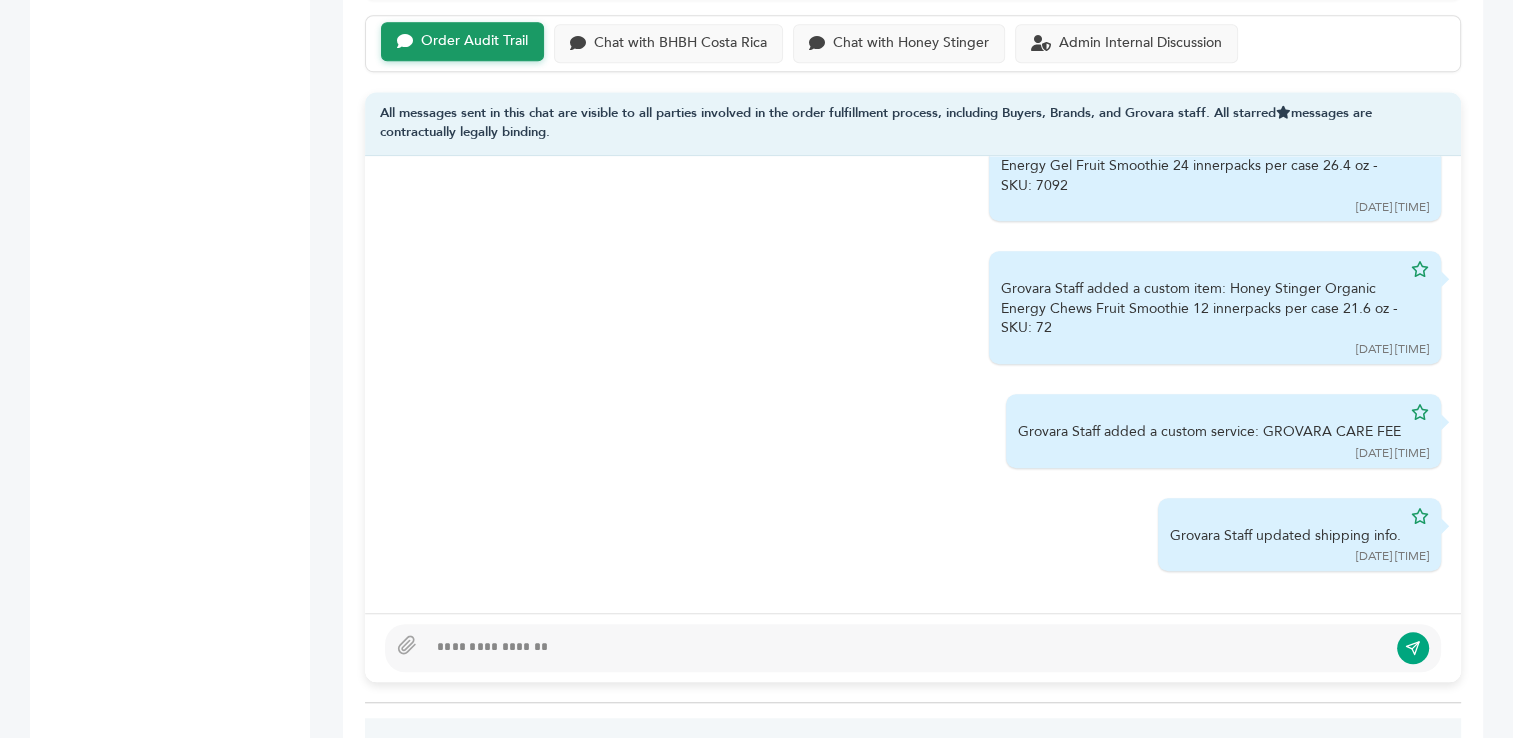 scroll, scrollTop: 1353, scrollLeft: 0, axis: vertical 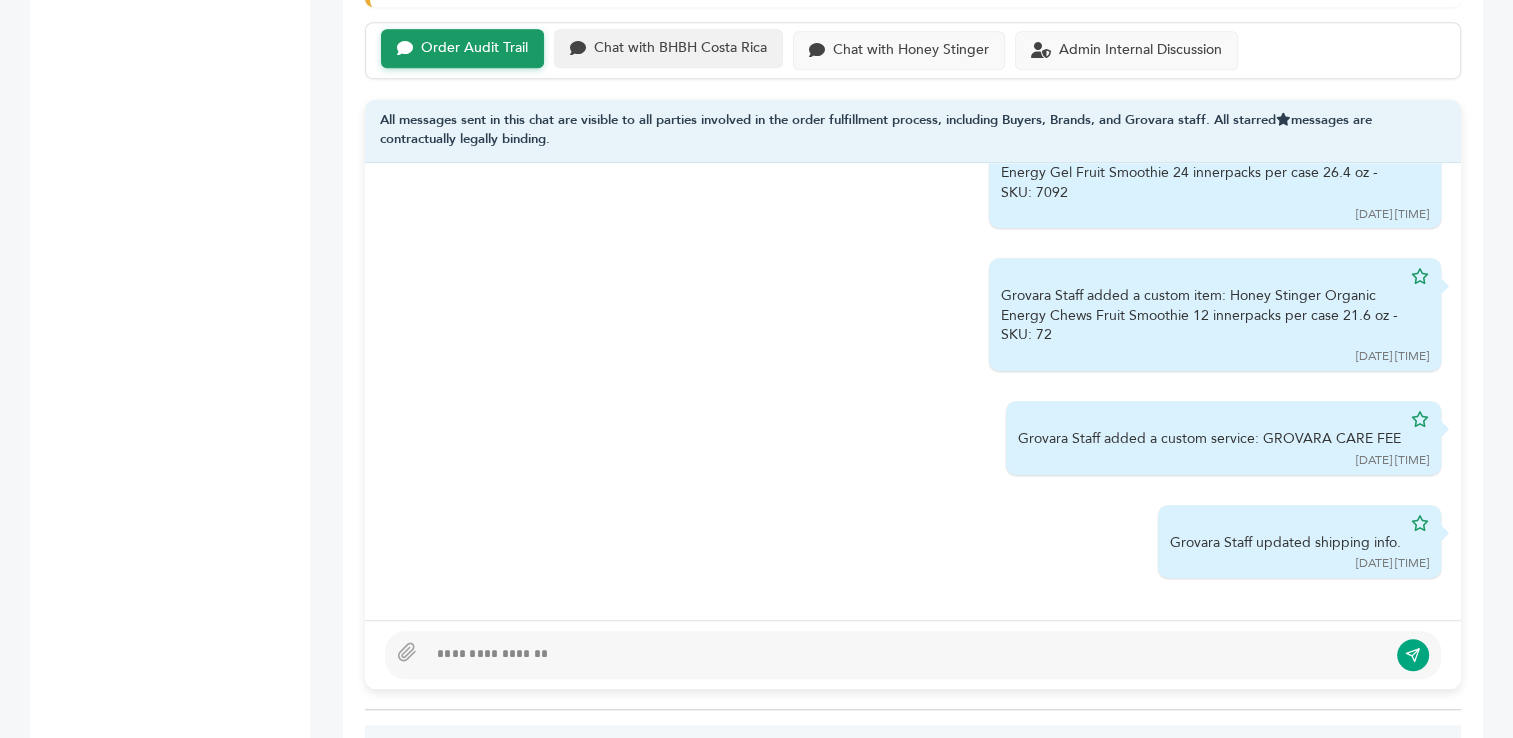click on "Chat with BHBH Costa Rica" at bounding box center [680, 48] 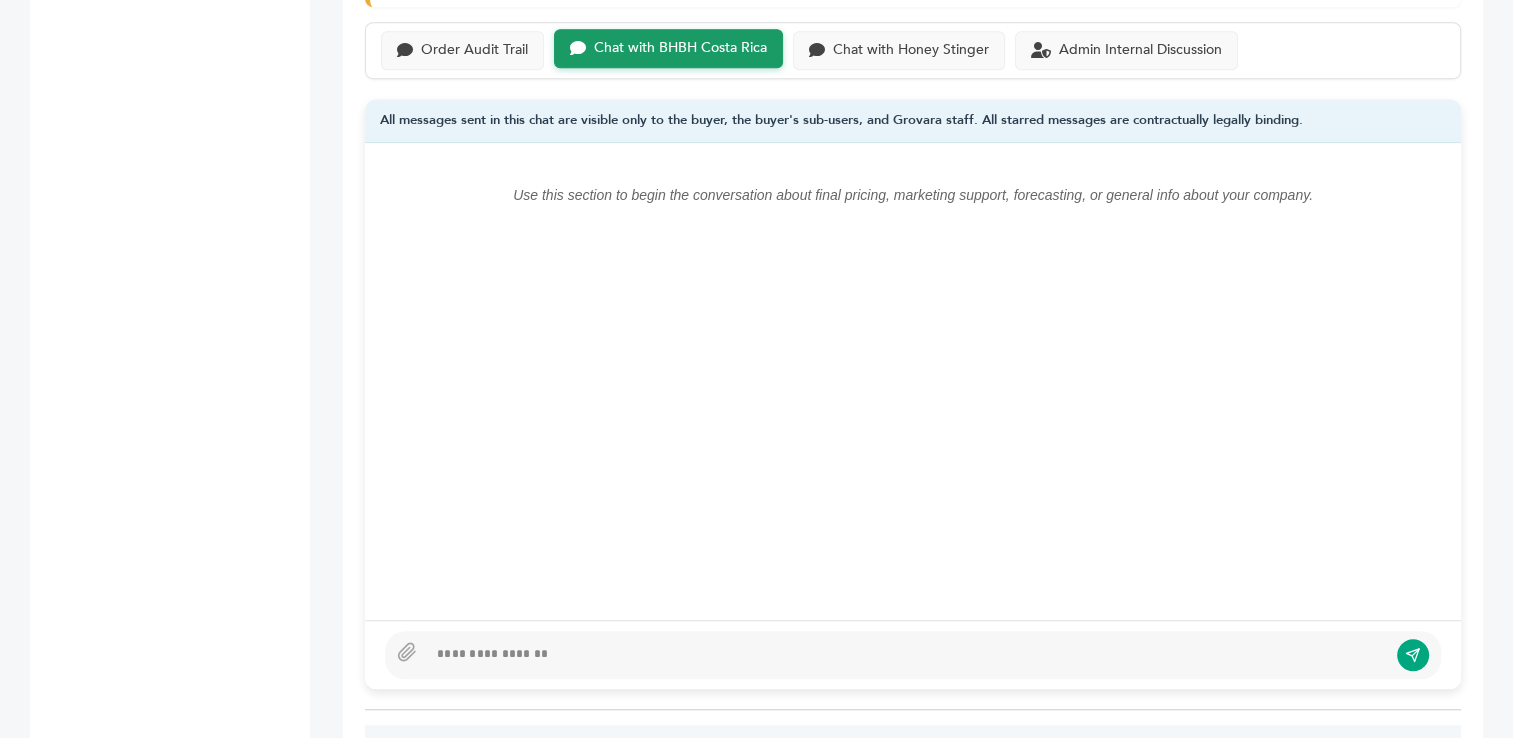 click at bounding box center [907, 655] 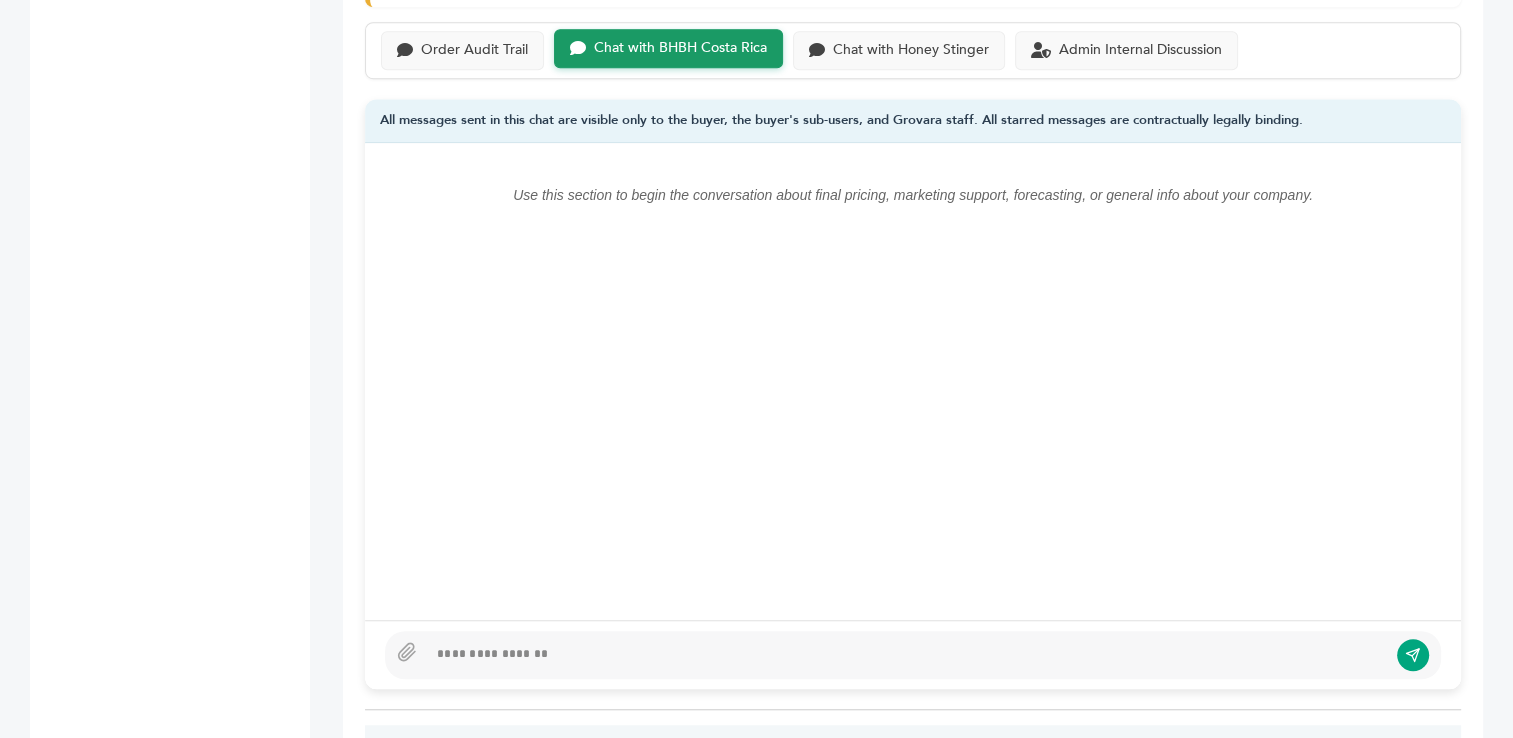 type 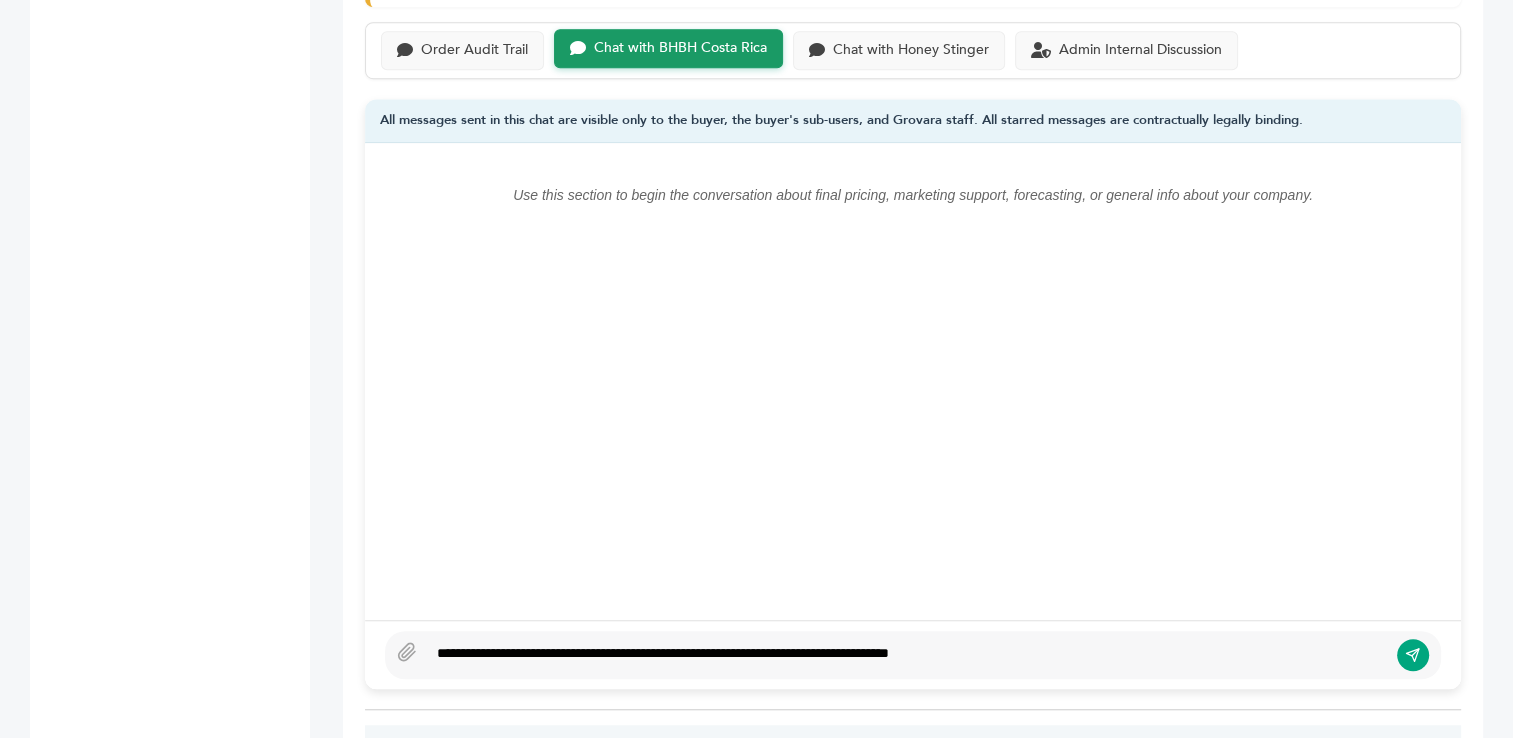 type on "**********" 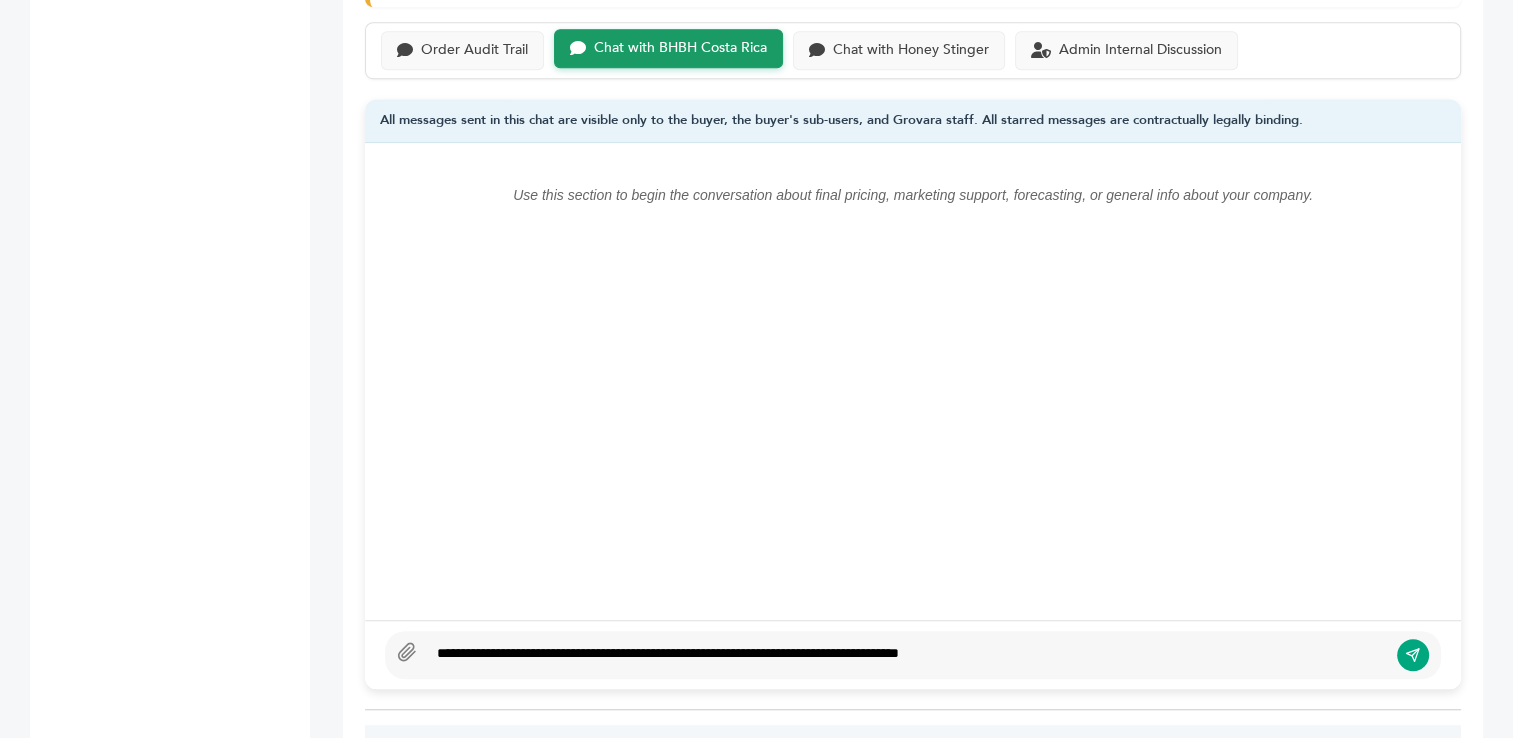 click 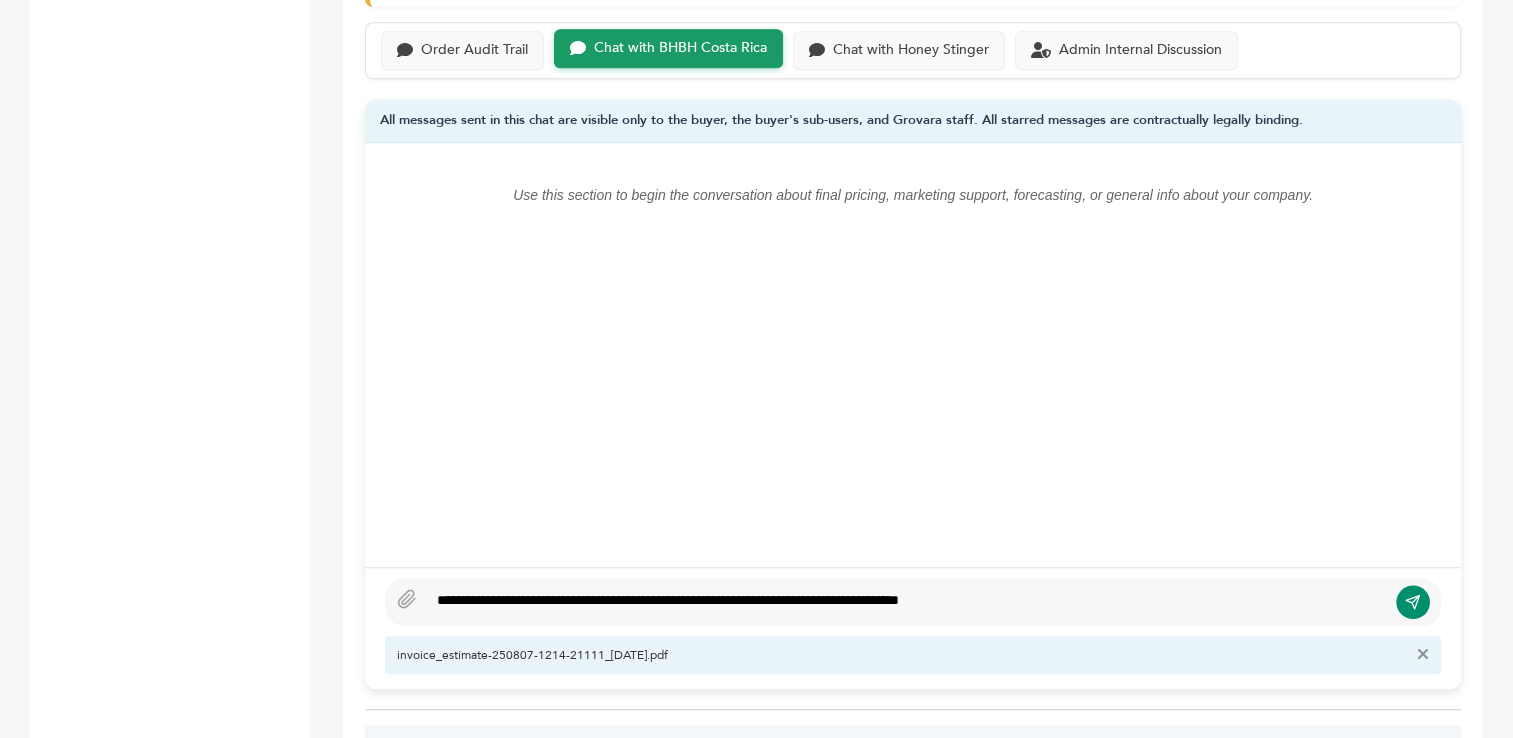 click 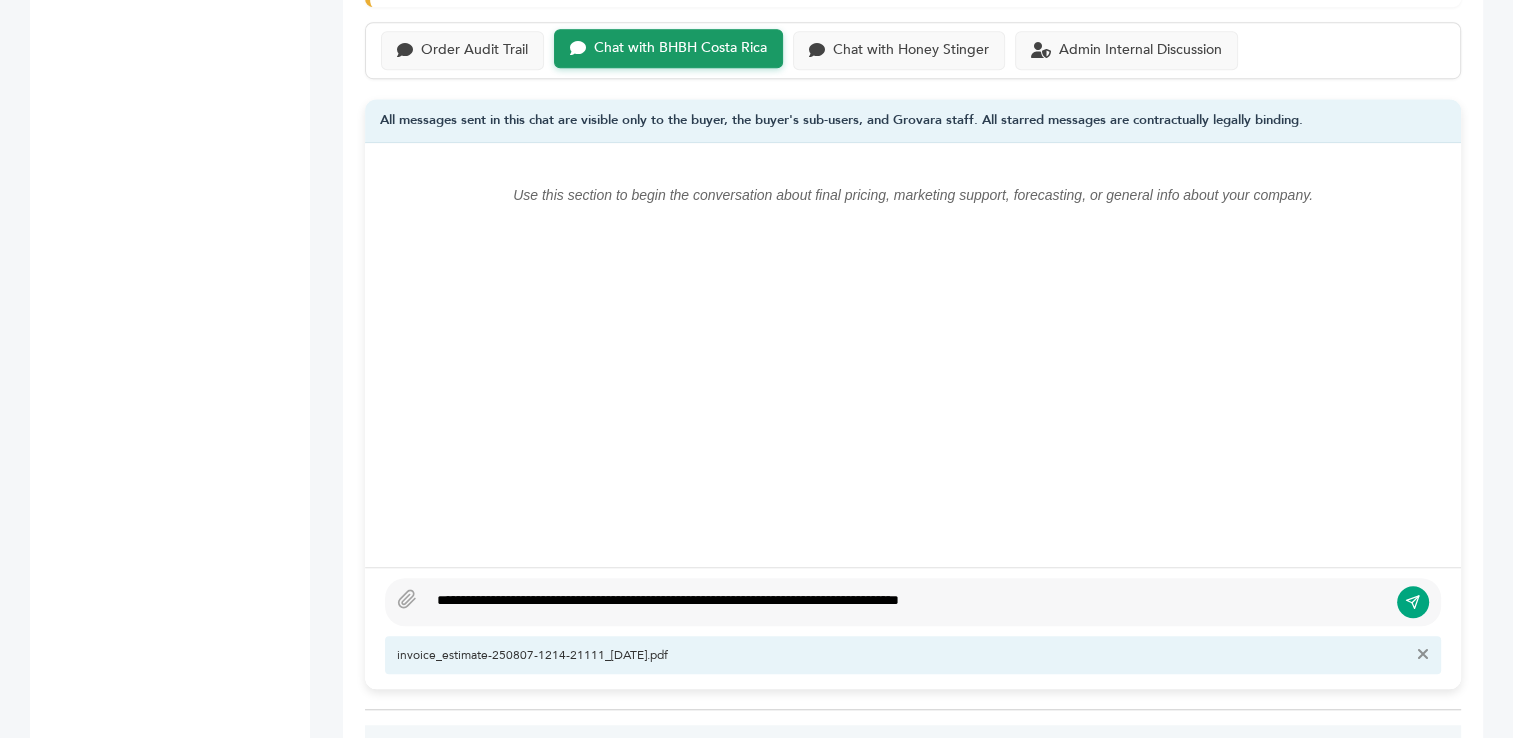 type 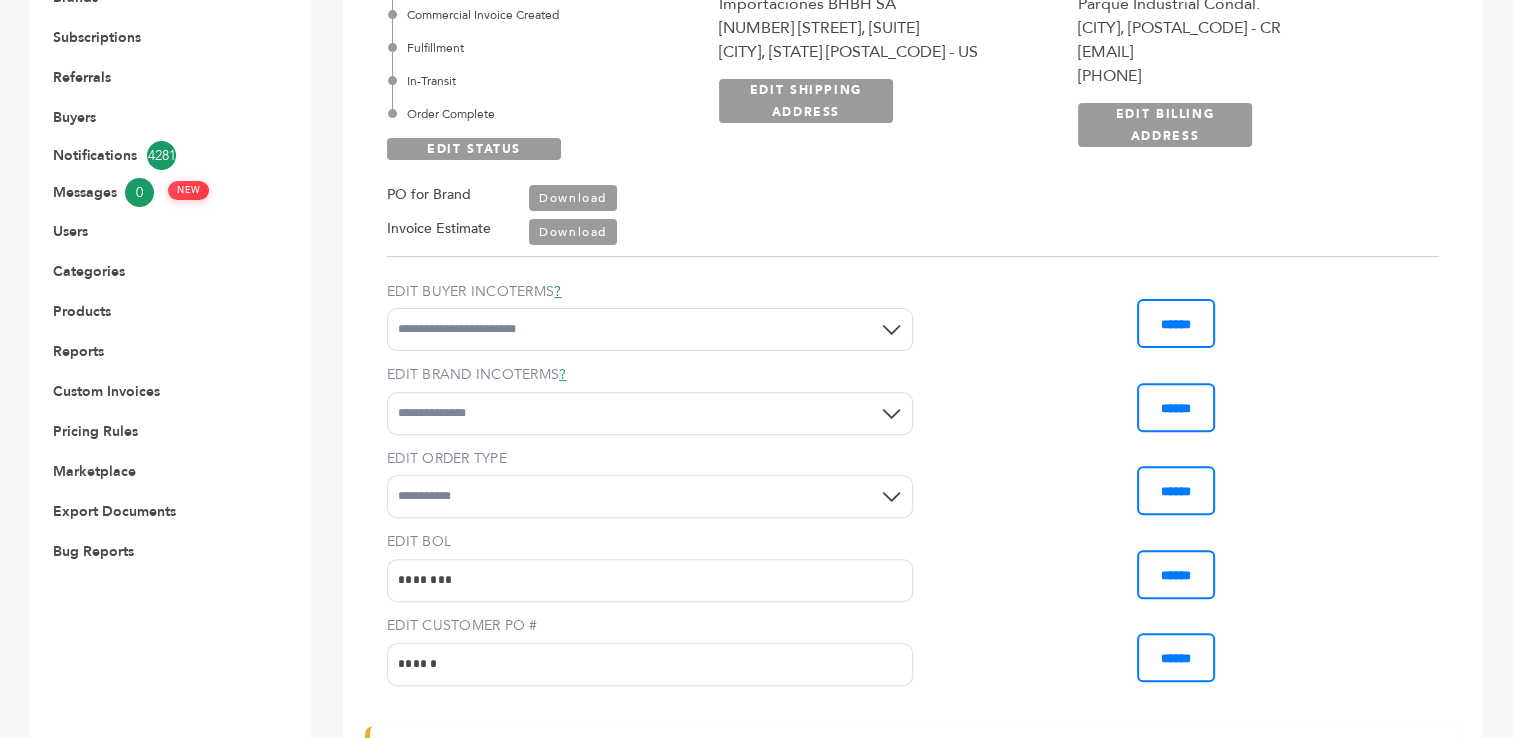 scroll, scrollTop: 0, scrollLeft: 0, axis: both 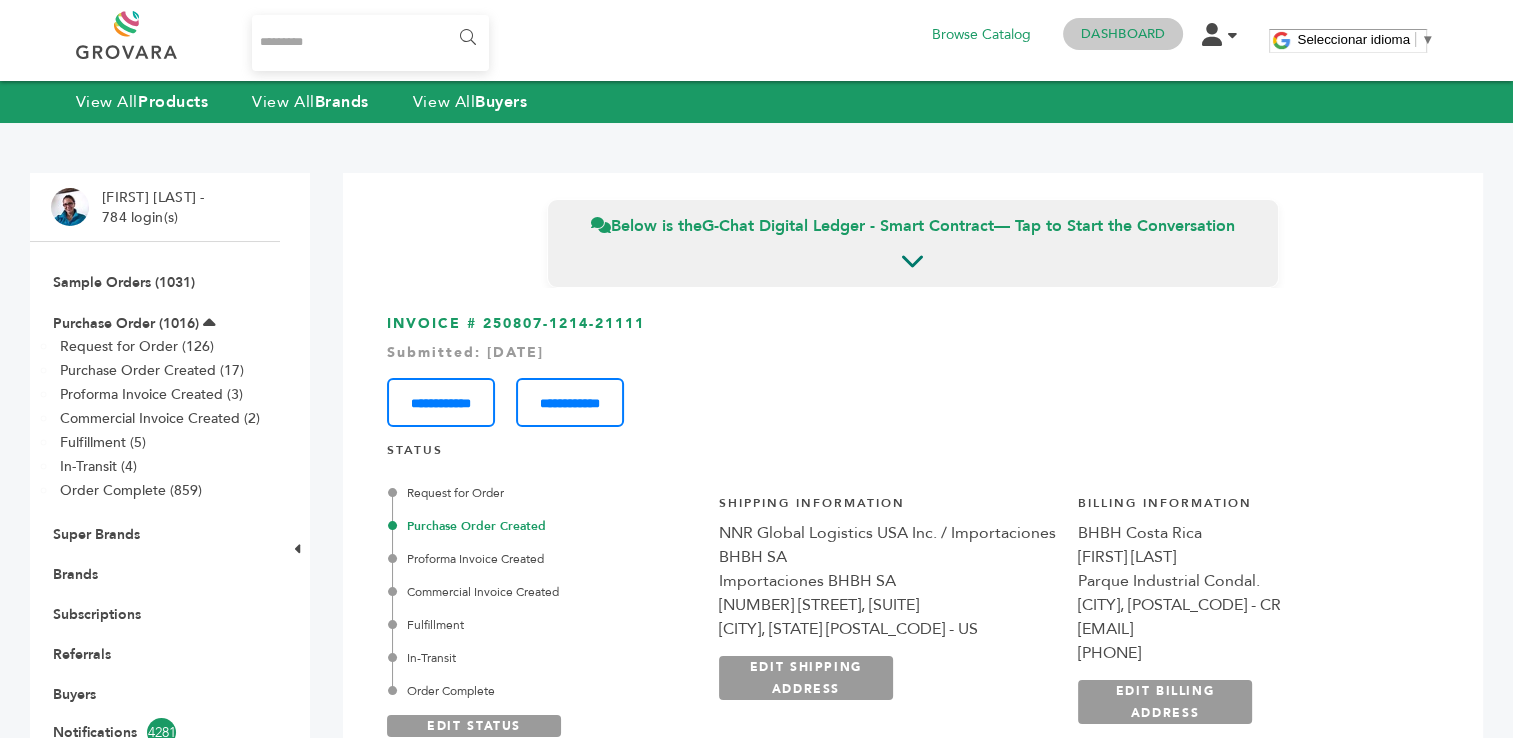 click on "Dashboard" at bounding box center (1123, 34) 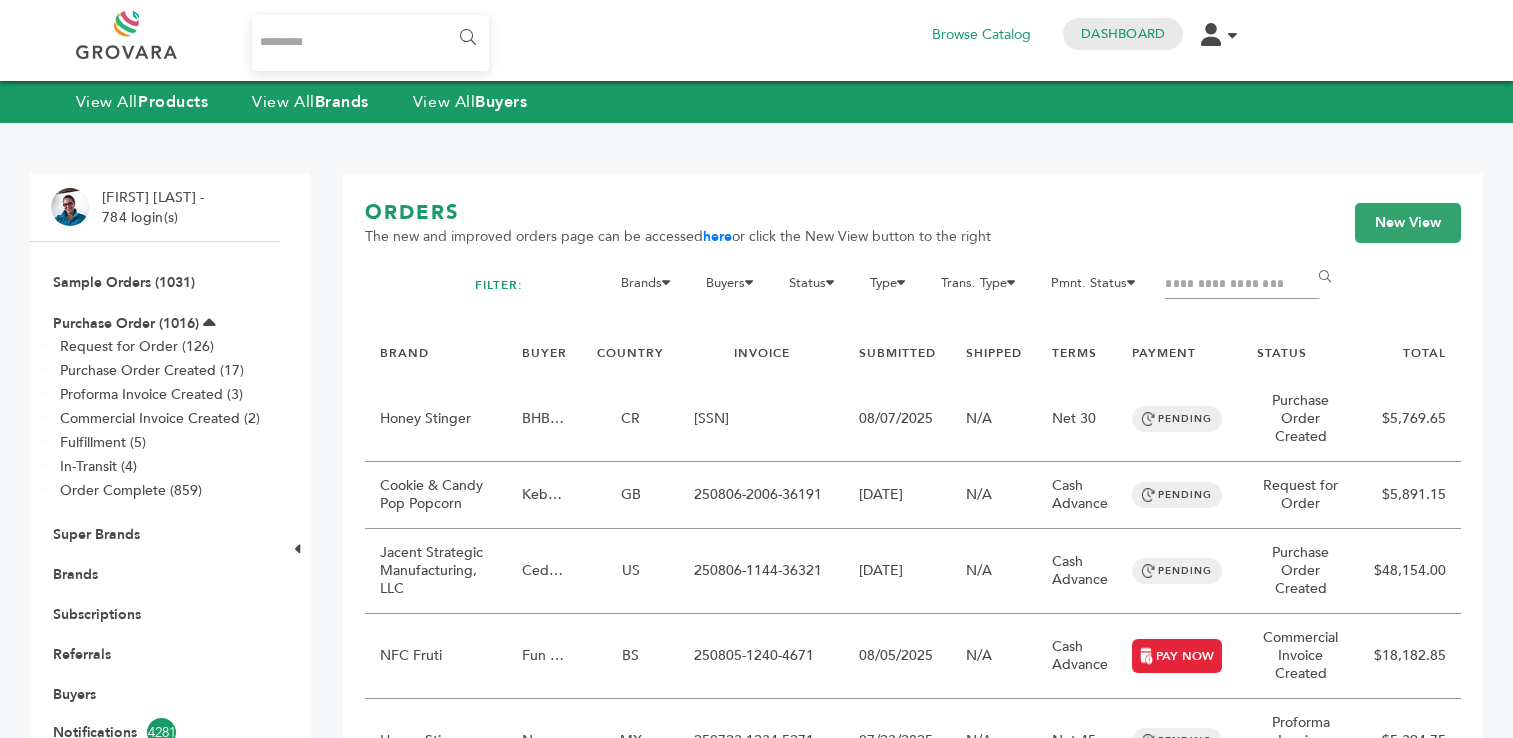 scroll, scrollTop: 0, scrollLeft: 0, axis: both 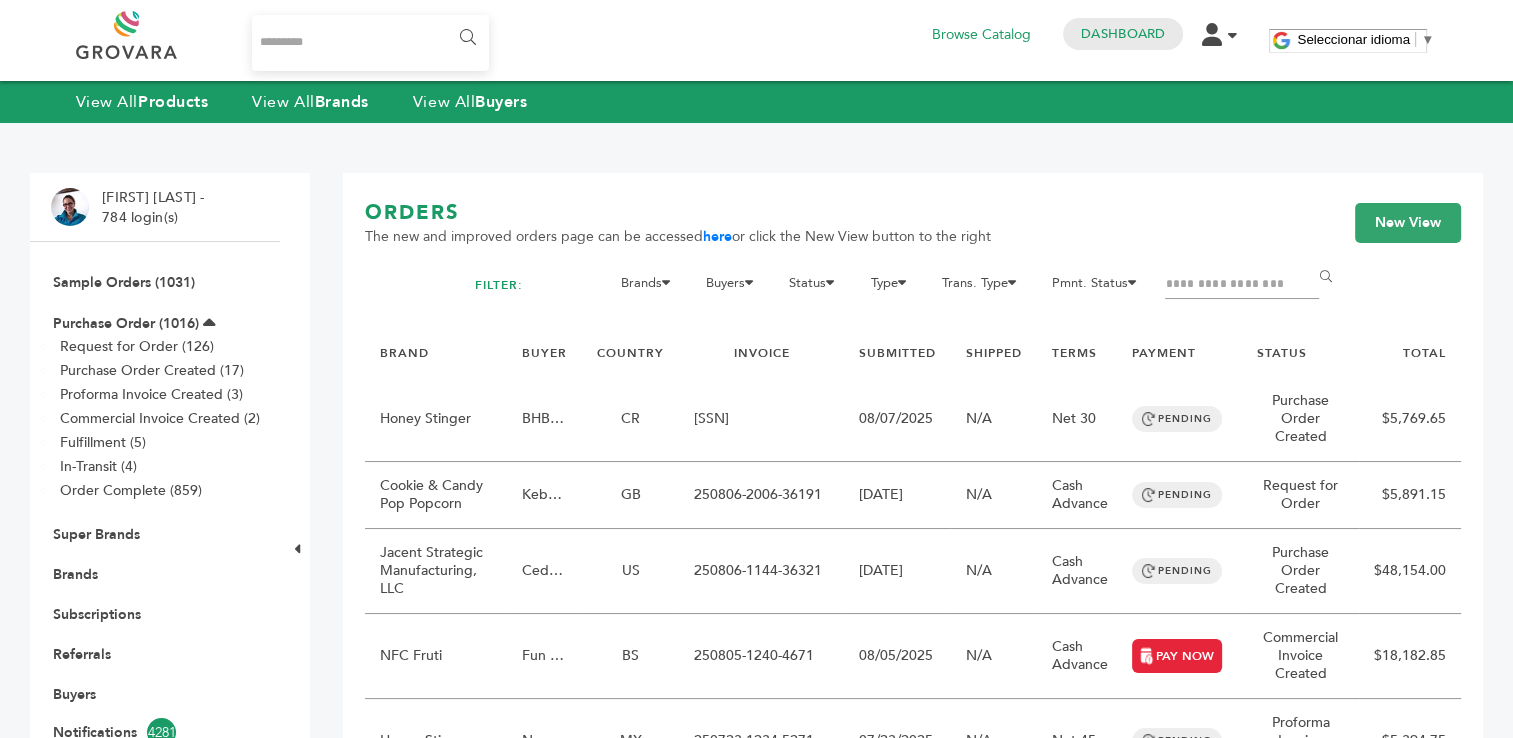 click at bounding box center (1242, 285) 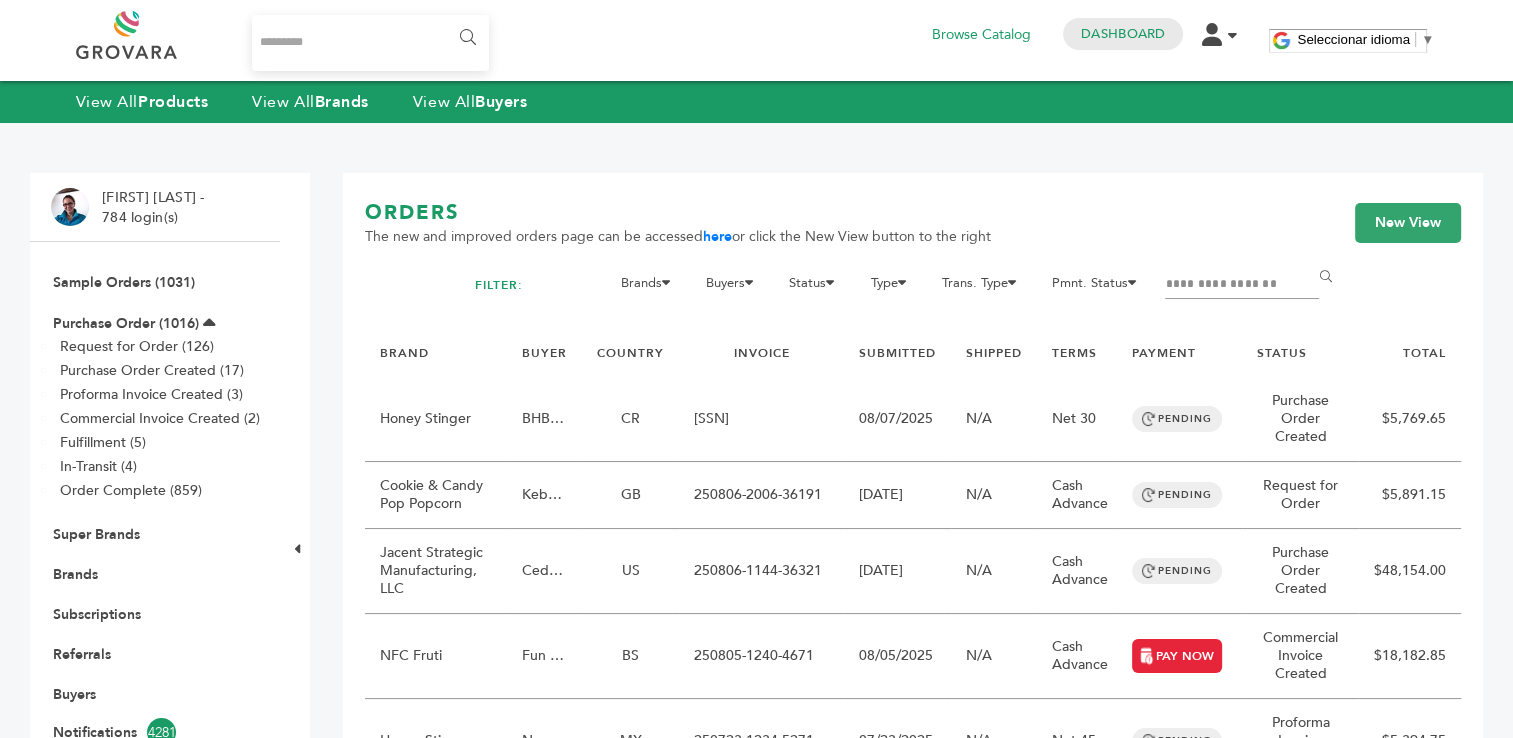 type on "**********" 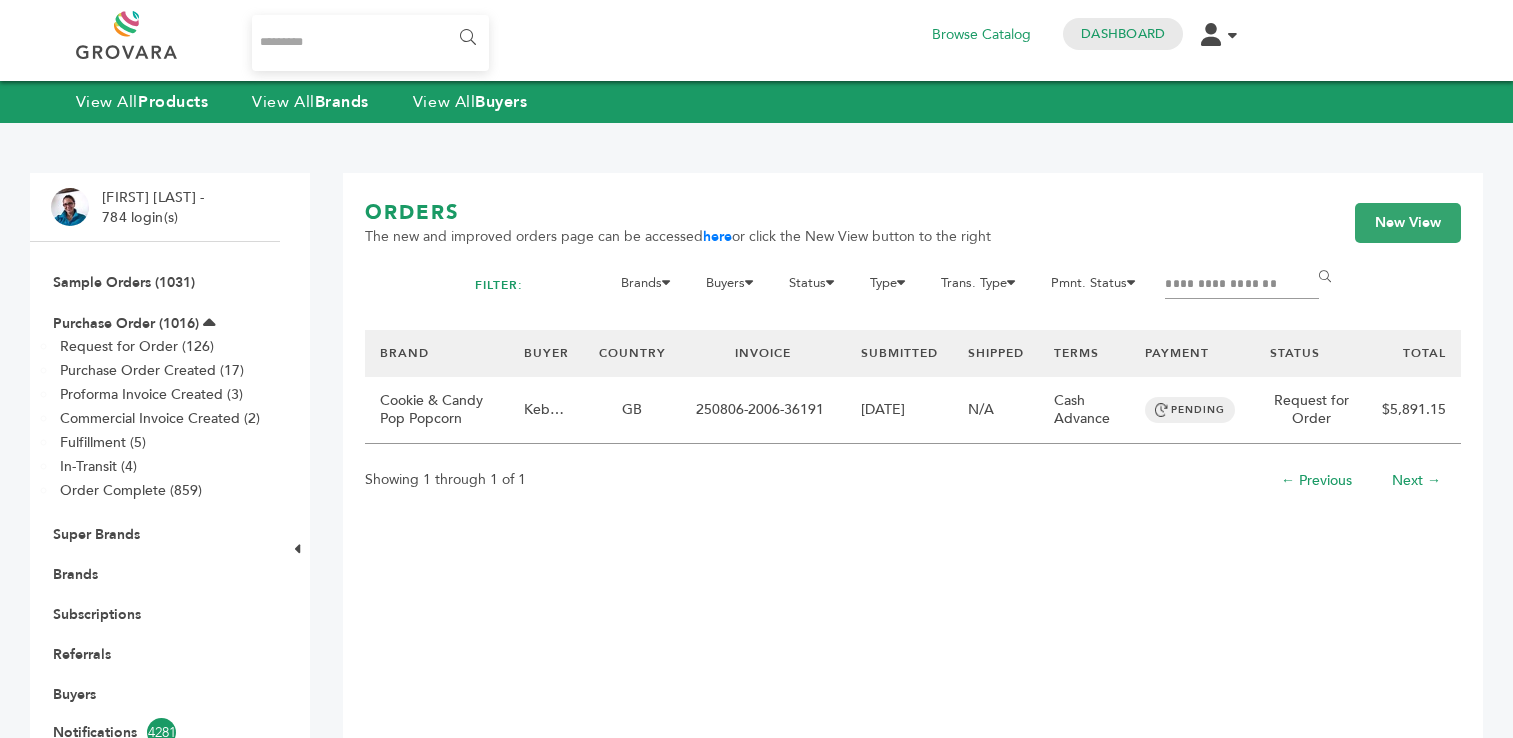 scroll, scrollTop: 0, scrollLeft: 0, axis: both 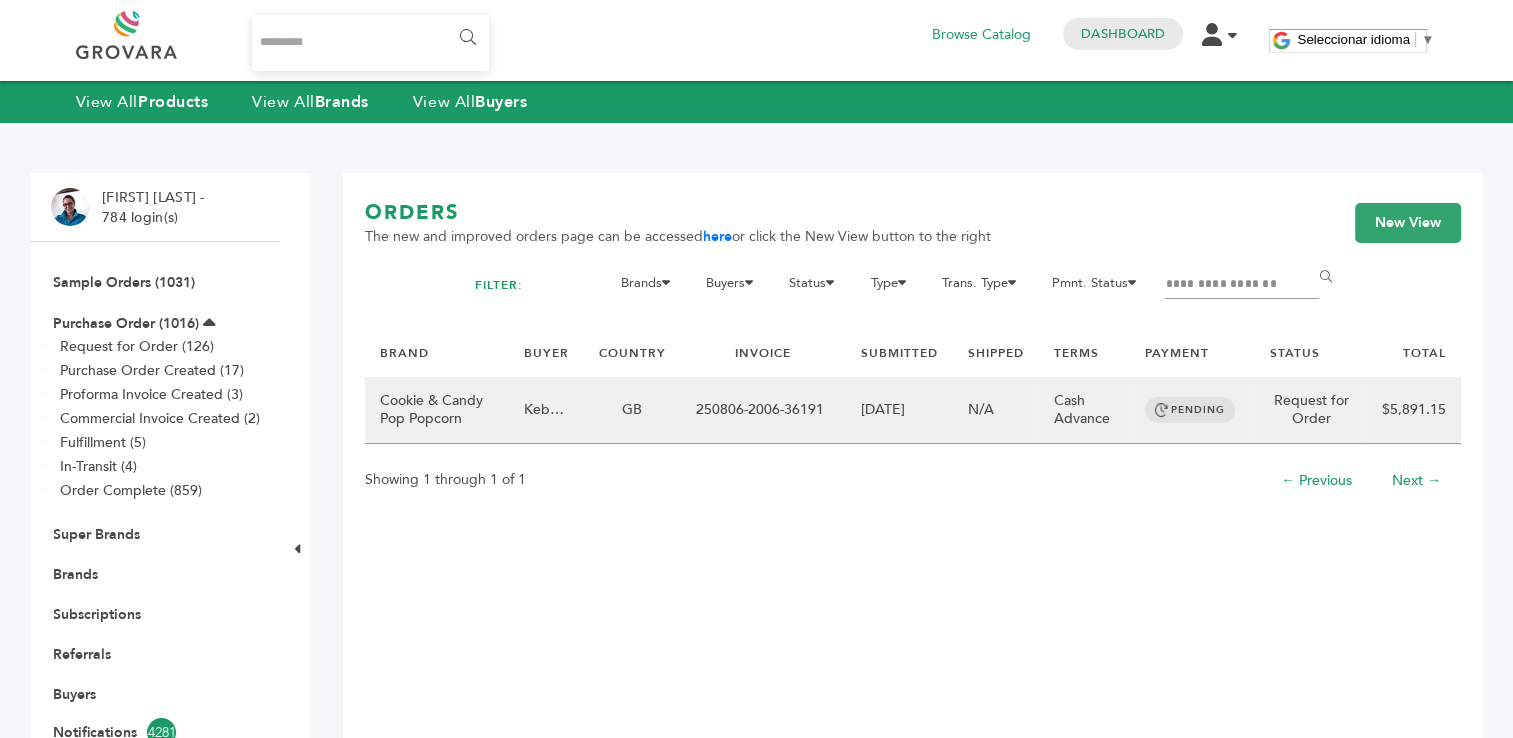 click on "250806-2006-36191" at bounding box center (763, 410) 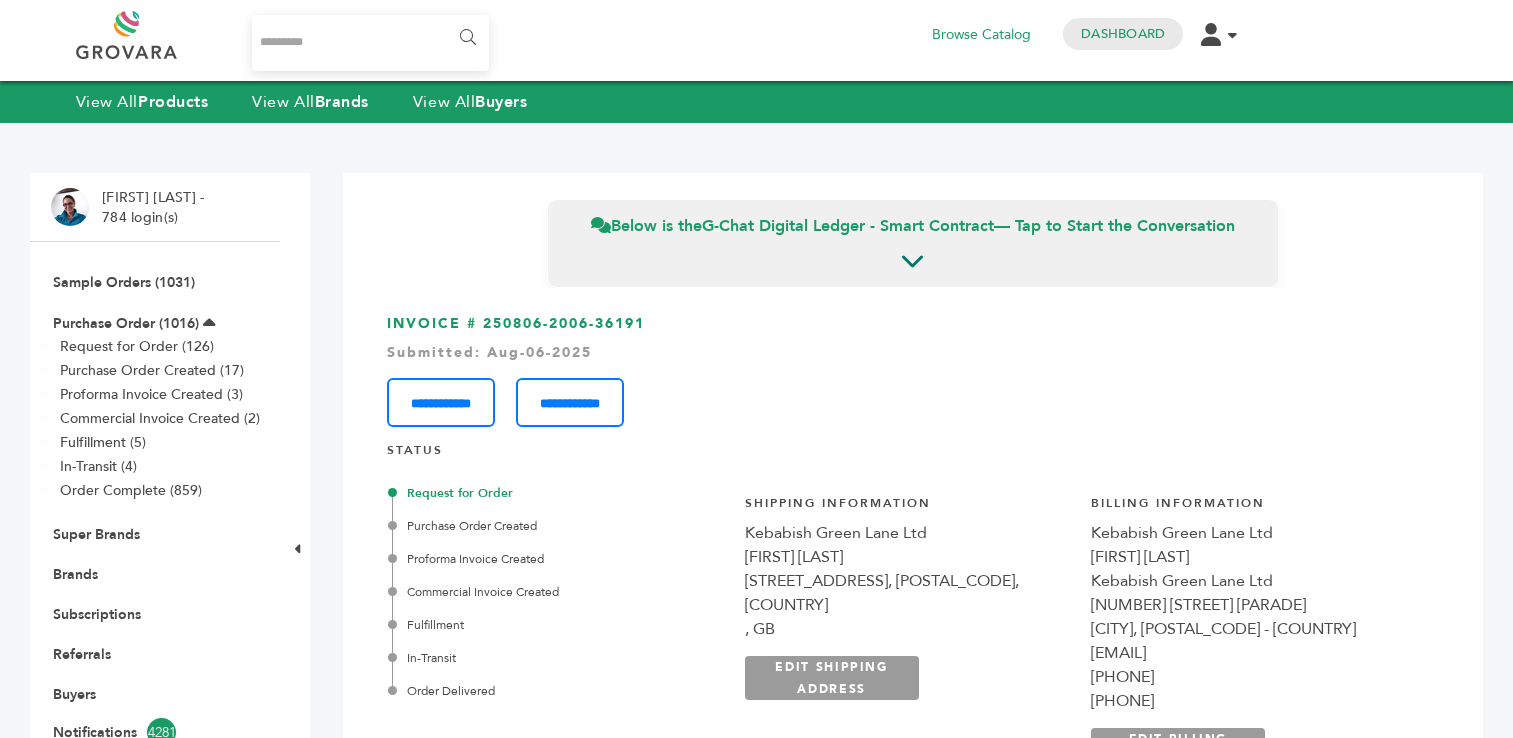 scroll, scrollTop: 0, scrollLeft: 0, axis: both 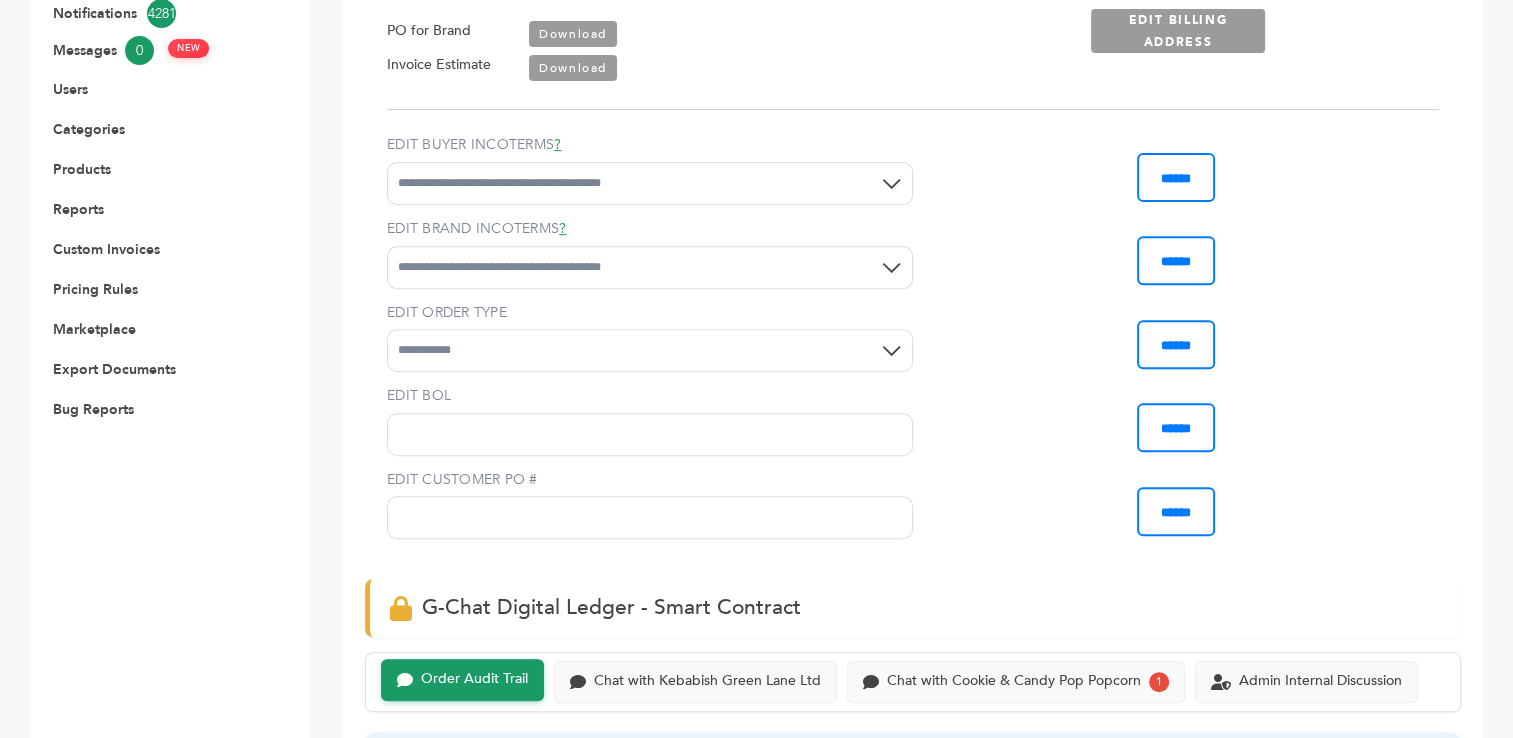 click on "**********" at bounding box center (650, 267) 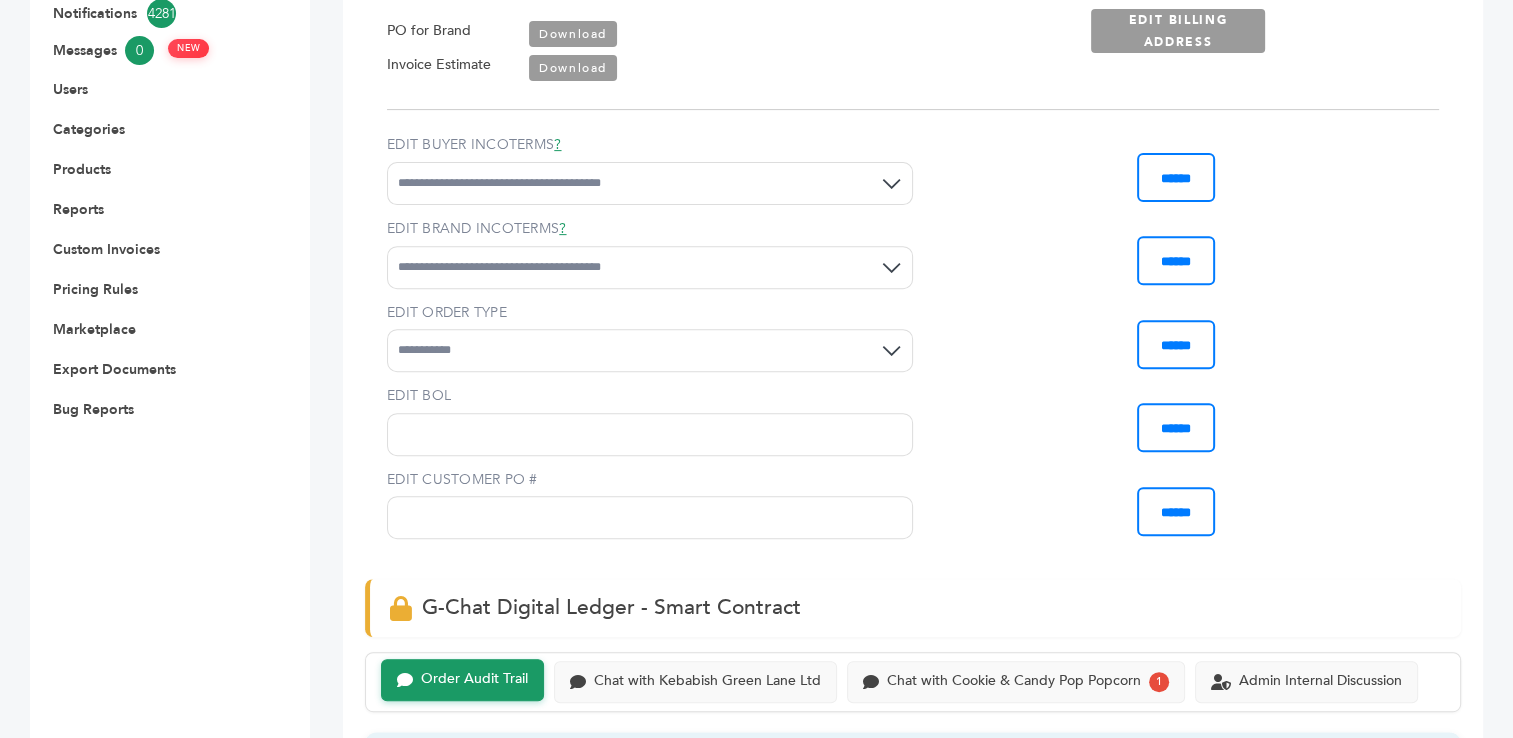 select on "*" 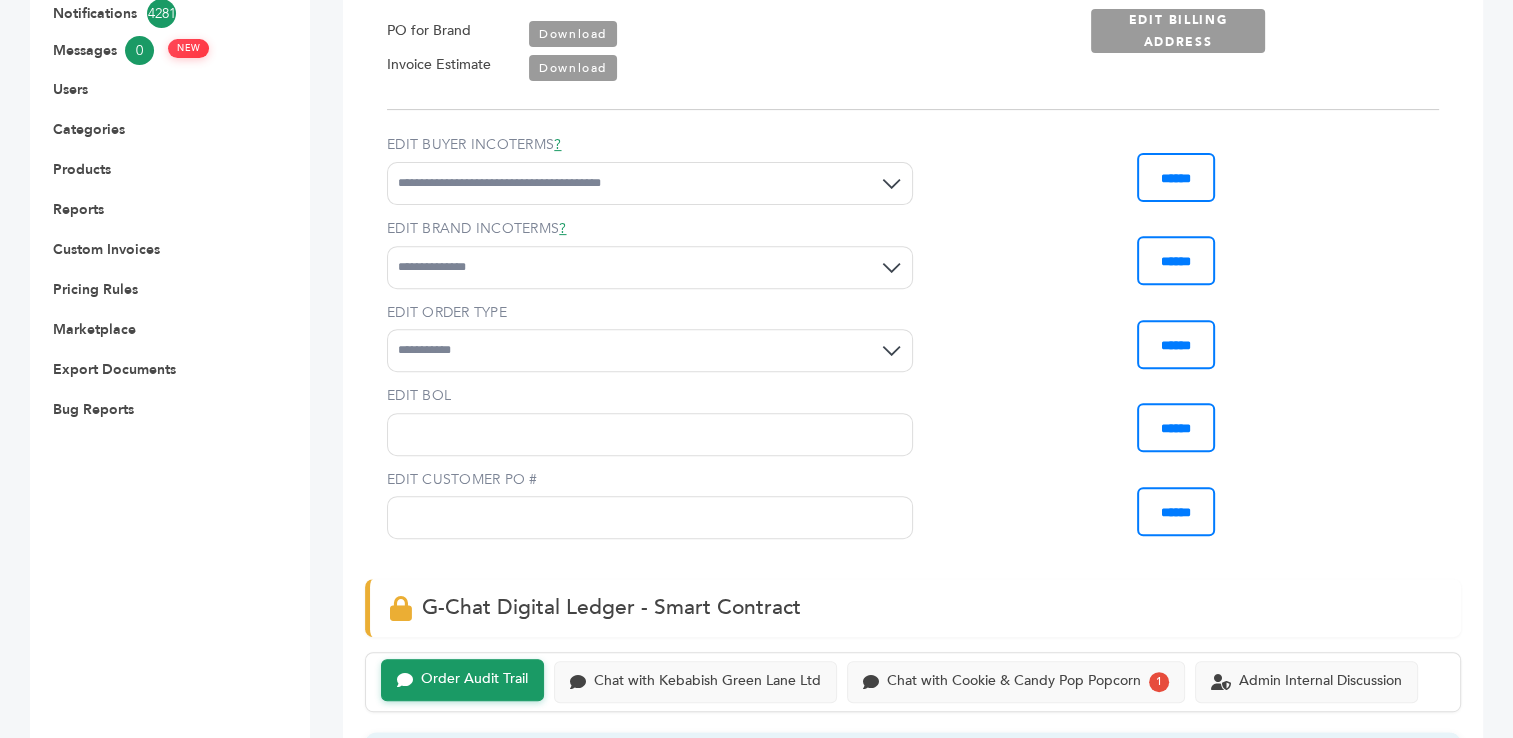click on "**********" at bounding box center [650, 267] 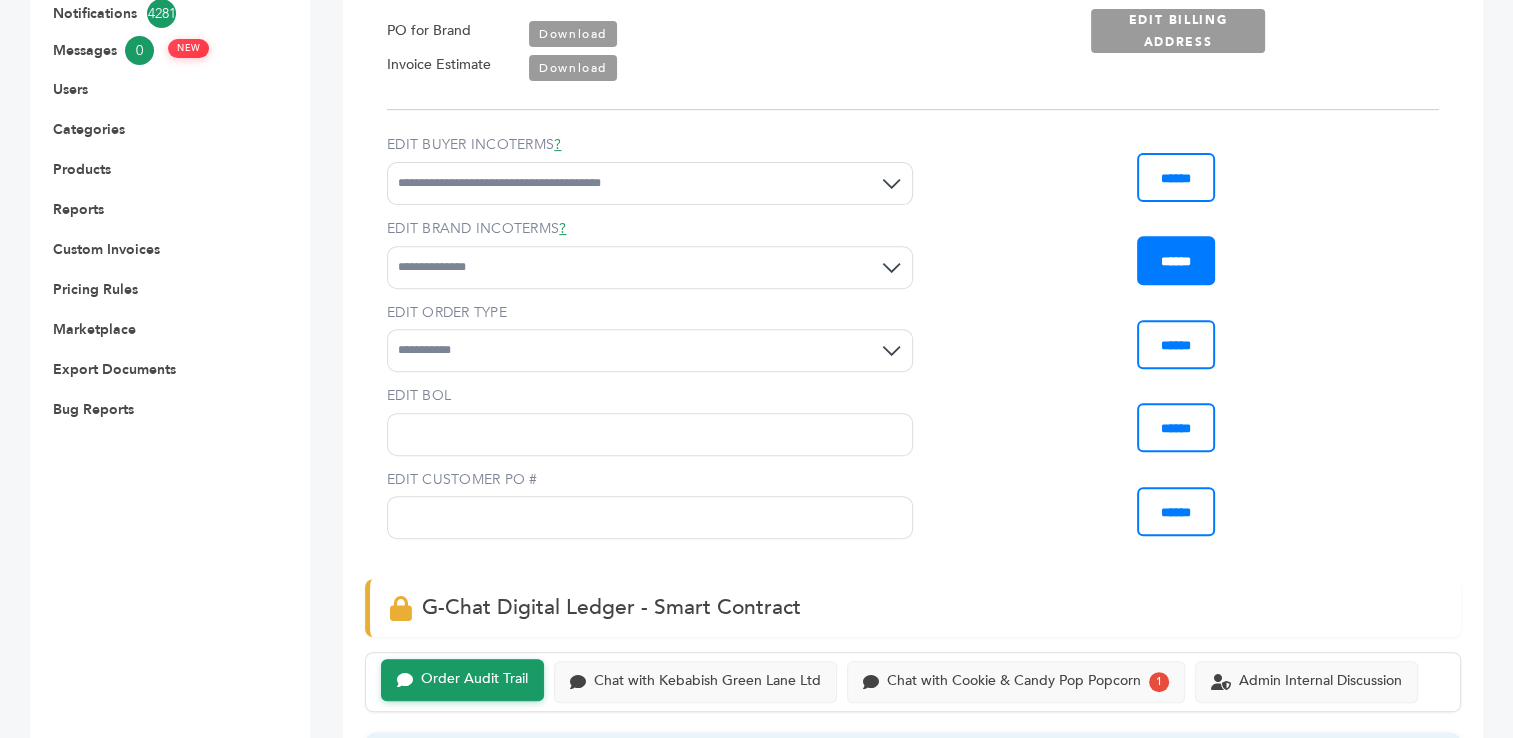 click on "******" at bounding box center [1176, 260] 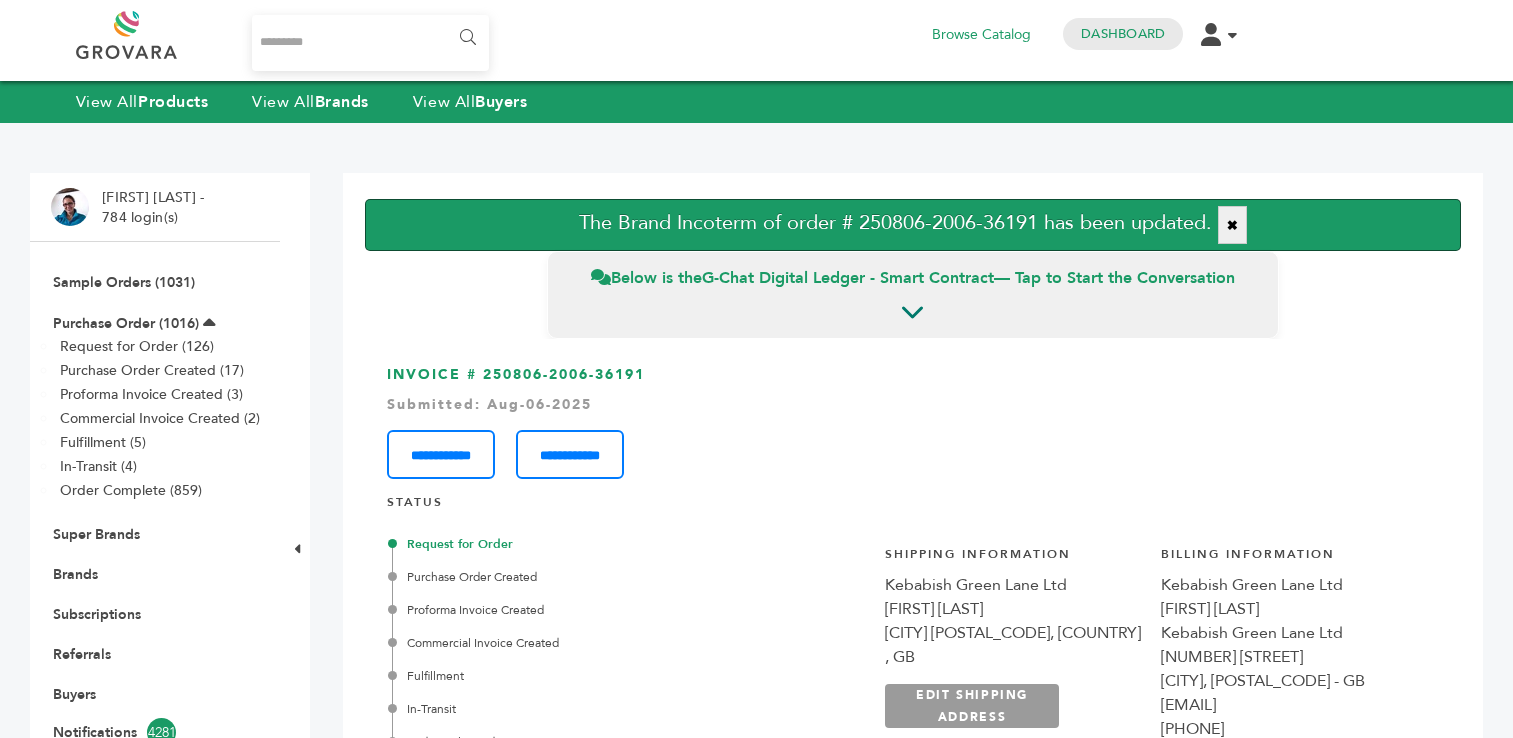 scroll, scrollTop: 0, scrollLeft: 0, axis: both 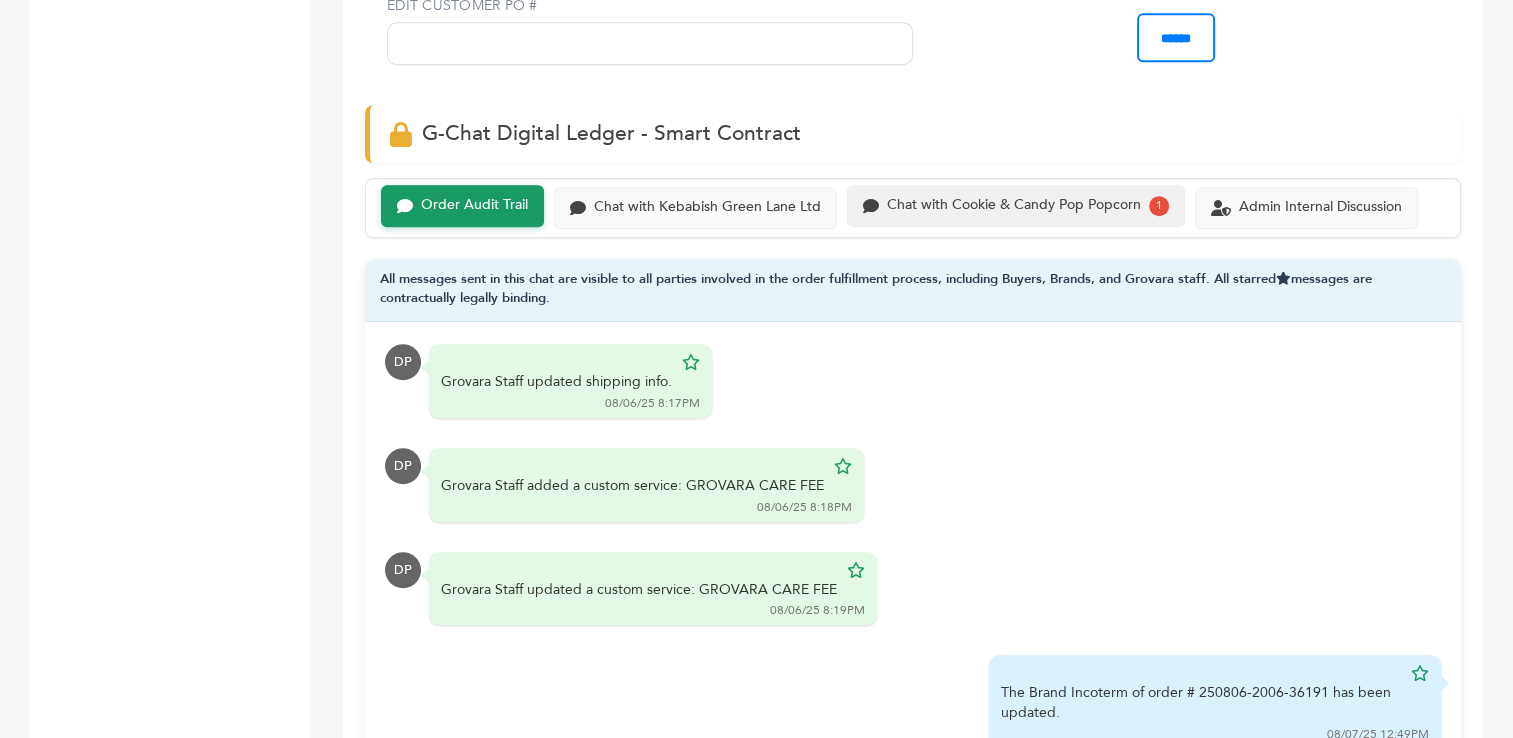 click on "Chat with Cookie & Candy Pop Popcorn" at bounding box center [1014, 205] 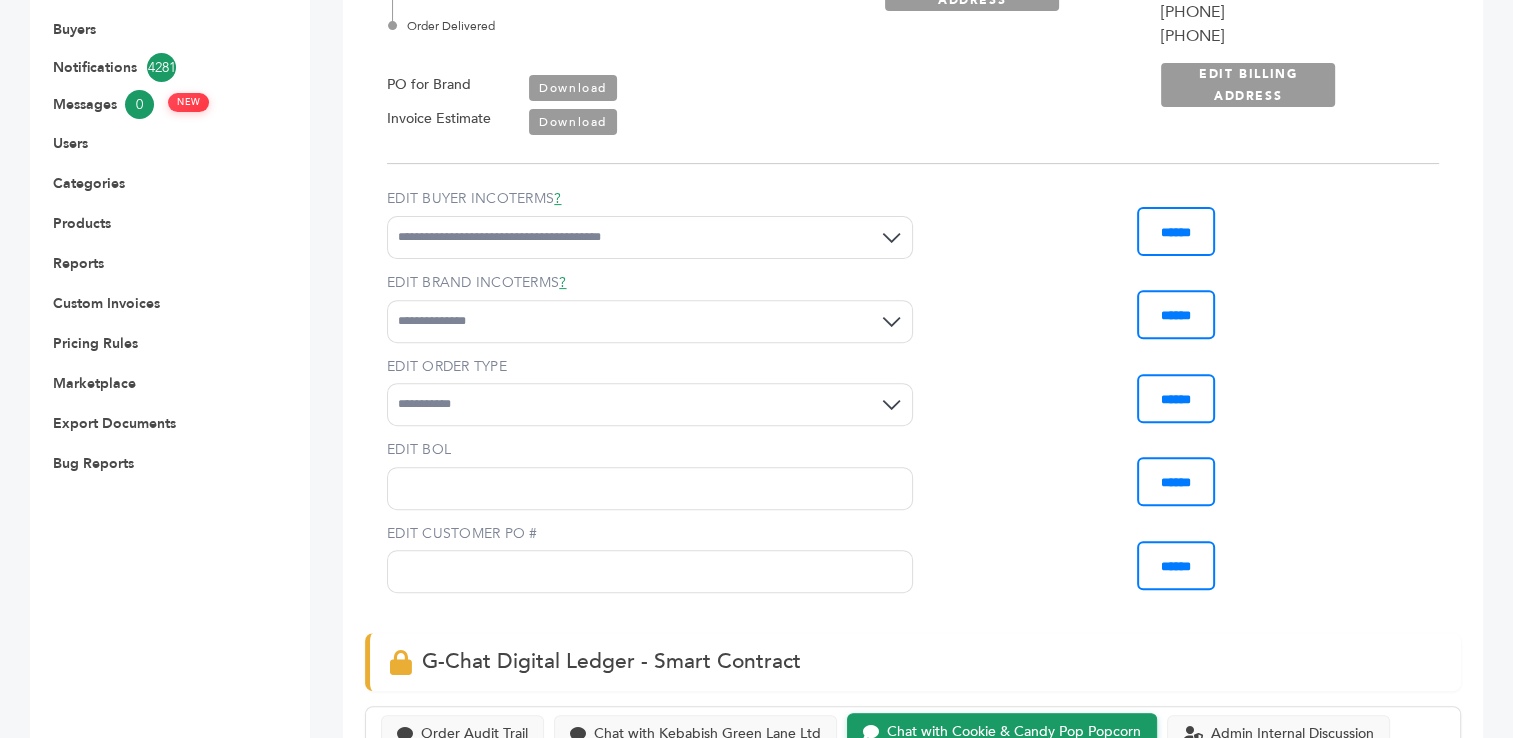 scroll, scrollTop: 611, scrollLeft: 0, axis: vertical 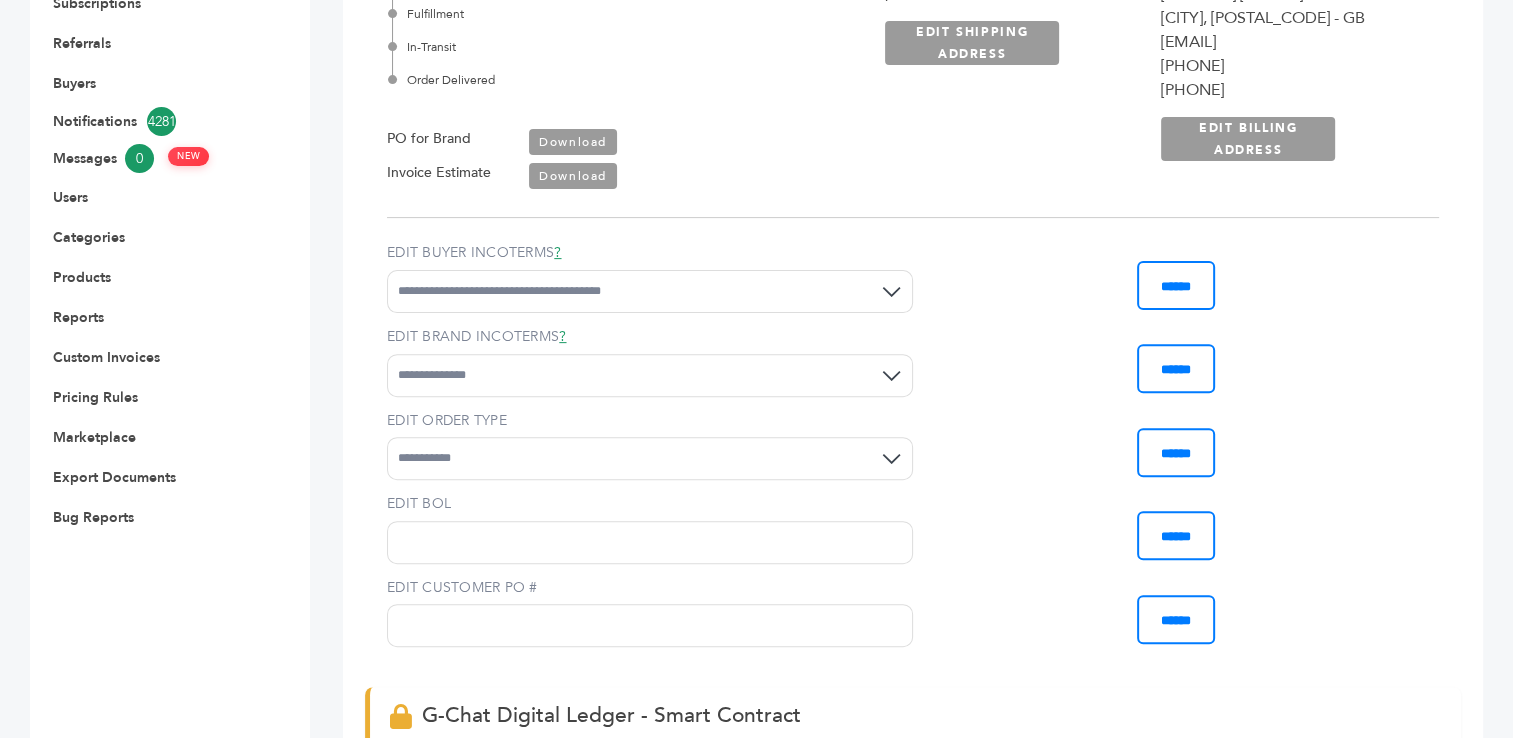 click on "Download" at bounding box center (573, 142) 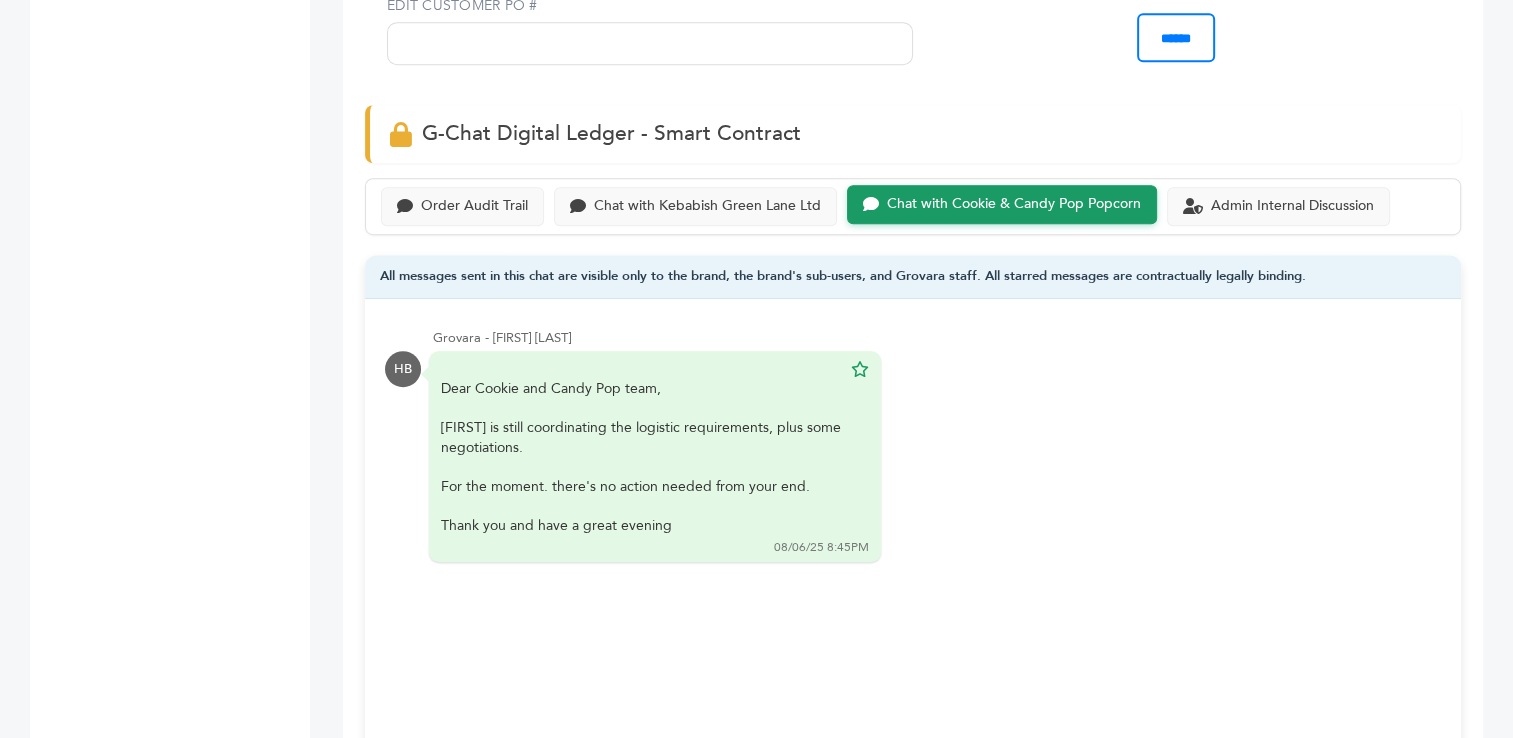 scroll, scrollTop: 1119, scrollLeft: 0, axis: vertical 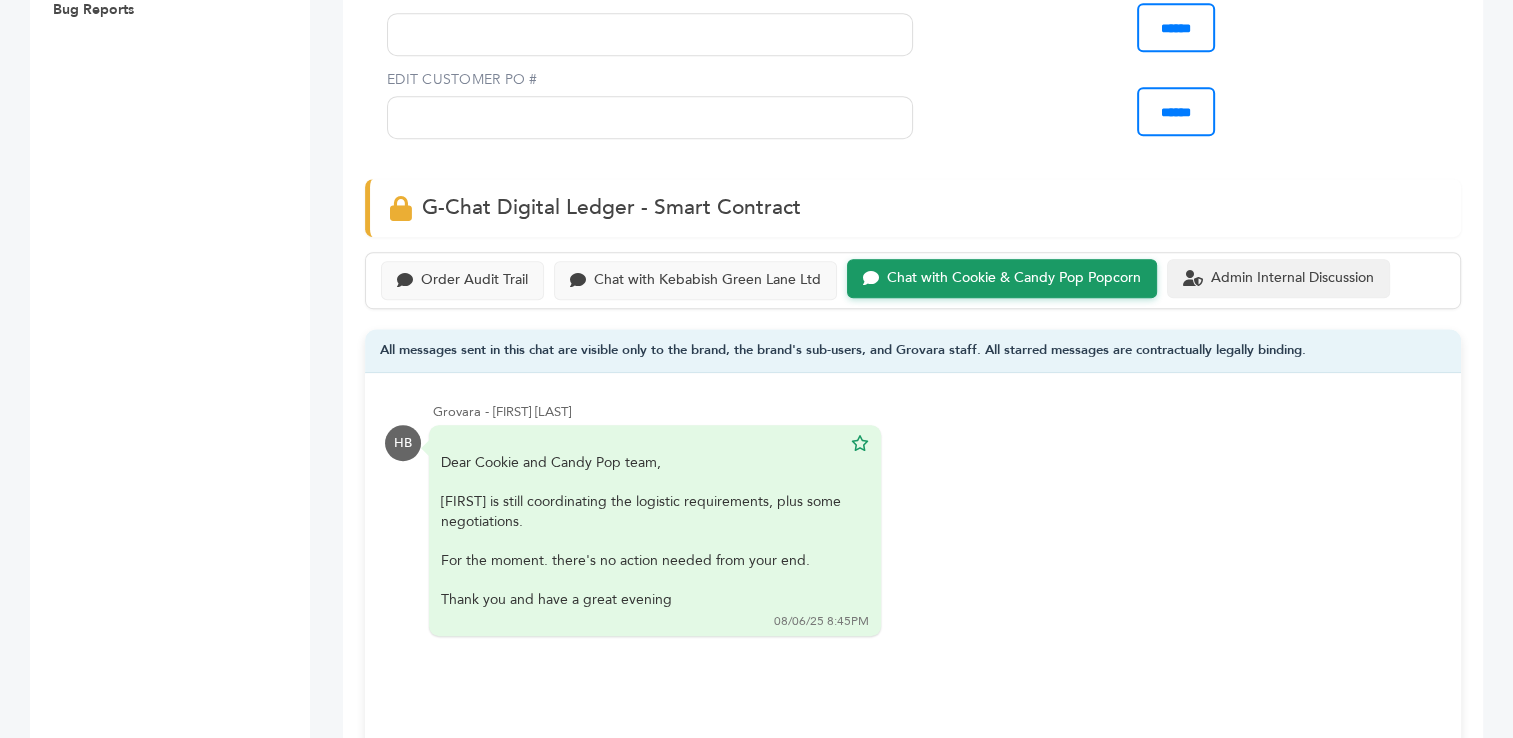click on "Admin Internal Discussion" at bounding box center (1292, 278) 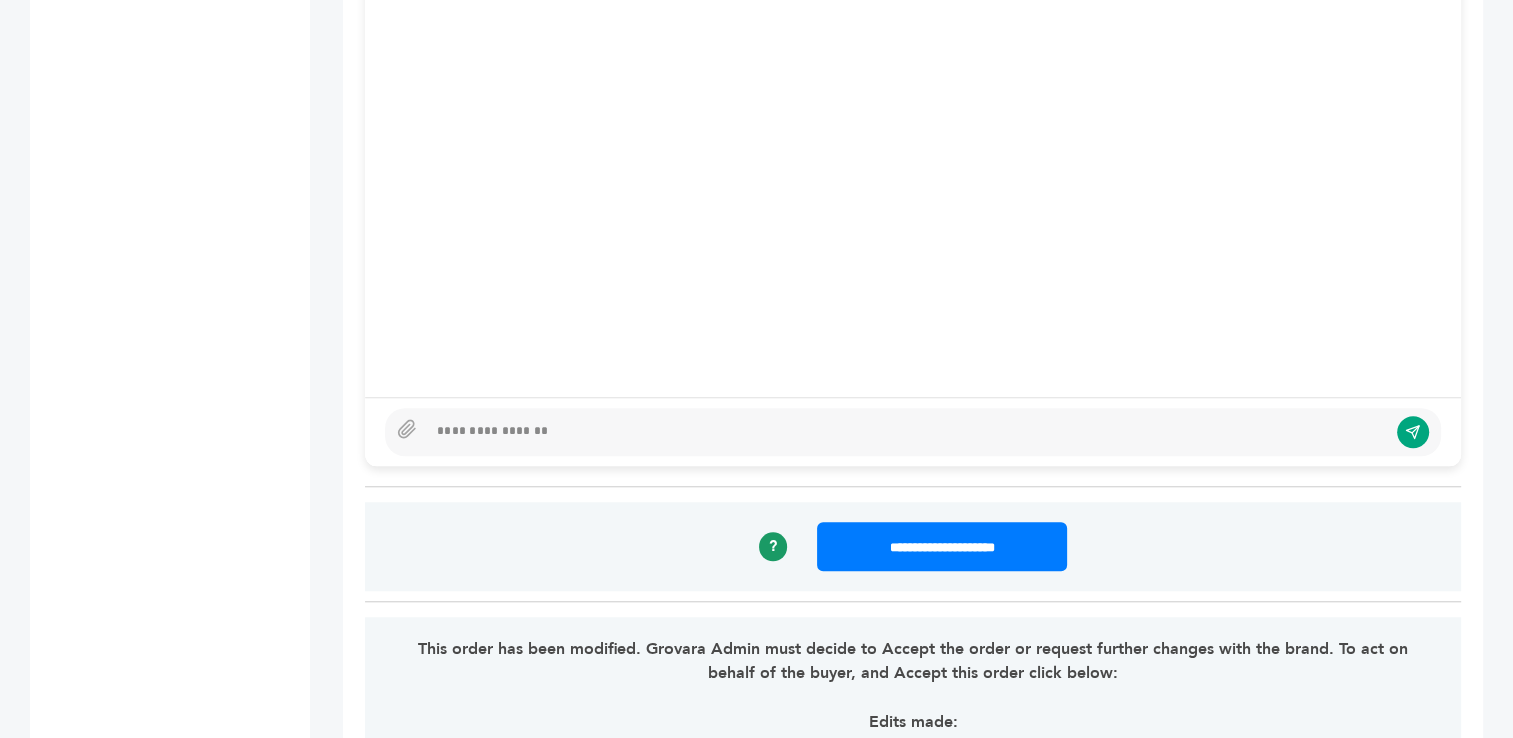 scroll, scrollTop: 1585, scrollLeft: 0, axis: vertical 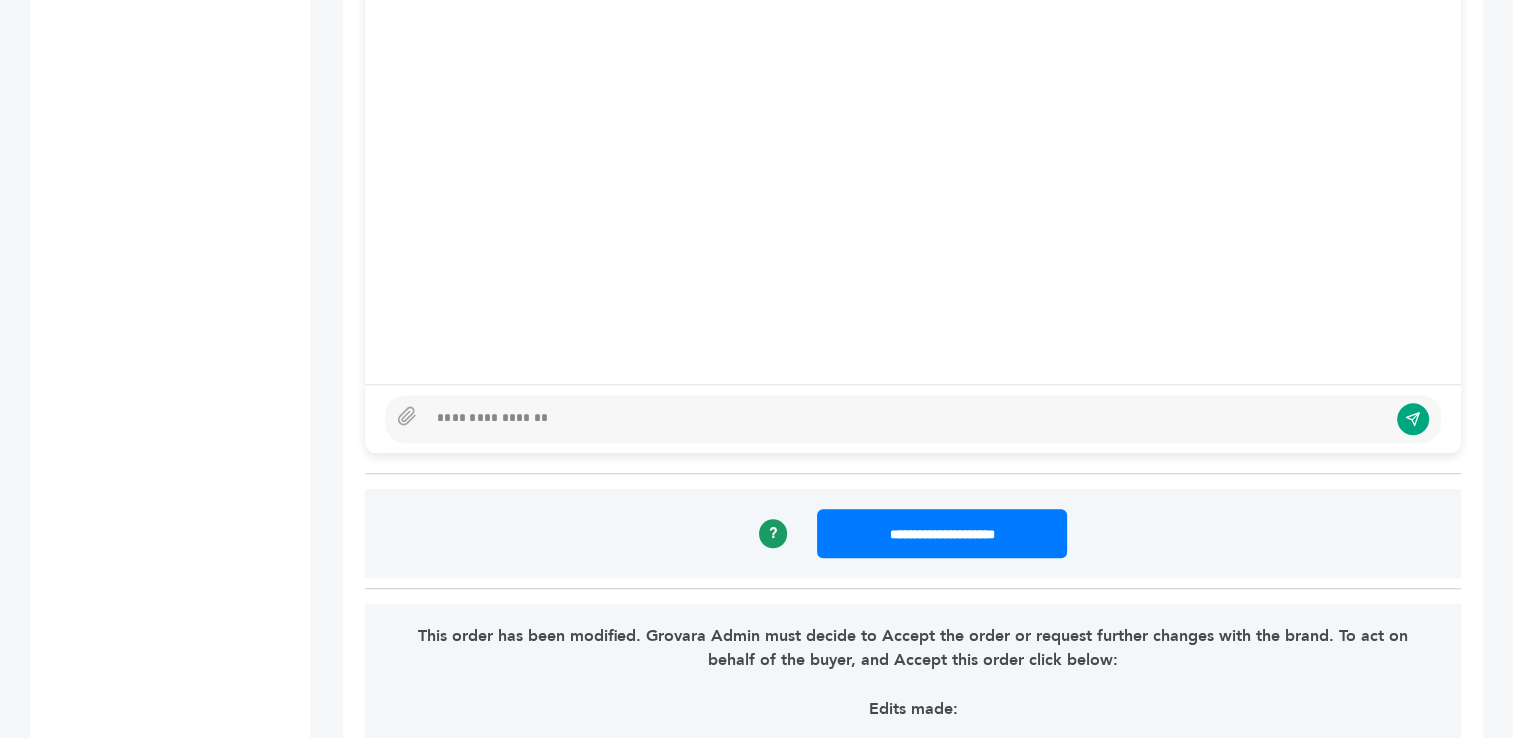 click at bounding box center [907, 419] 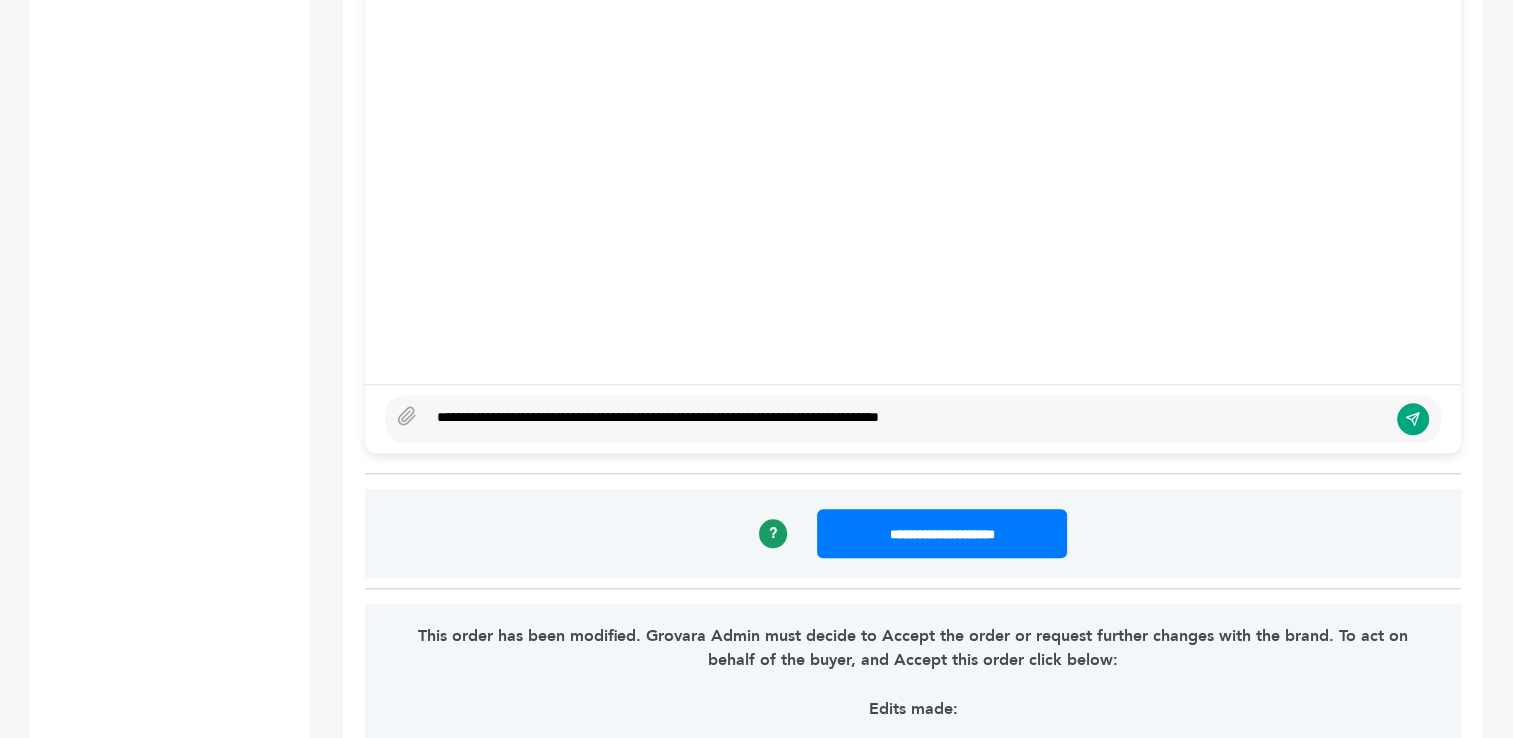 type on "**********" 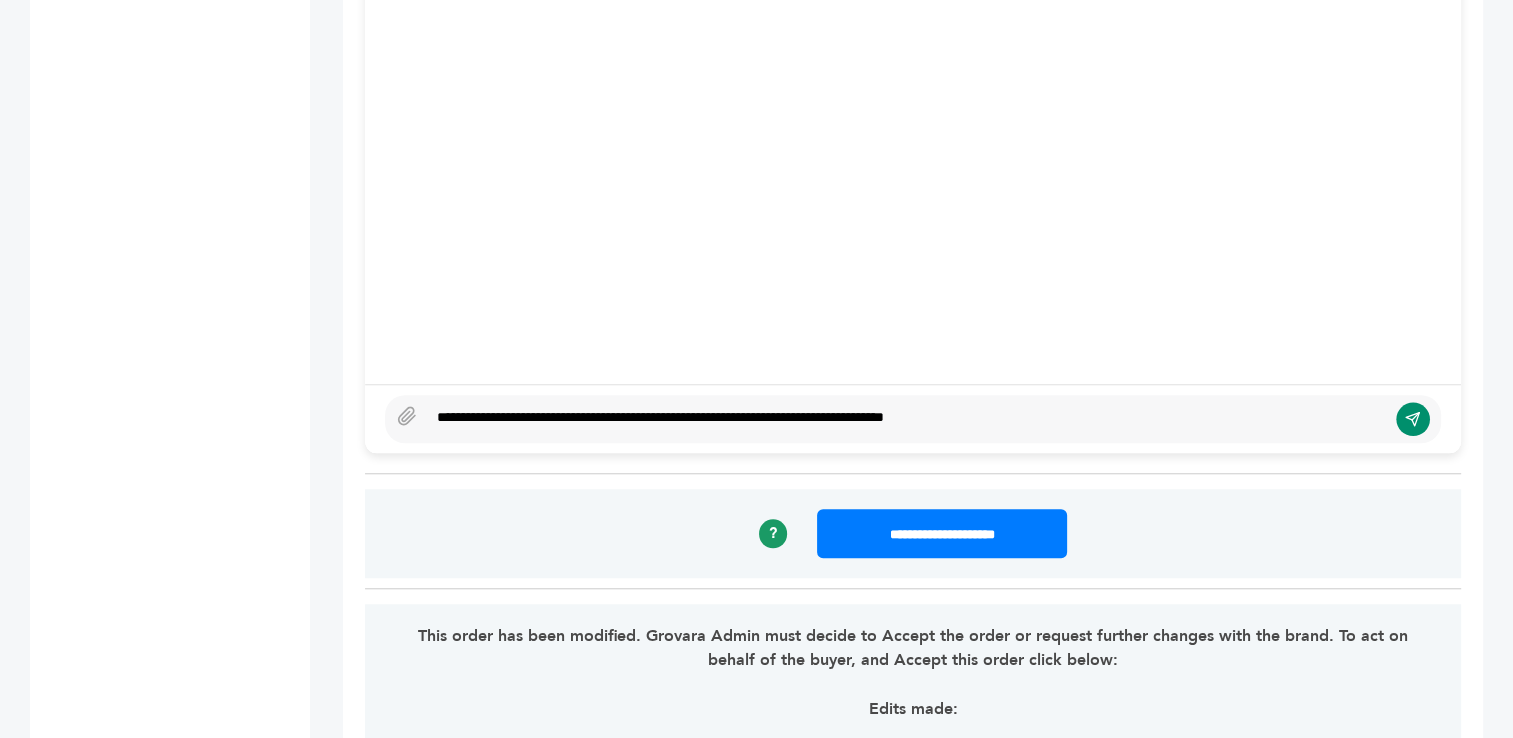 click 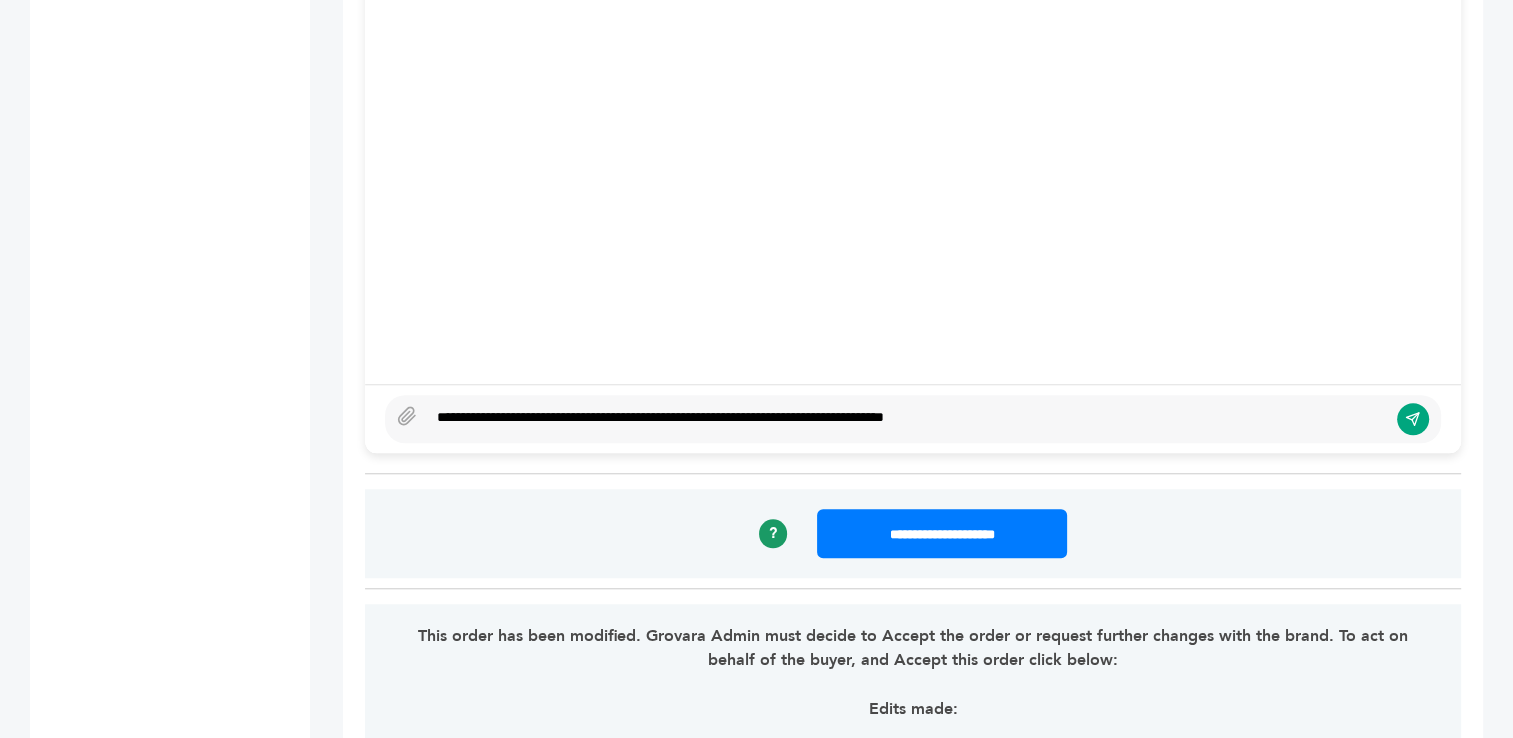 type 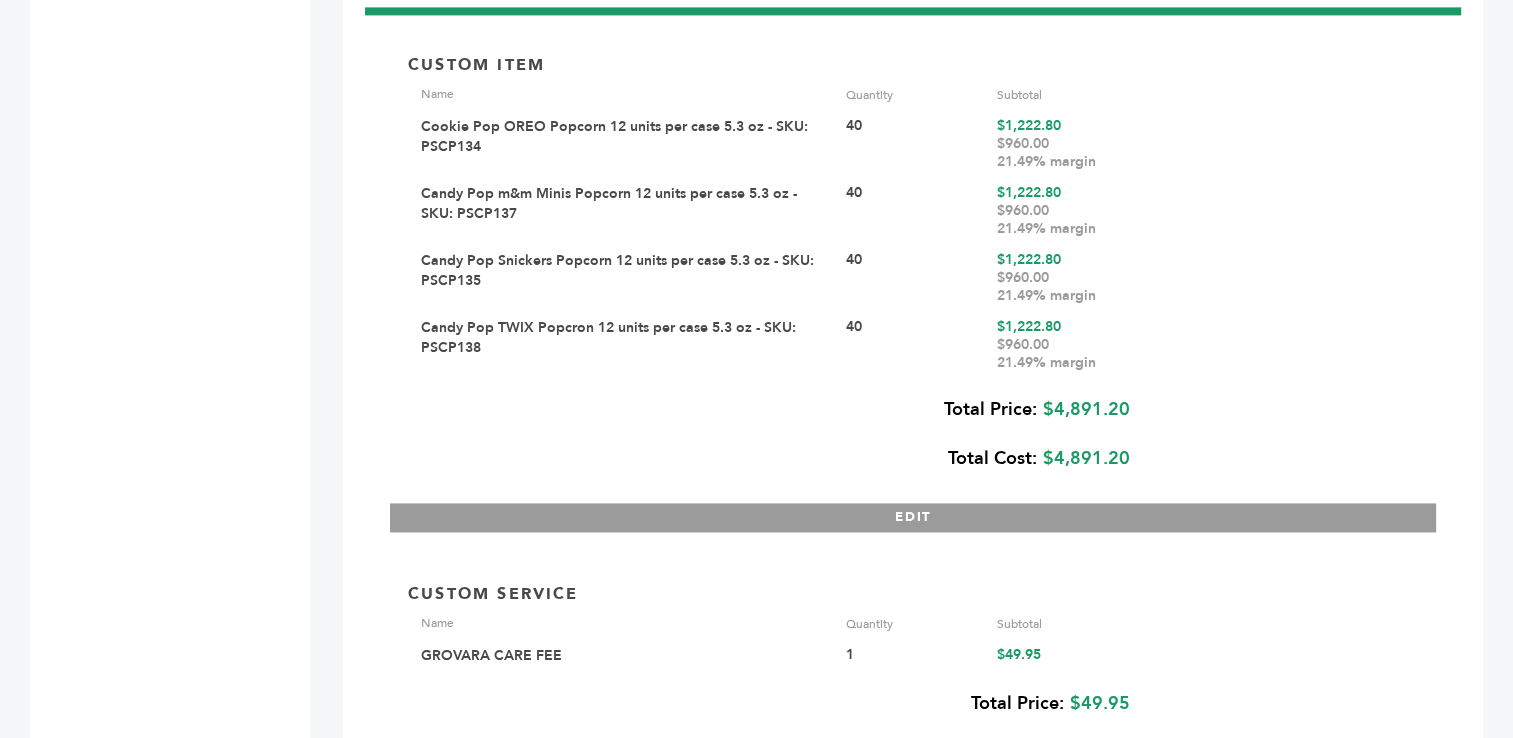 scroll, scrollTop: 2734, scrollLeft: 0, axis: vertical 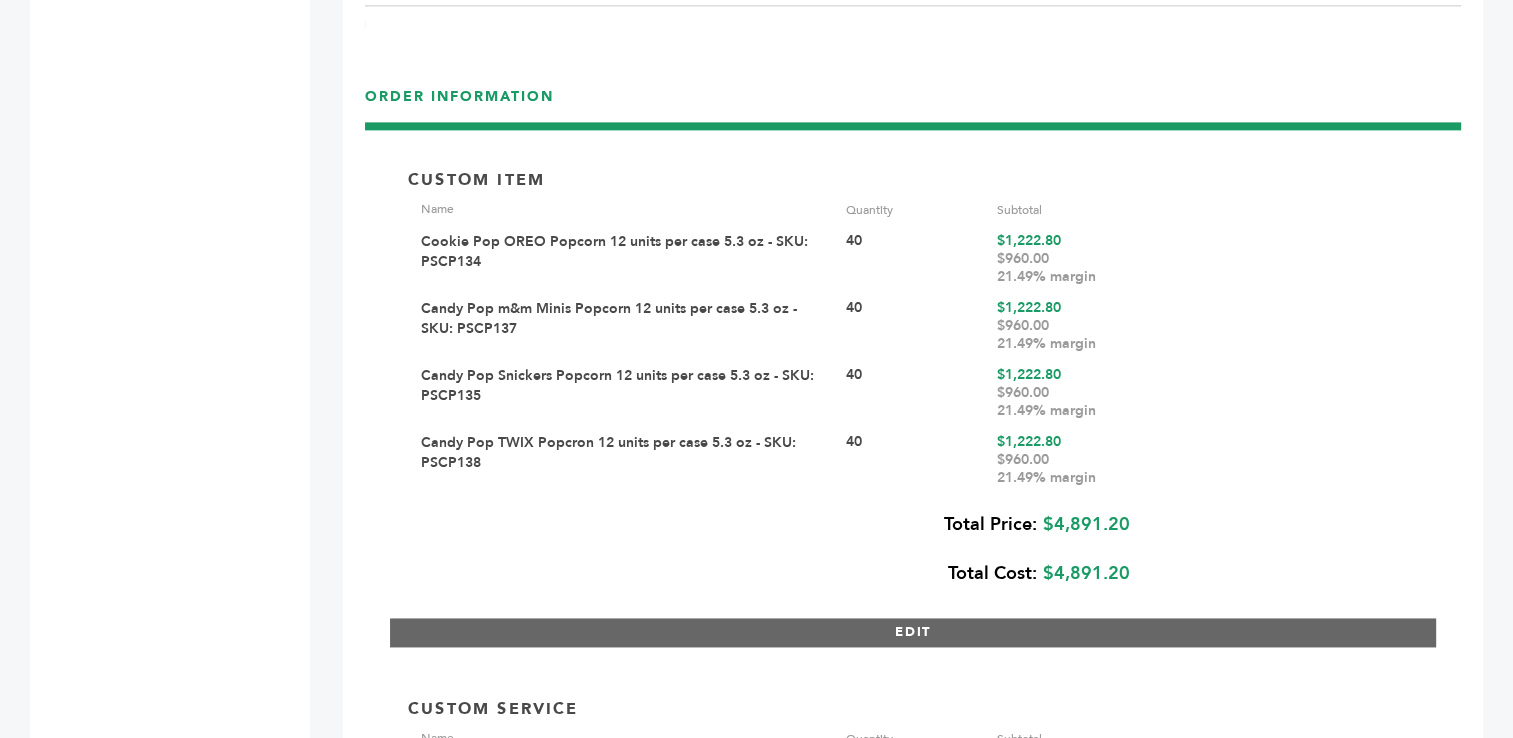 click on "EDIT" at bounding box center [913, 632] 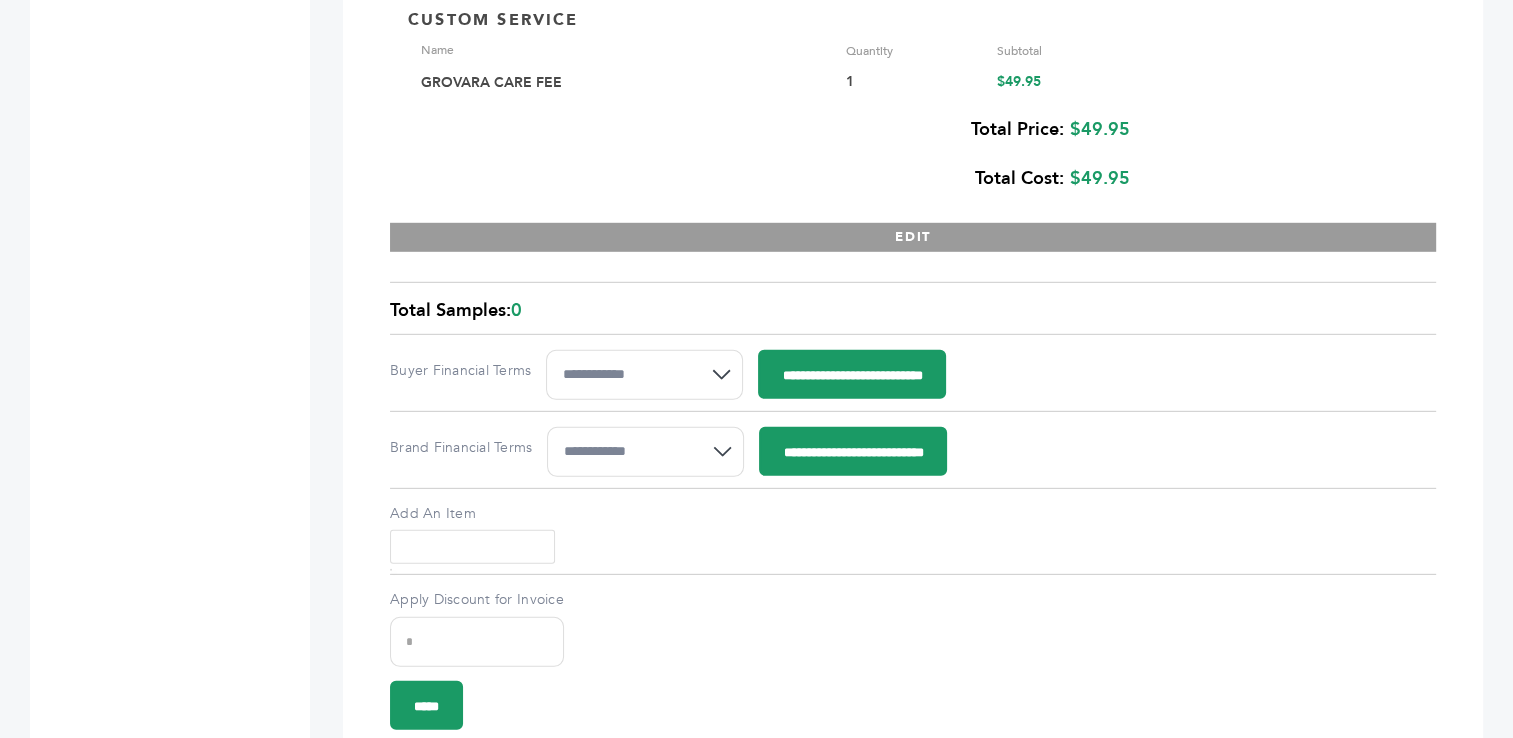scroll, scrollTop: 5866, scrollLeft: 0, axis: vertical 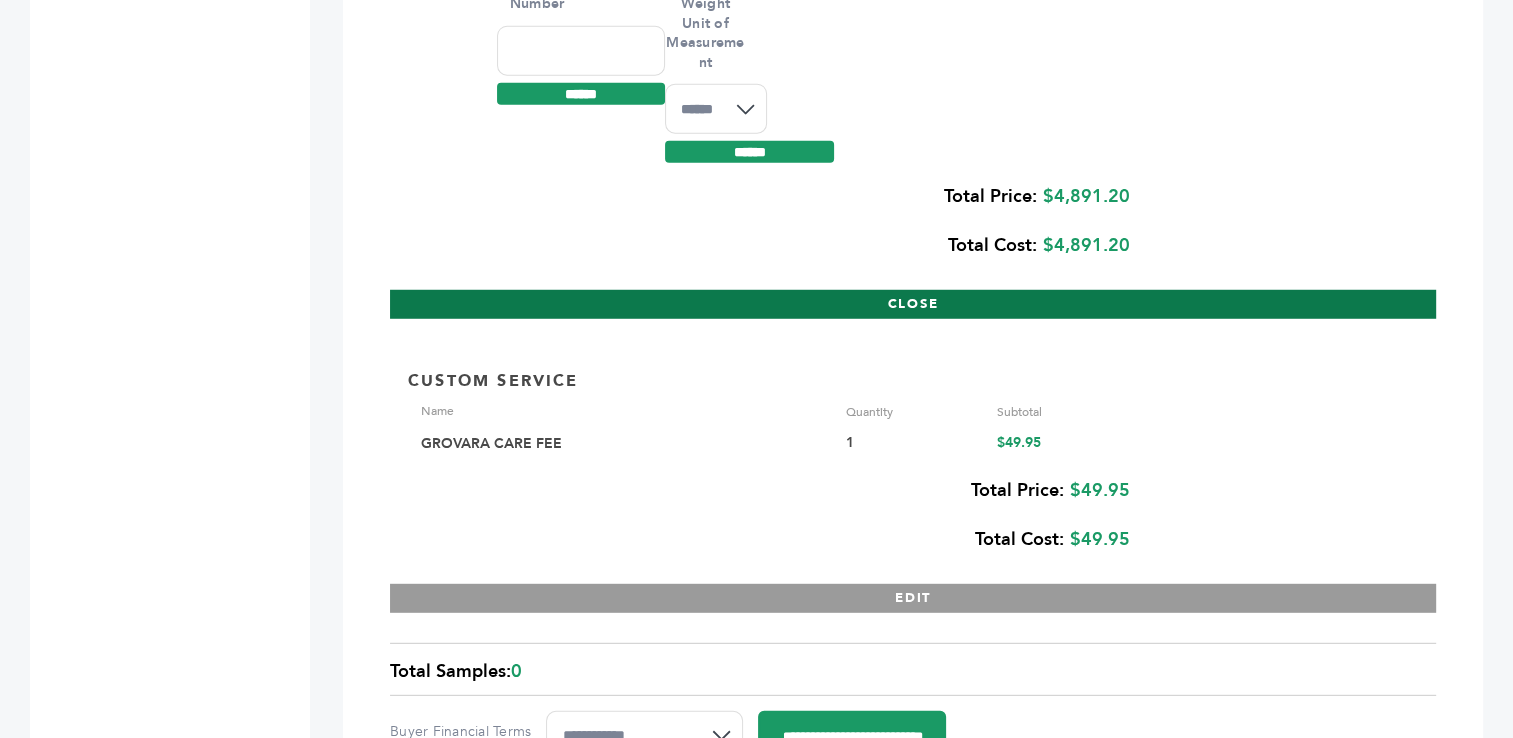 click on "CLOSE" at bounding box center [913, 304] 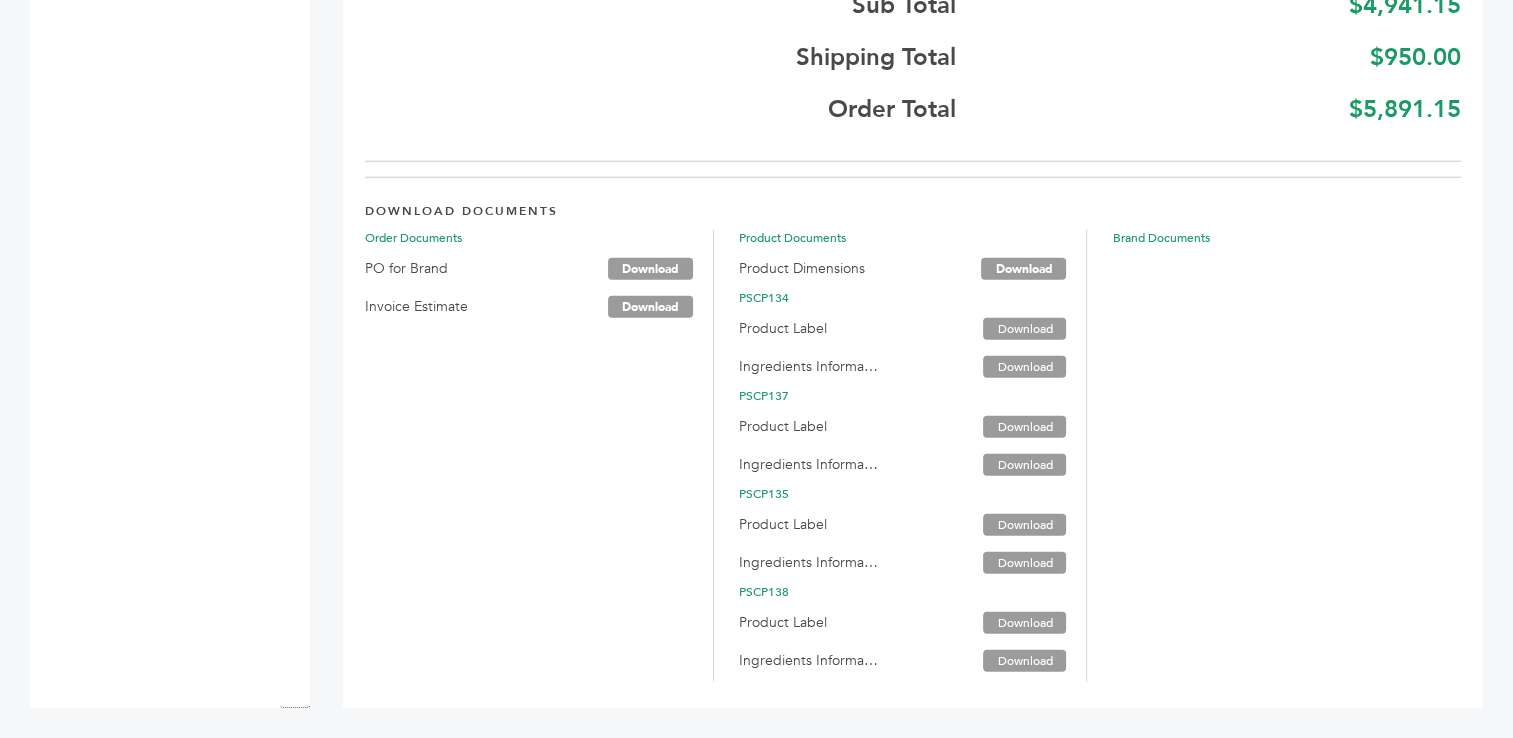scroll, scrollTop: 5159, scrollLeft: 0, axis: vertical 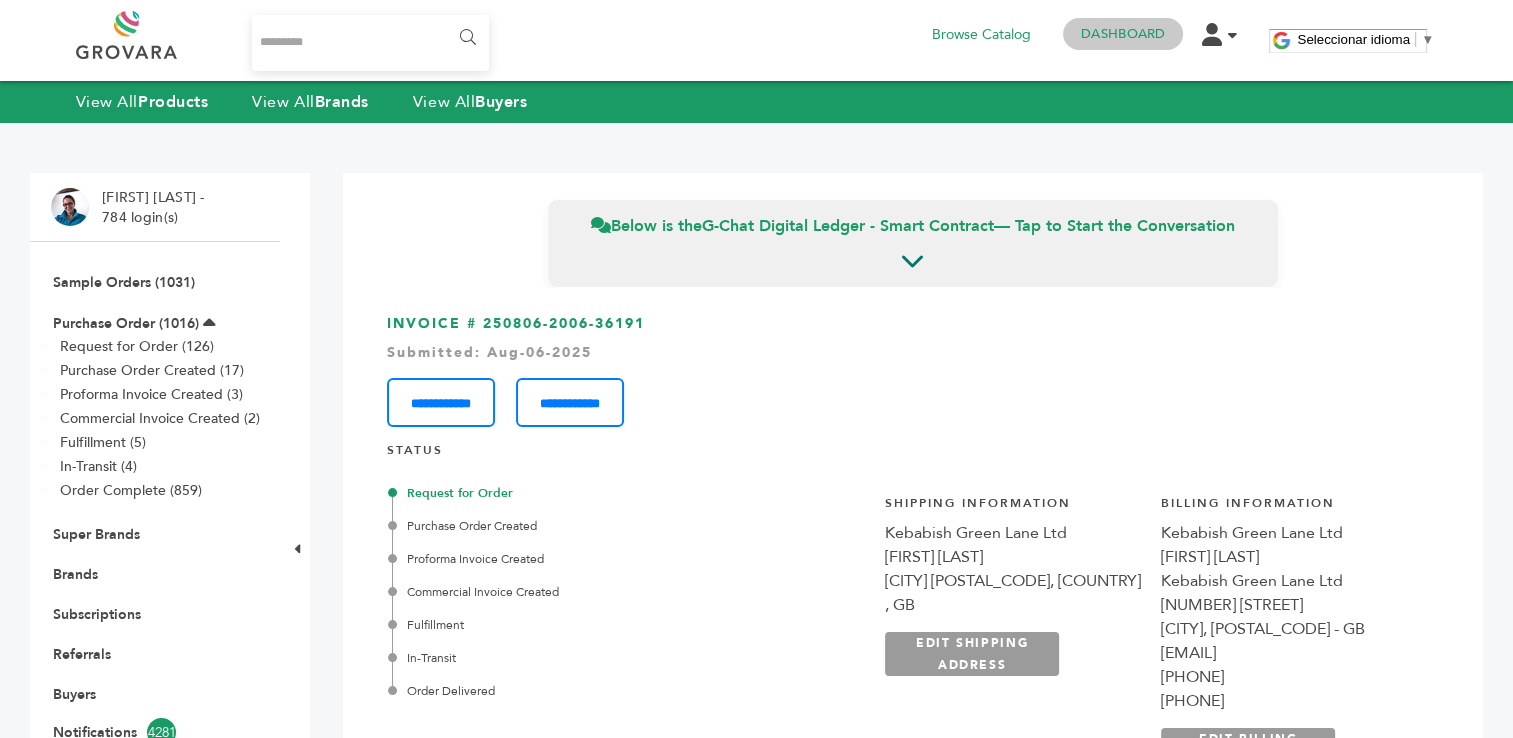 click on "Dashboard" at bounding box center [1123, 34] 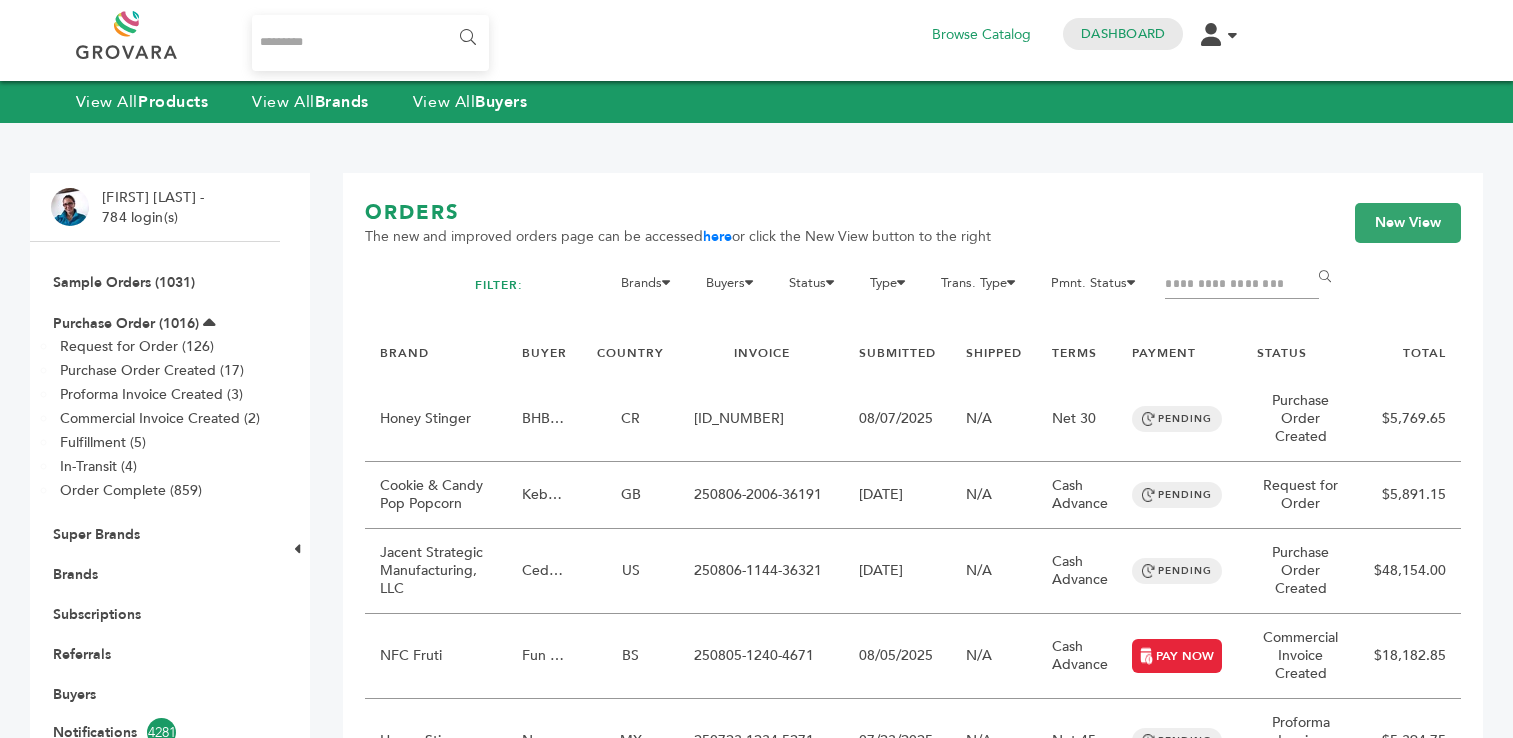 scroll, scrollTop: 0, scrollLeft: 0, axis: both 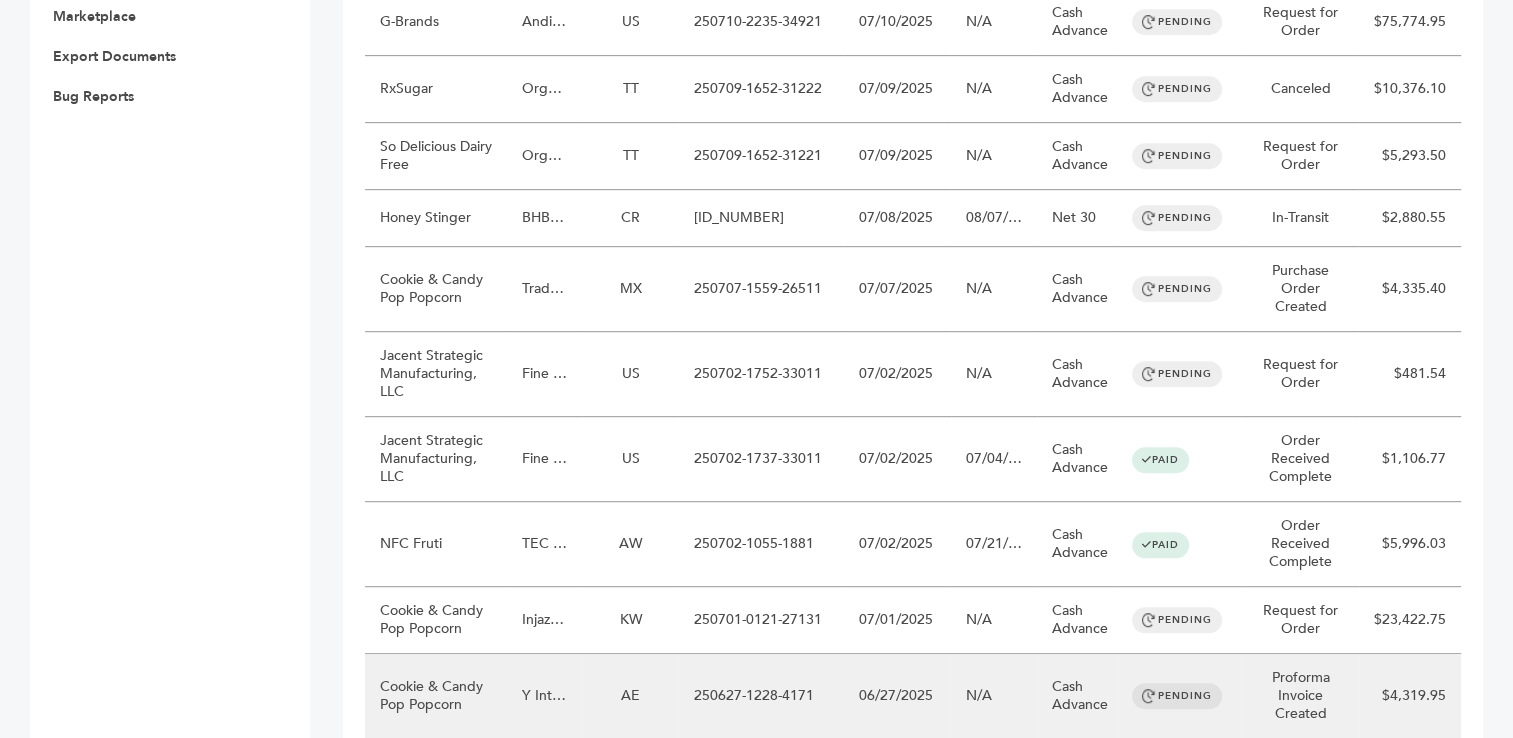 click on "250627-1228-4171" at bounding box center [761, 696] 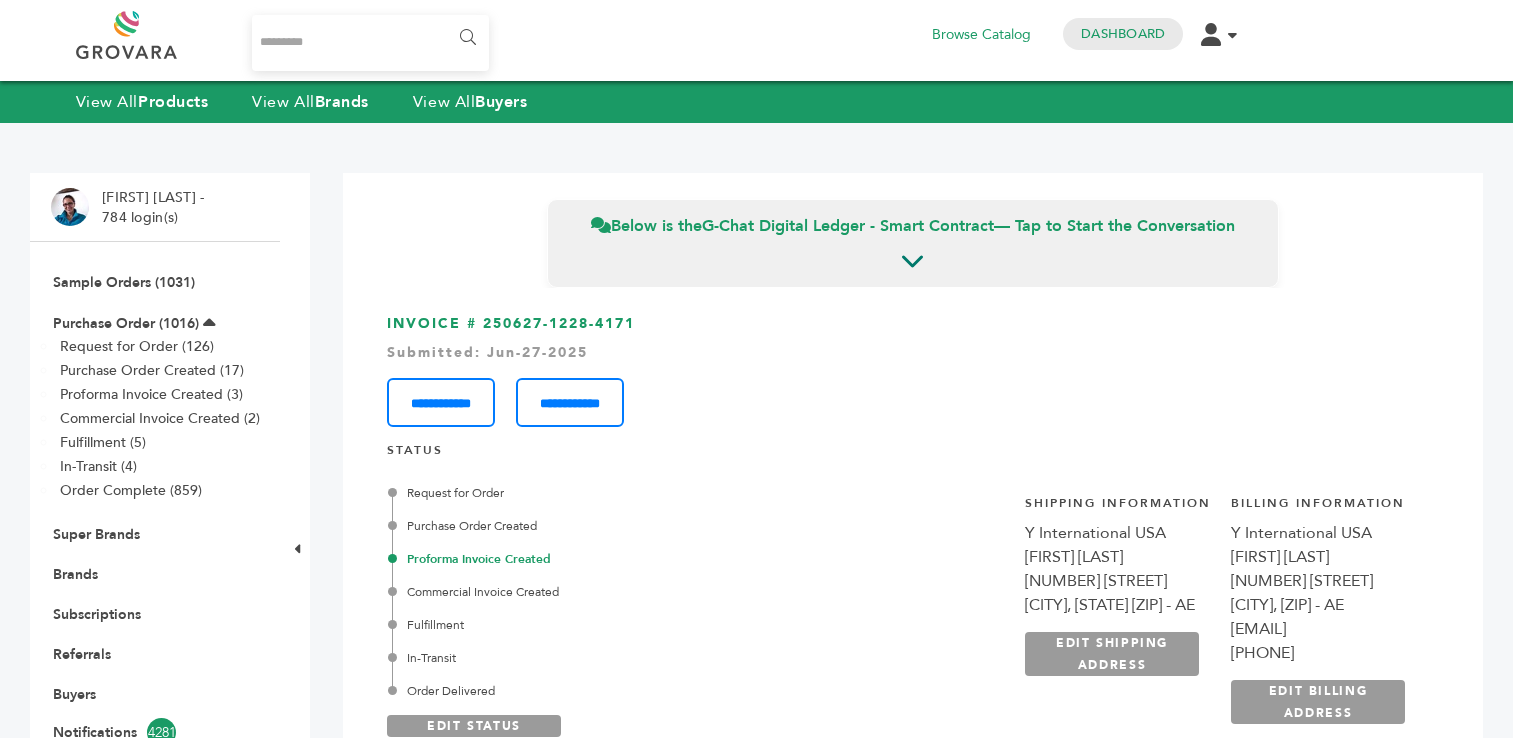 scroll, scrollTop: 0, scrollLeft: 0, axis: both 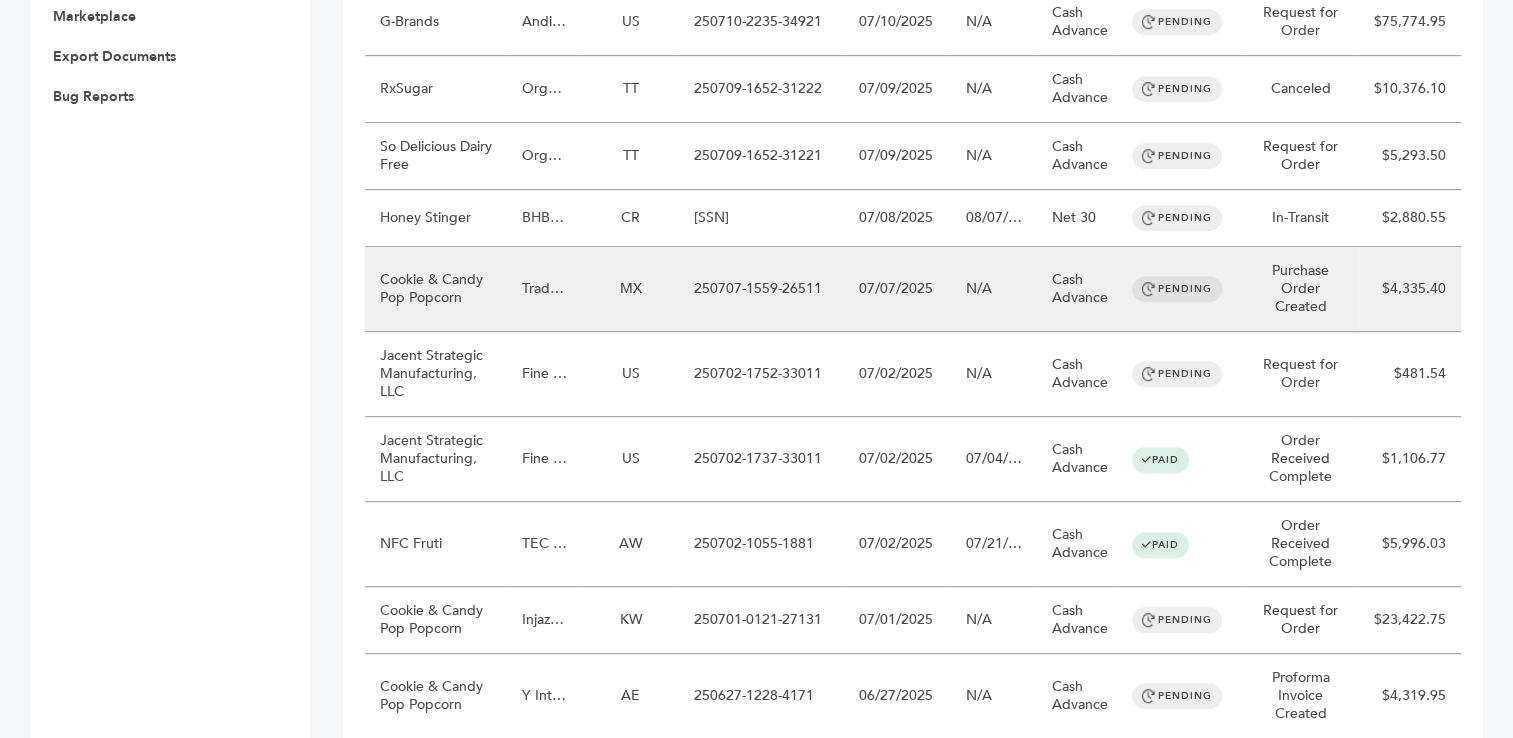 click on "250707-1559-26511" at bounding box center [761, 289] 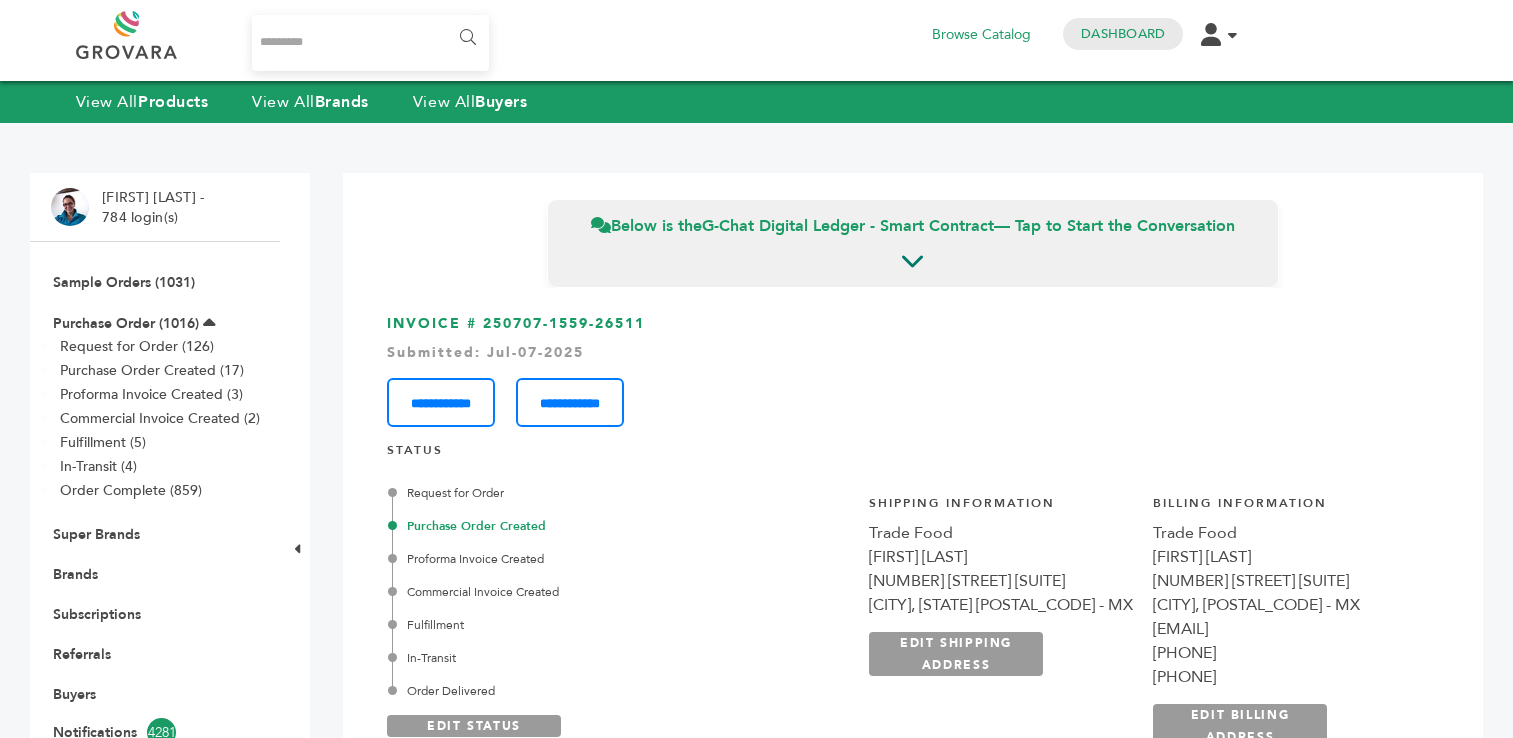 scroll, scrollTop: 0, scrollLeft: 0, axis: both 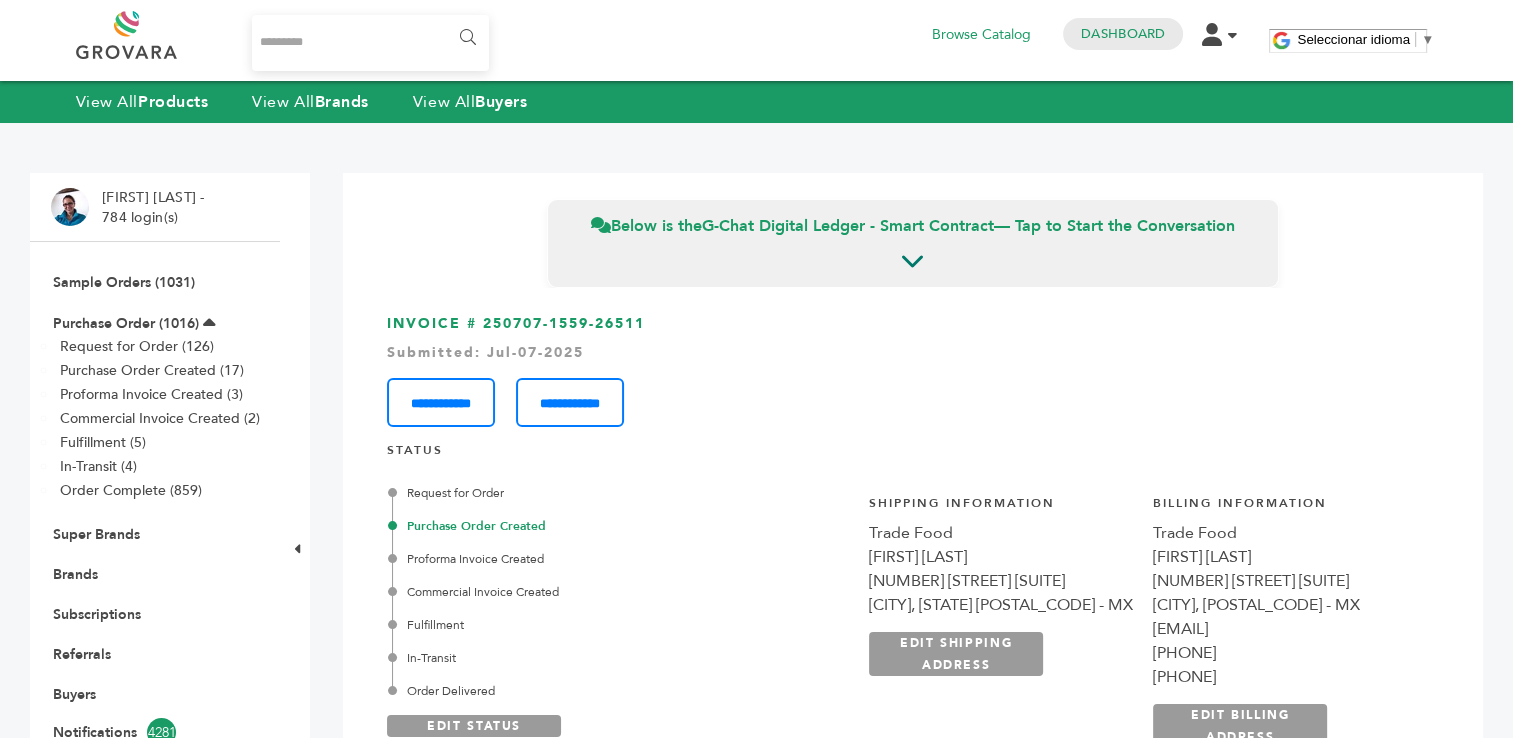 drag, startPoint x: 660, startPoint y: 318, endPoint x: 486, endPoint y: 320, distance: 174.01149 